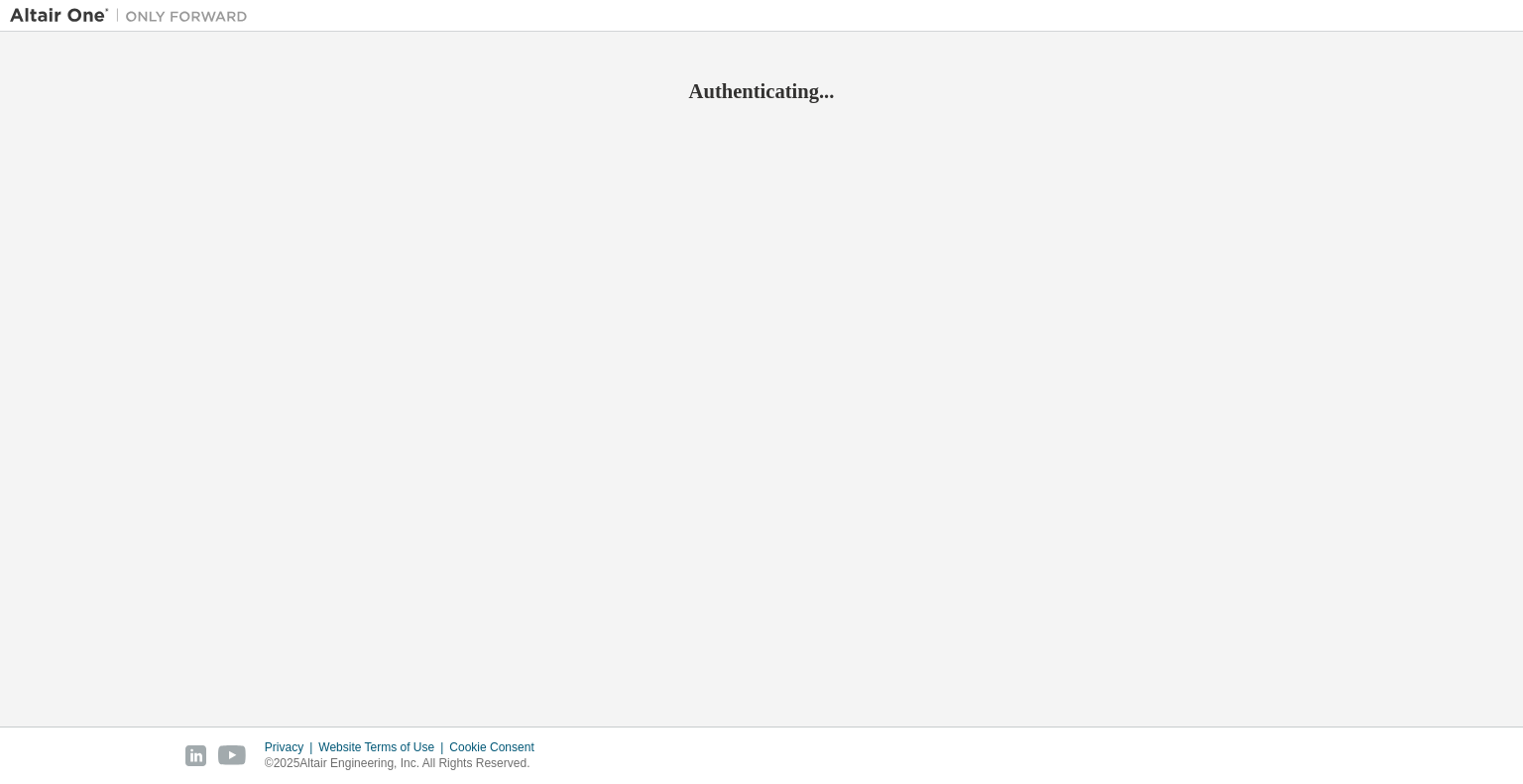 scroll, scrollTop: 0, scrollLeft: 0, axis: both 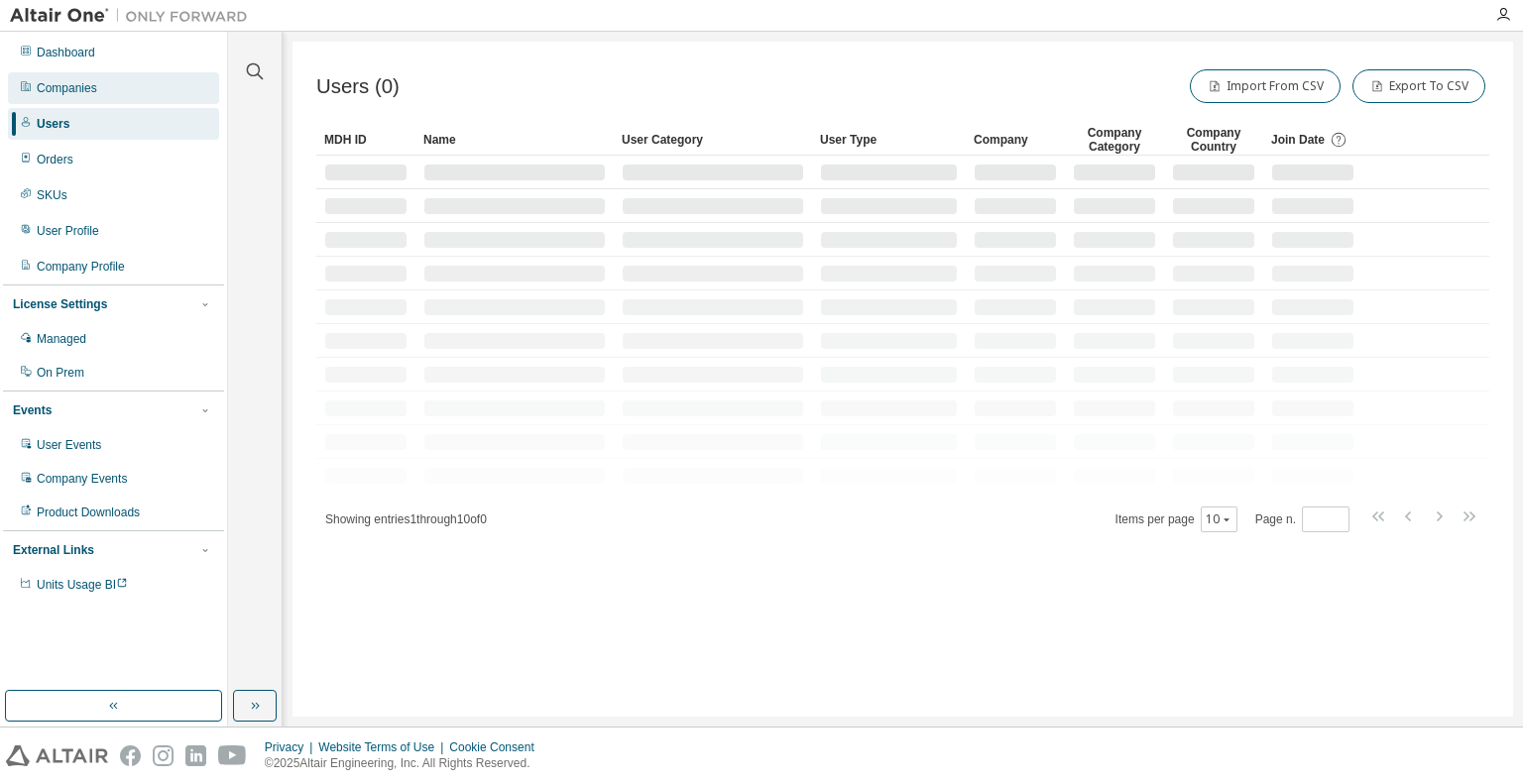 click on "Companies" at bounding box center (66, 88) 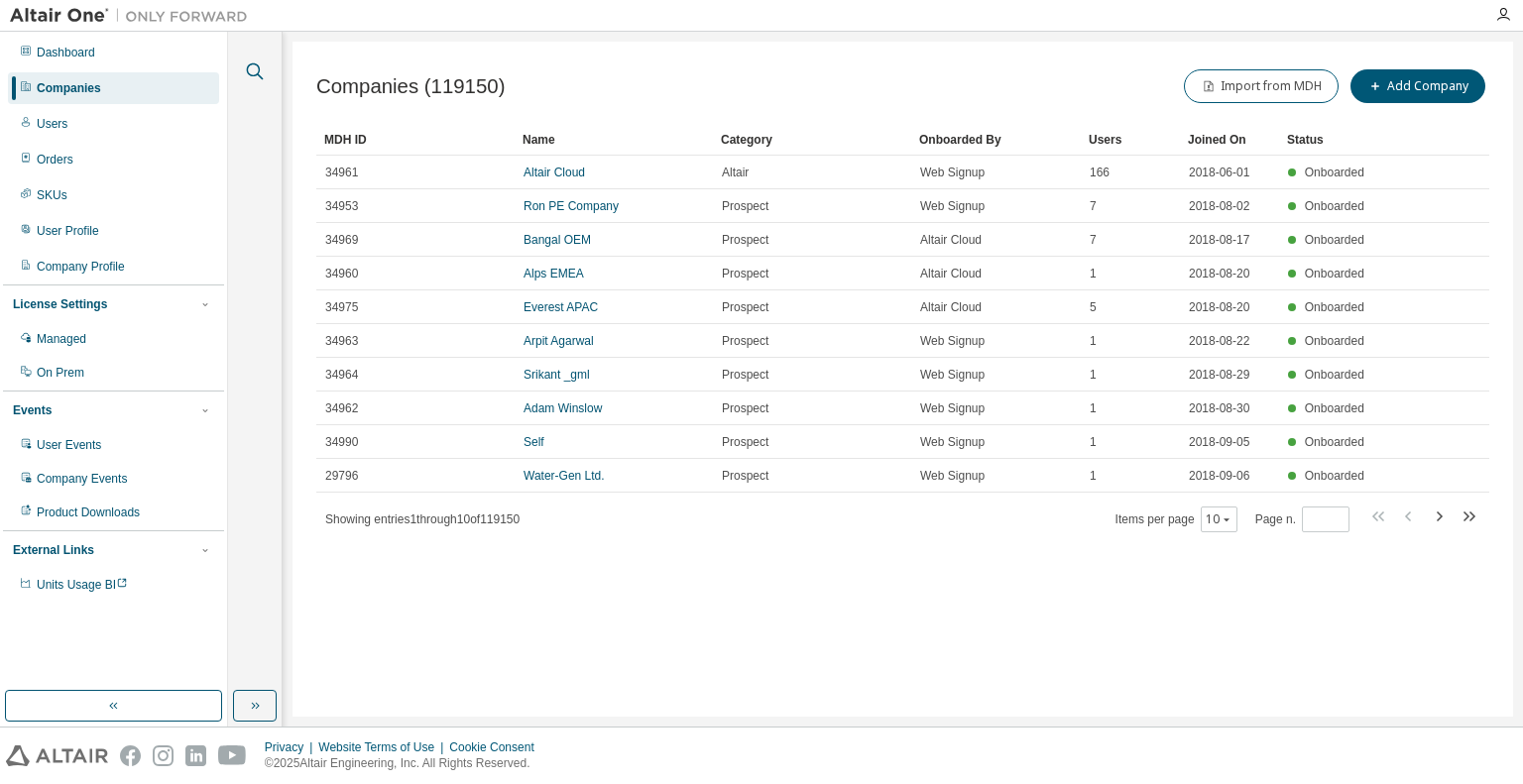 click 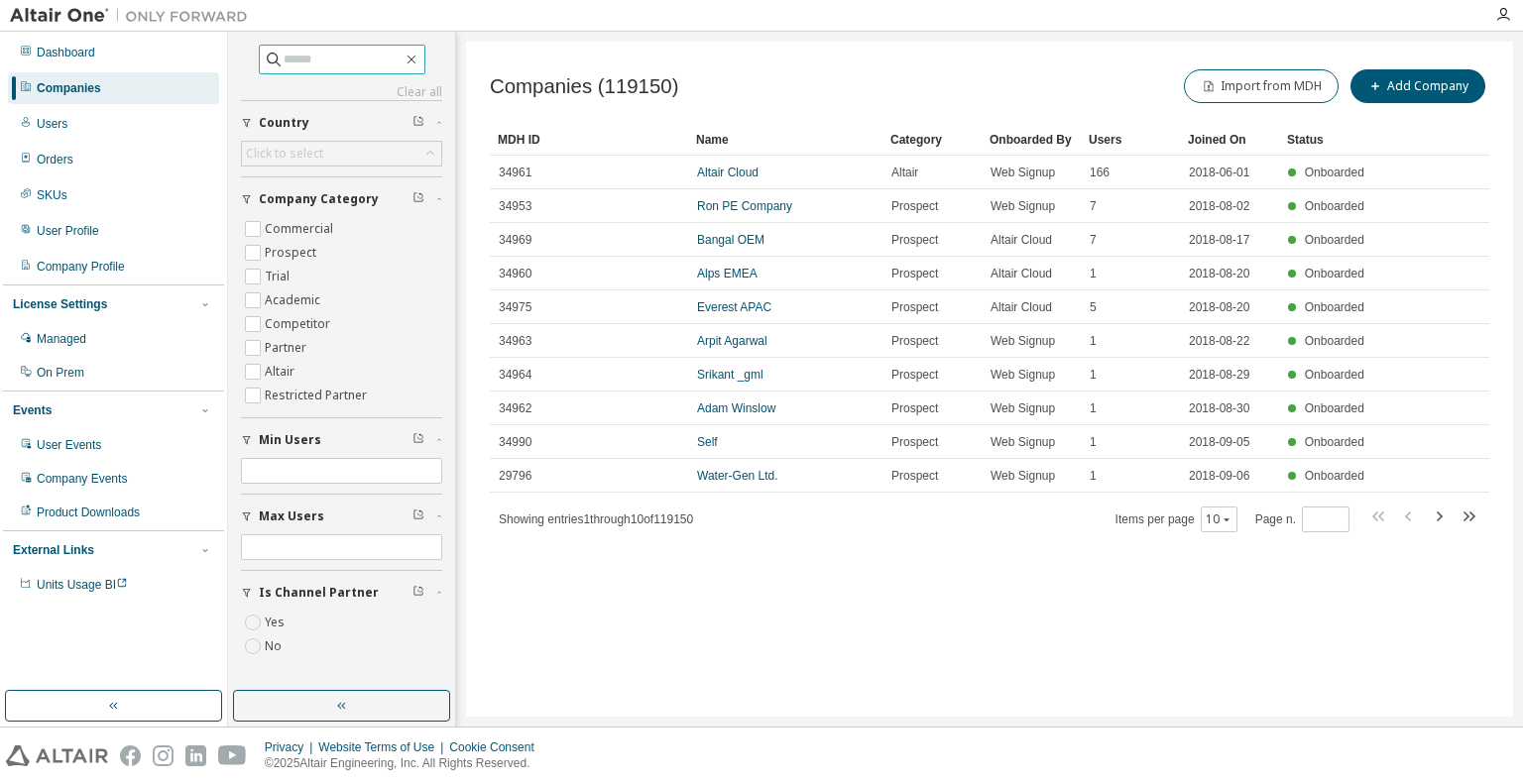 click at bounding box center (343, 59) 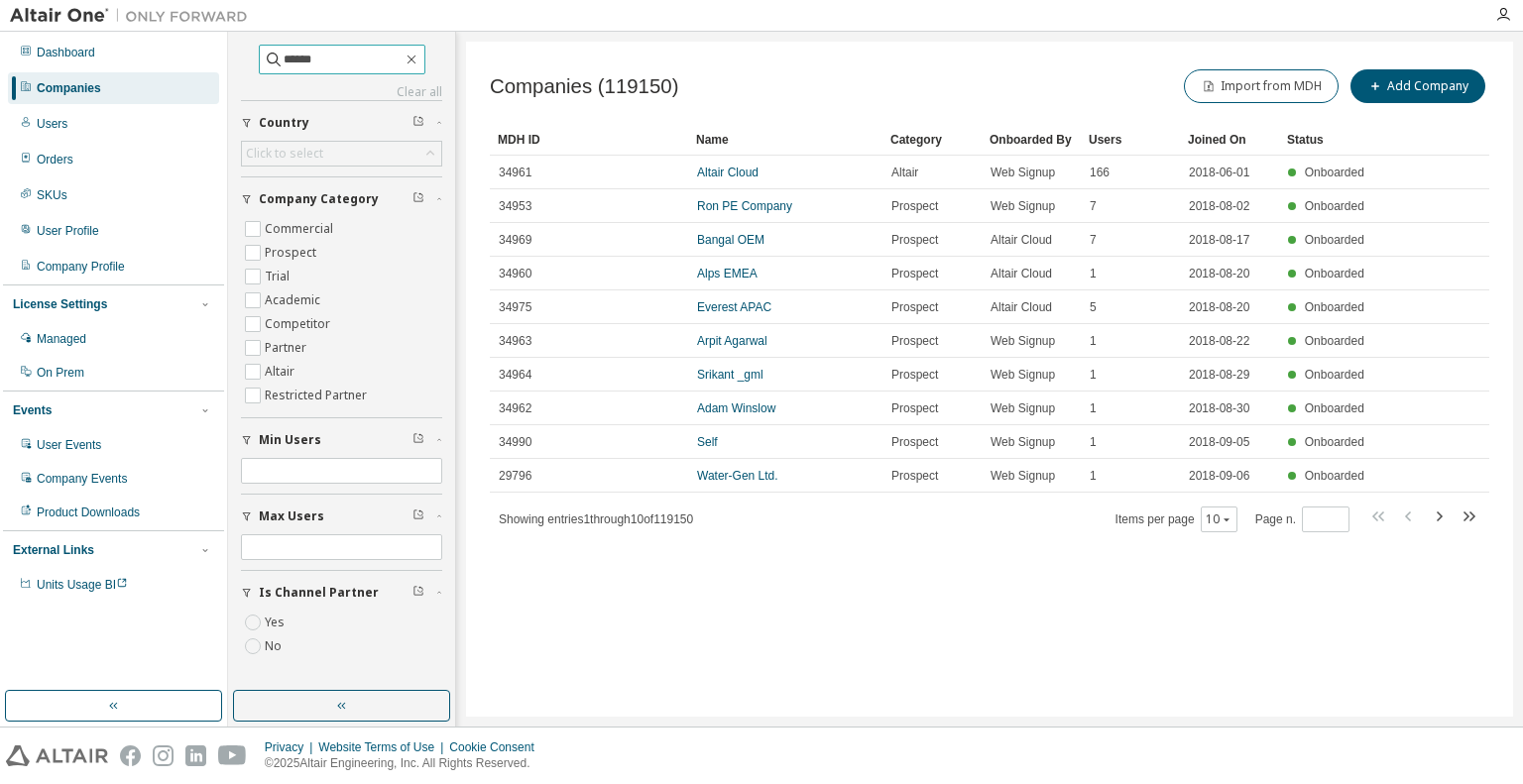type on "******" 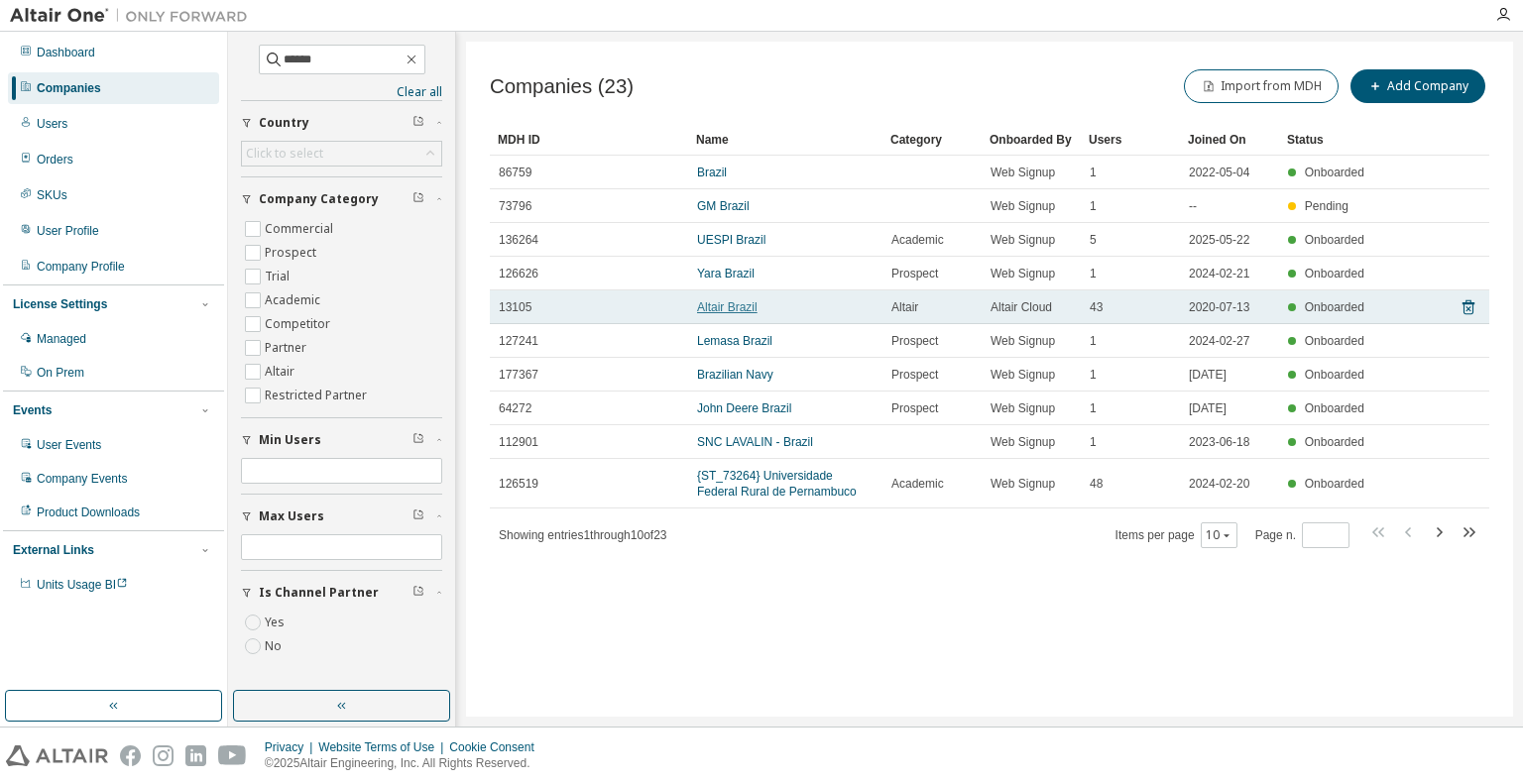click on "Altair Brazil" at bounding box center [727, 307] 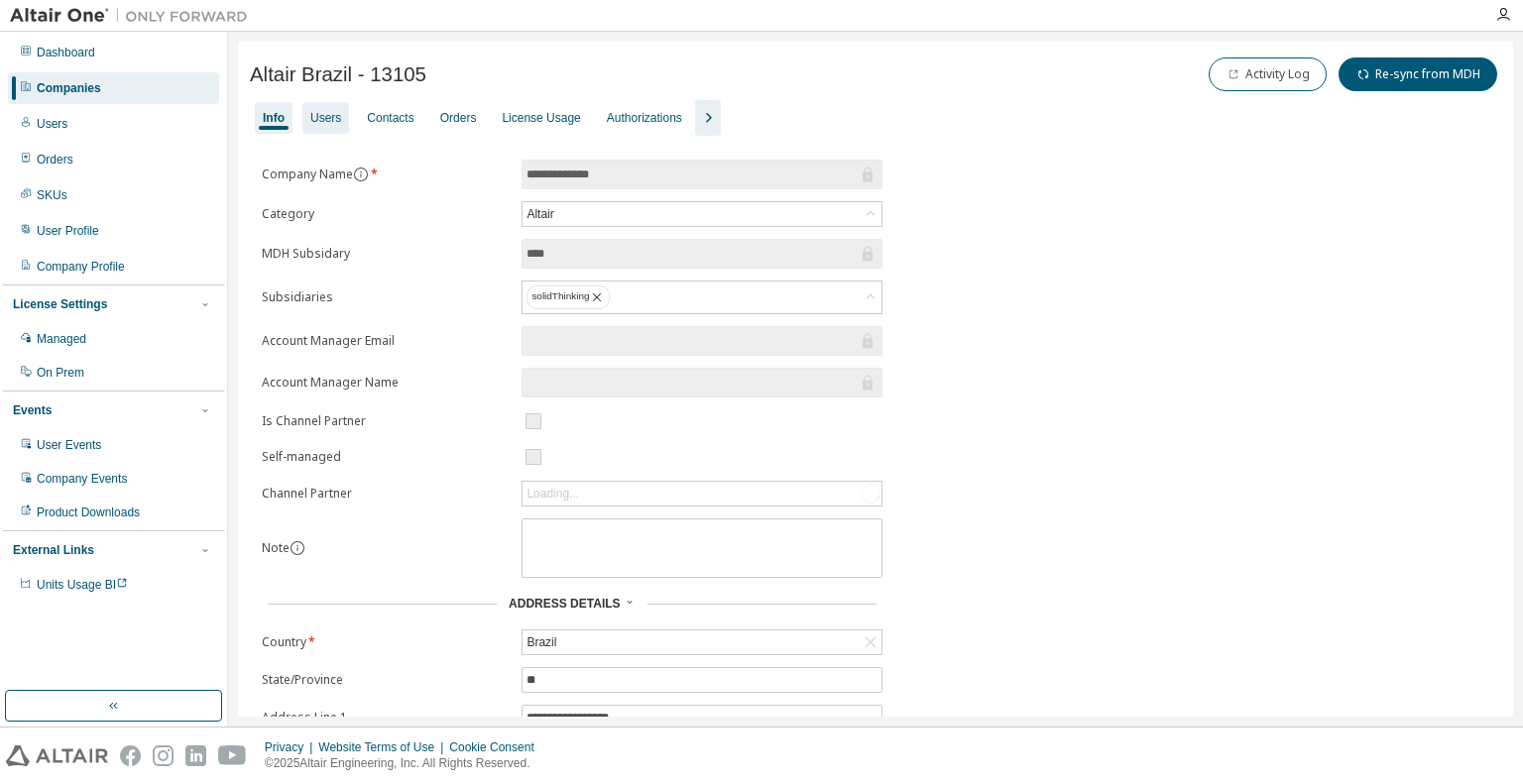 click on "Users" at bounding box center (325, 118) 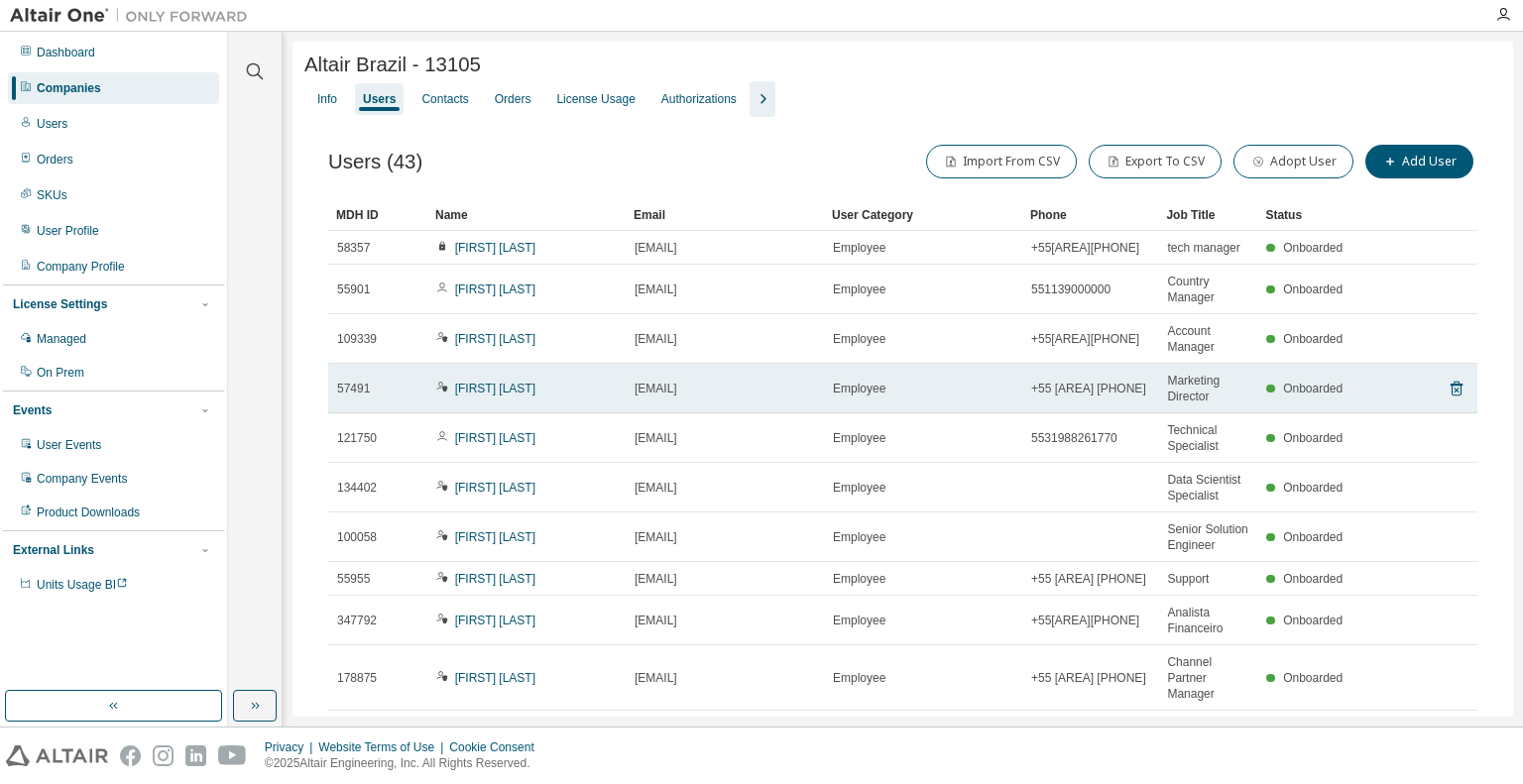scroll, scrollTop: 99, scrollLeft: 0, axis: vertical 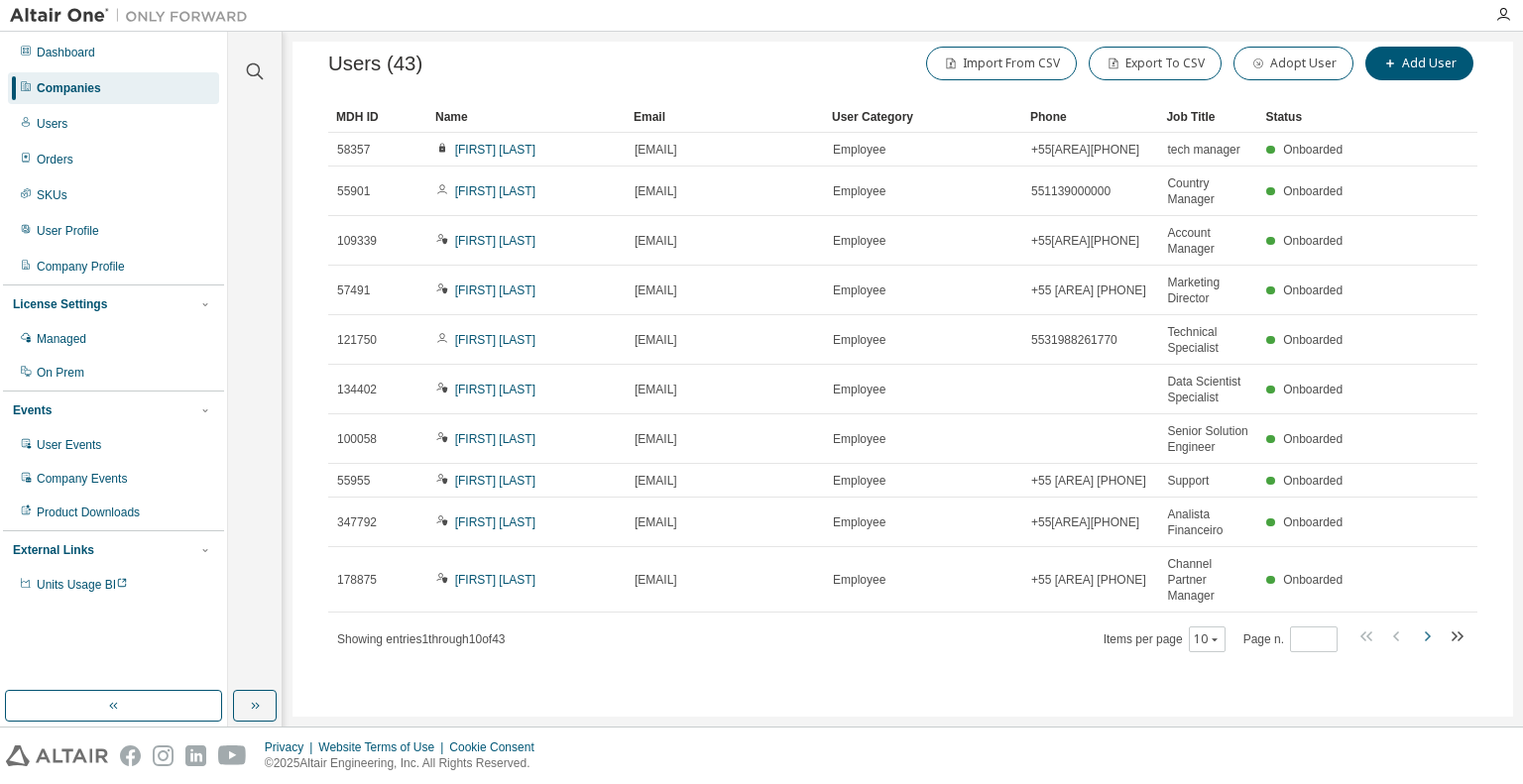 click 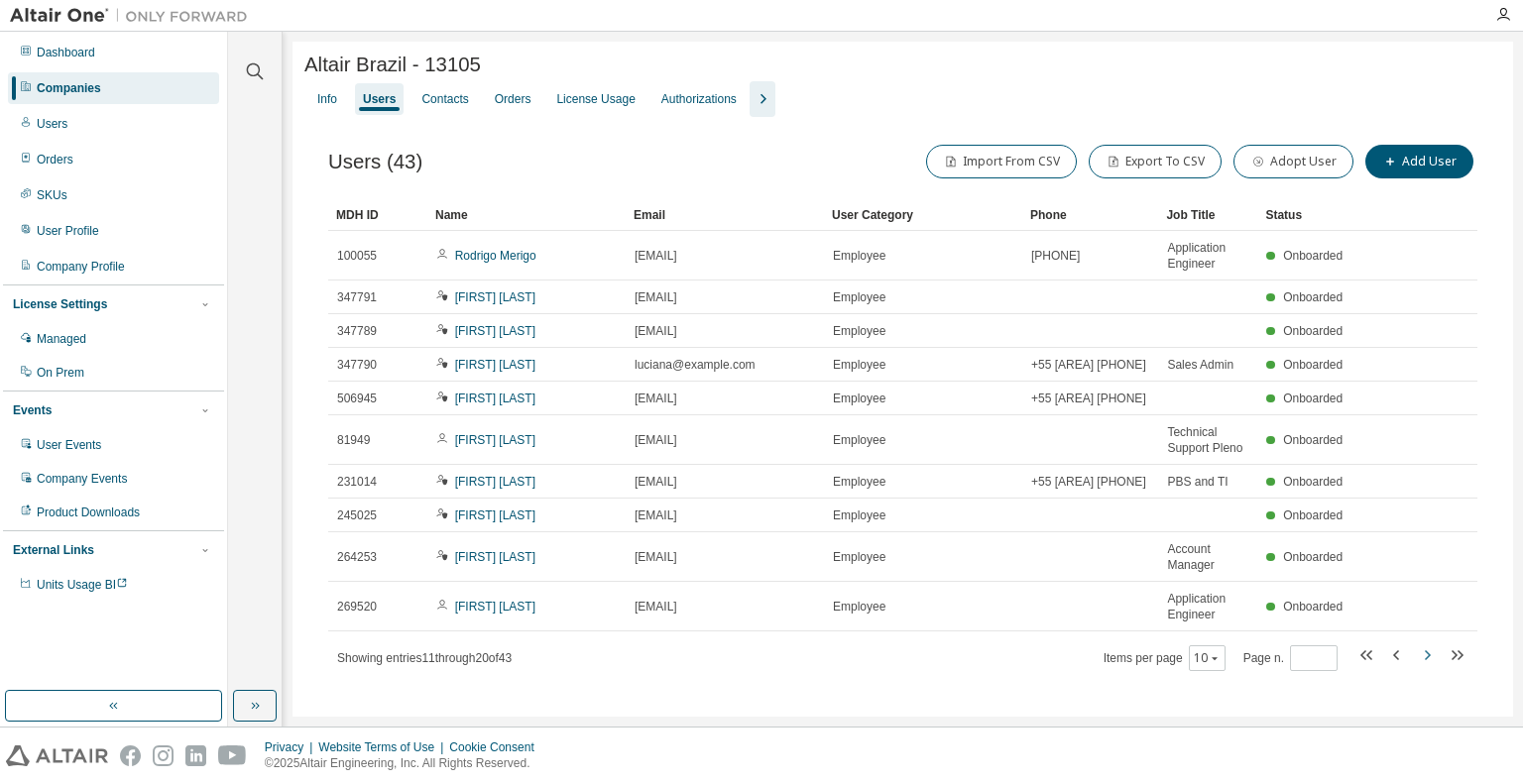 click 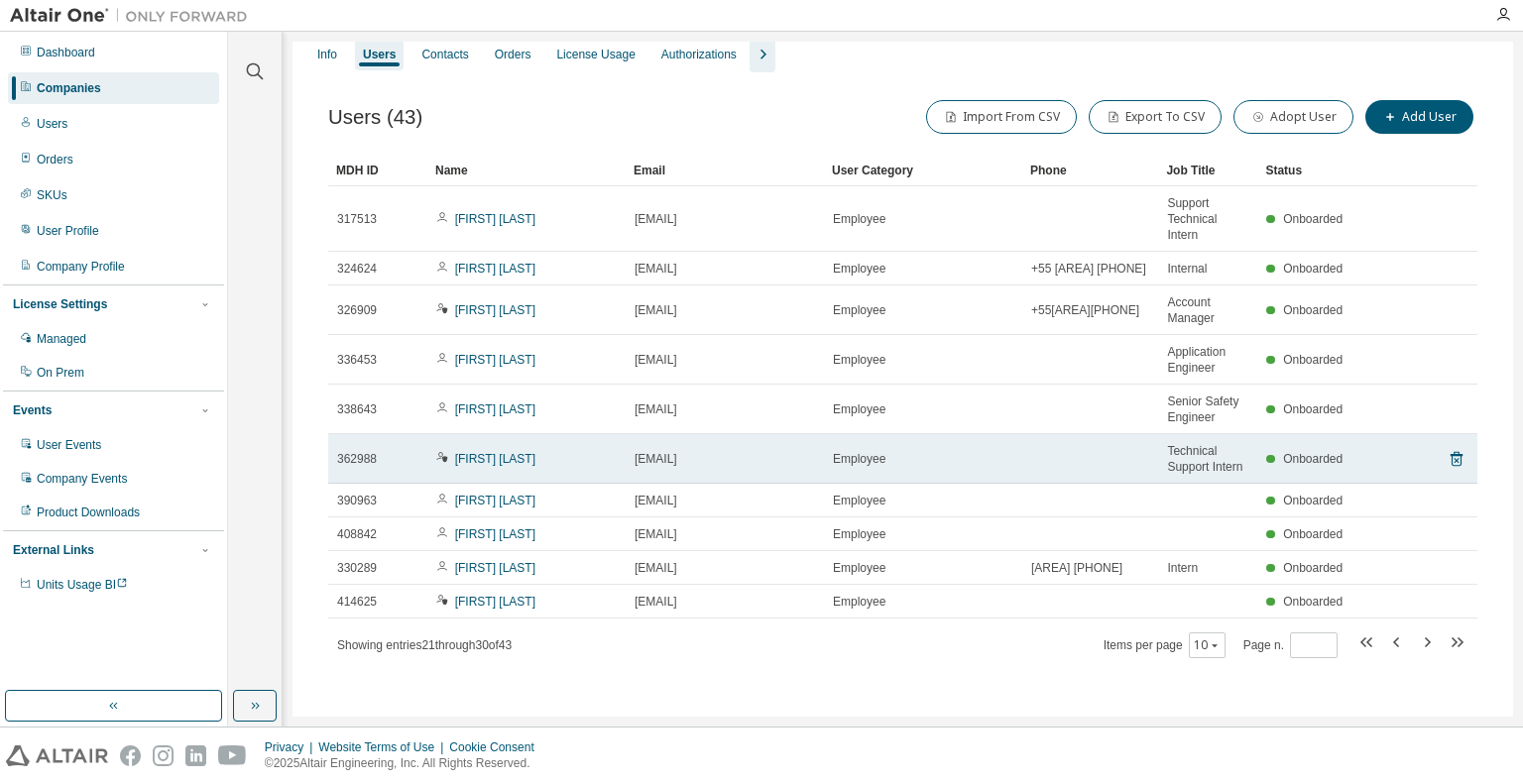 scroll, scrollTop: 68, scrollLeft: 0, axis: vertical 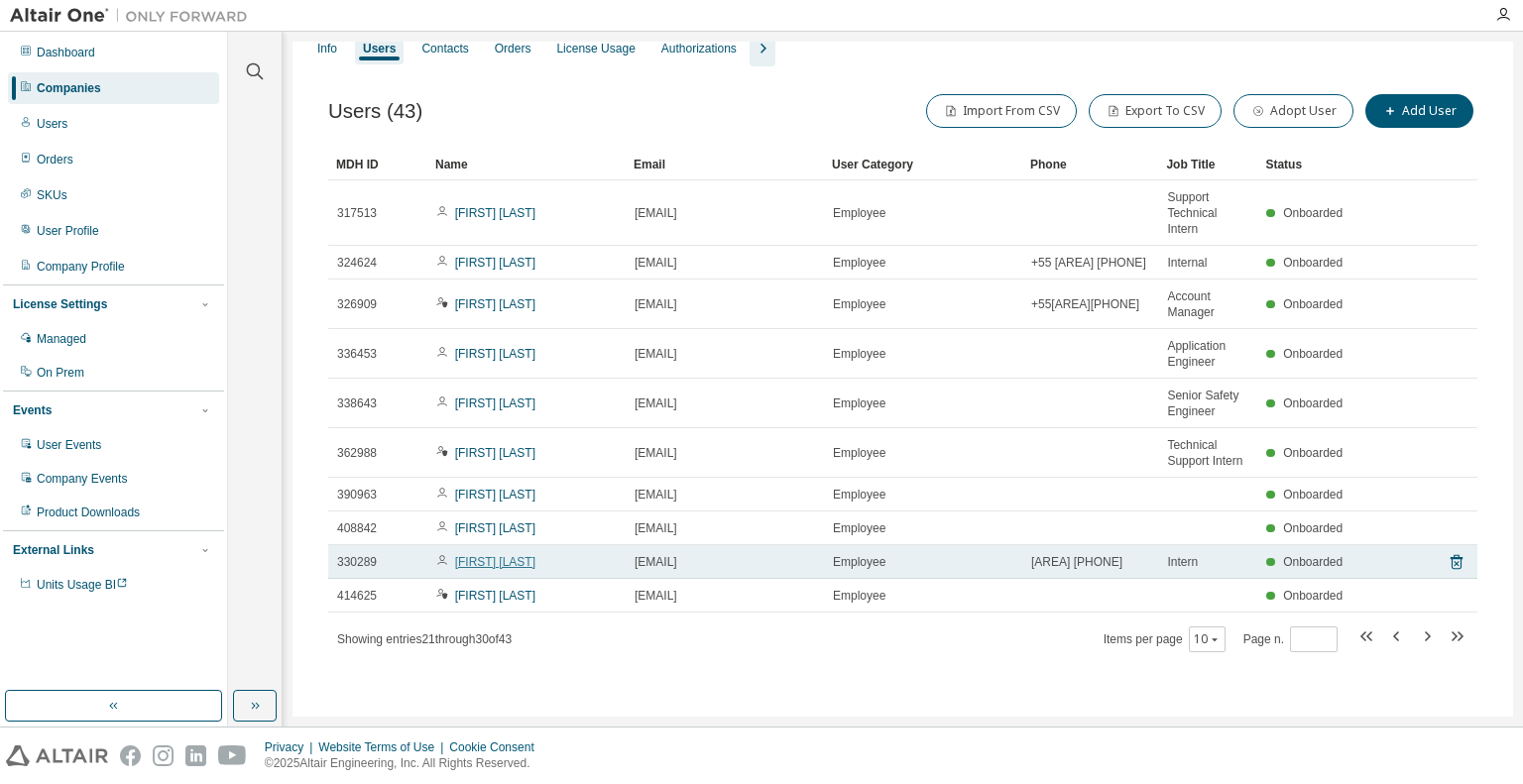 click on "[FIRST] [LAST]" at bounding box center (495, 562) 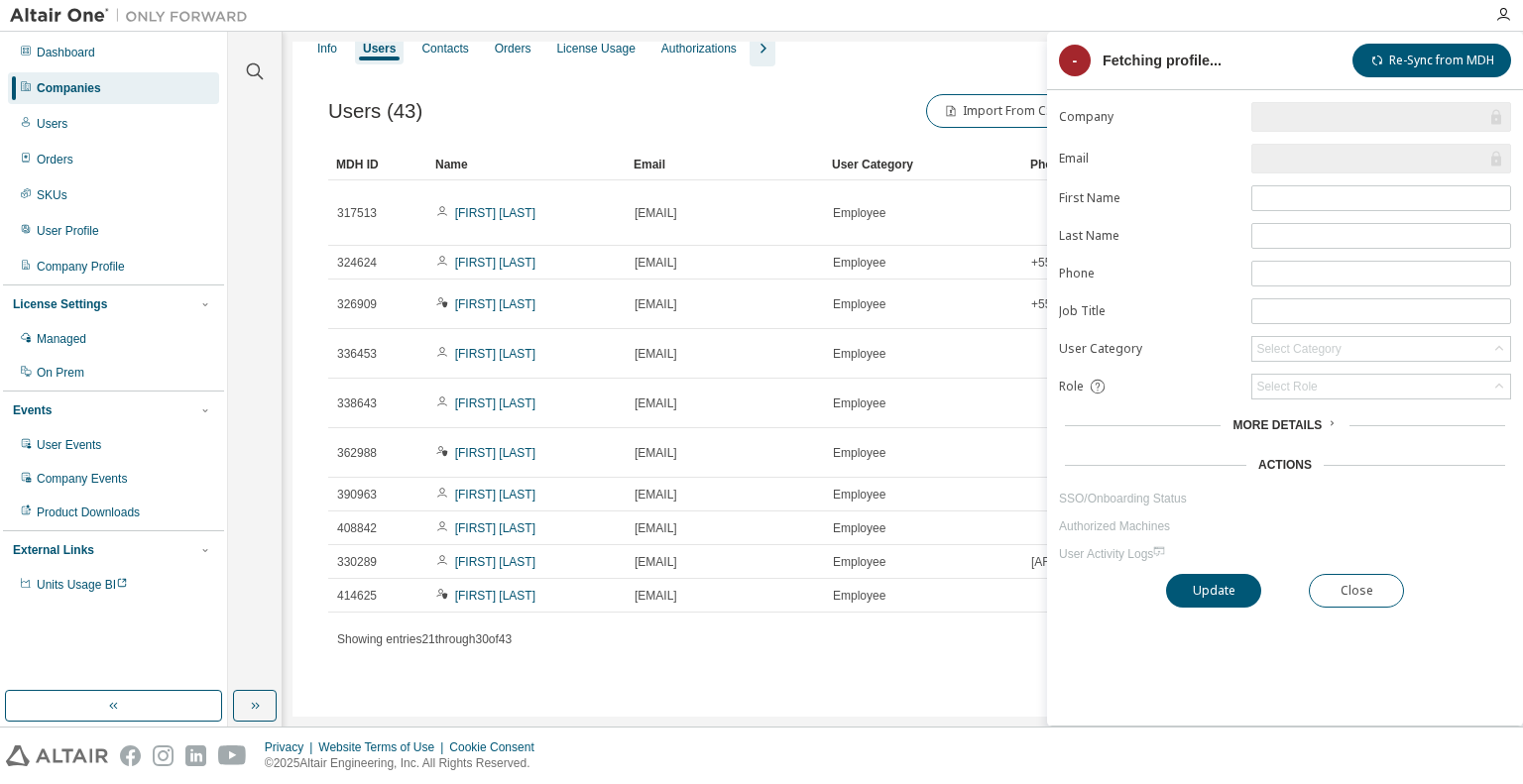 type on "*" 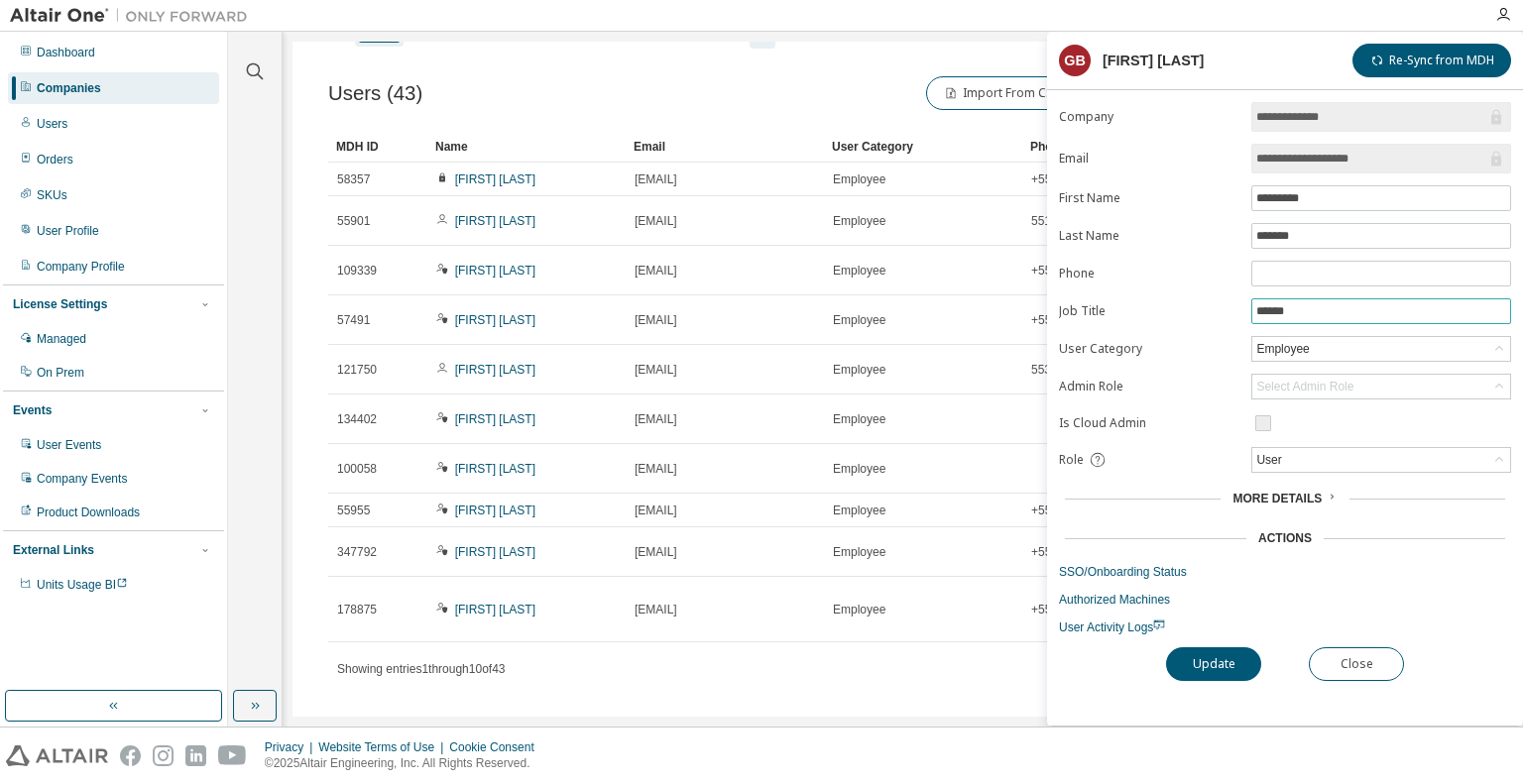 click on "******" at bounding box center (1381, 311) 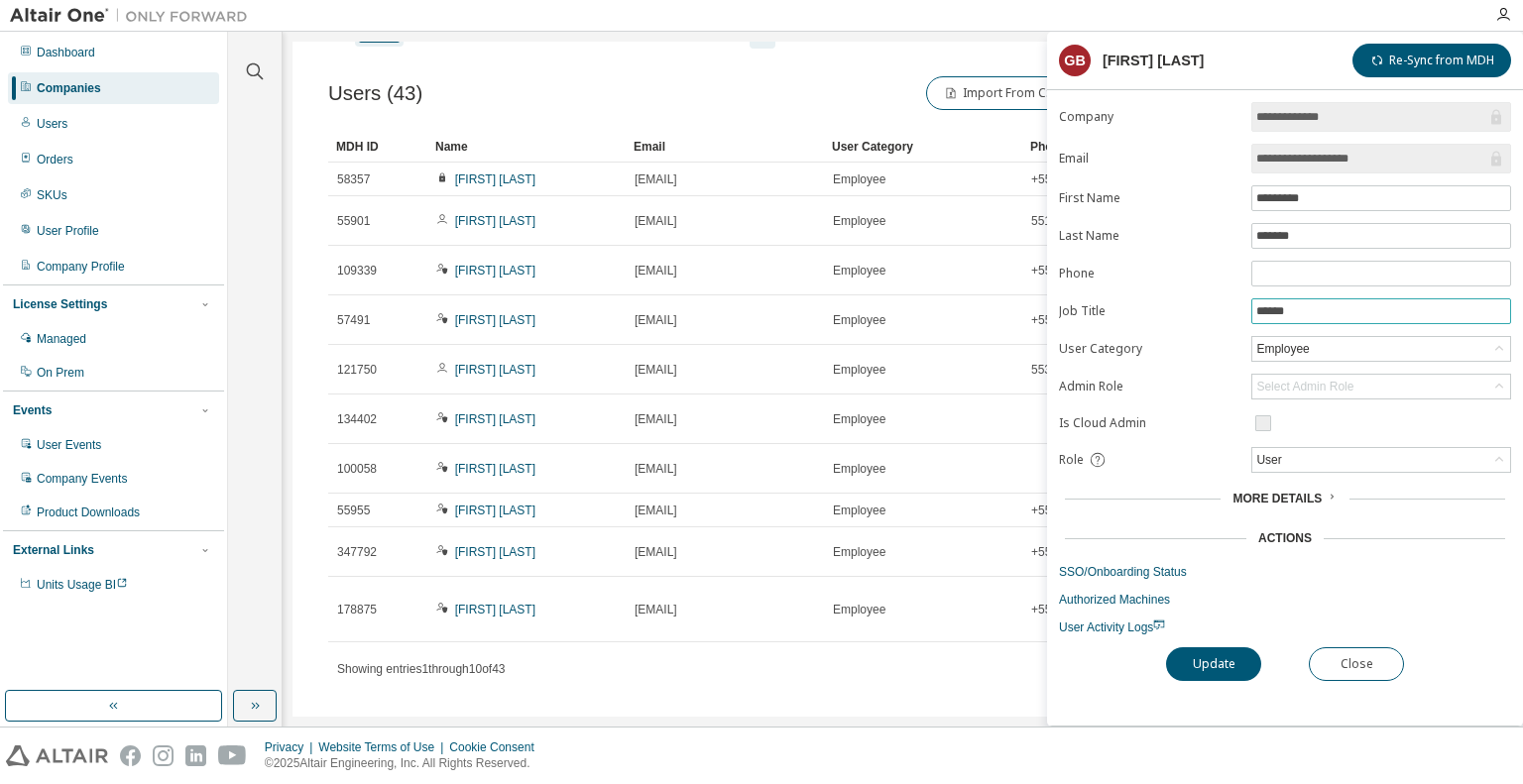 drag, startPoint x: 1312, startPoint y: 312, endPoint x: 1095, endPoint y: 312, distance: 217 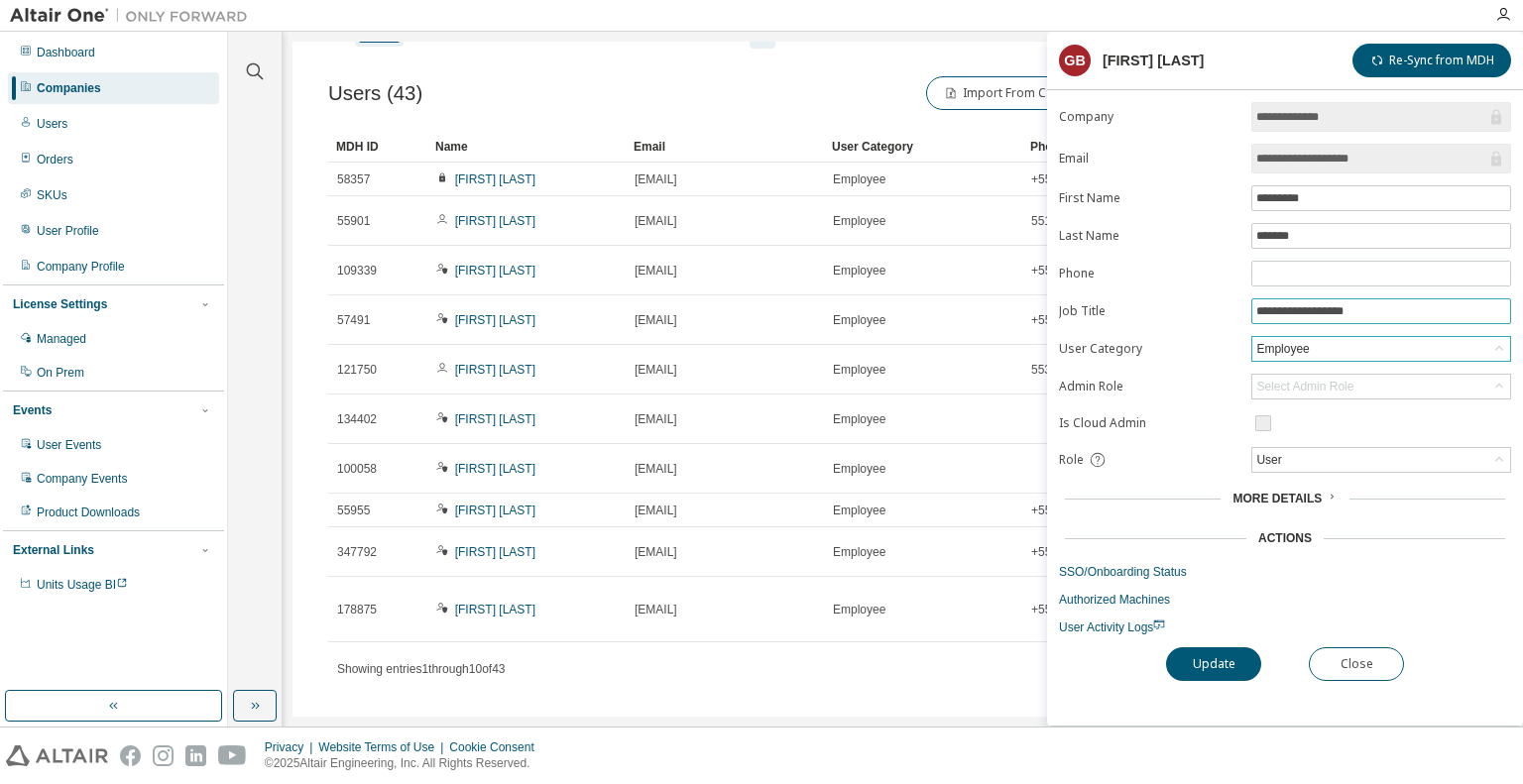 type on "**********" 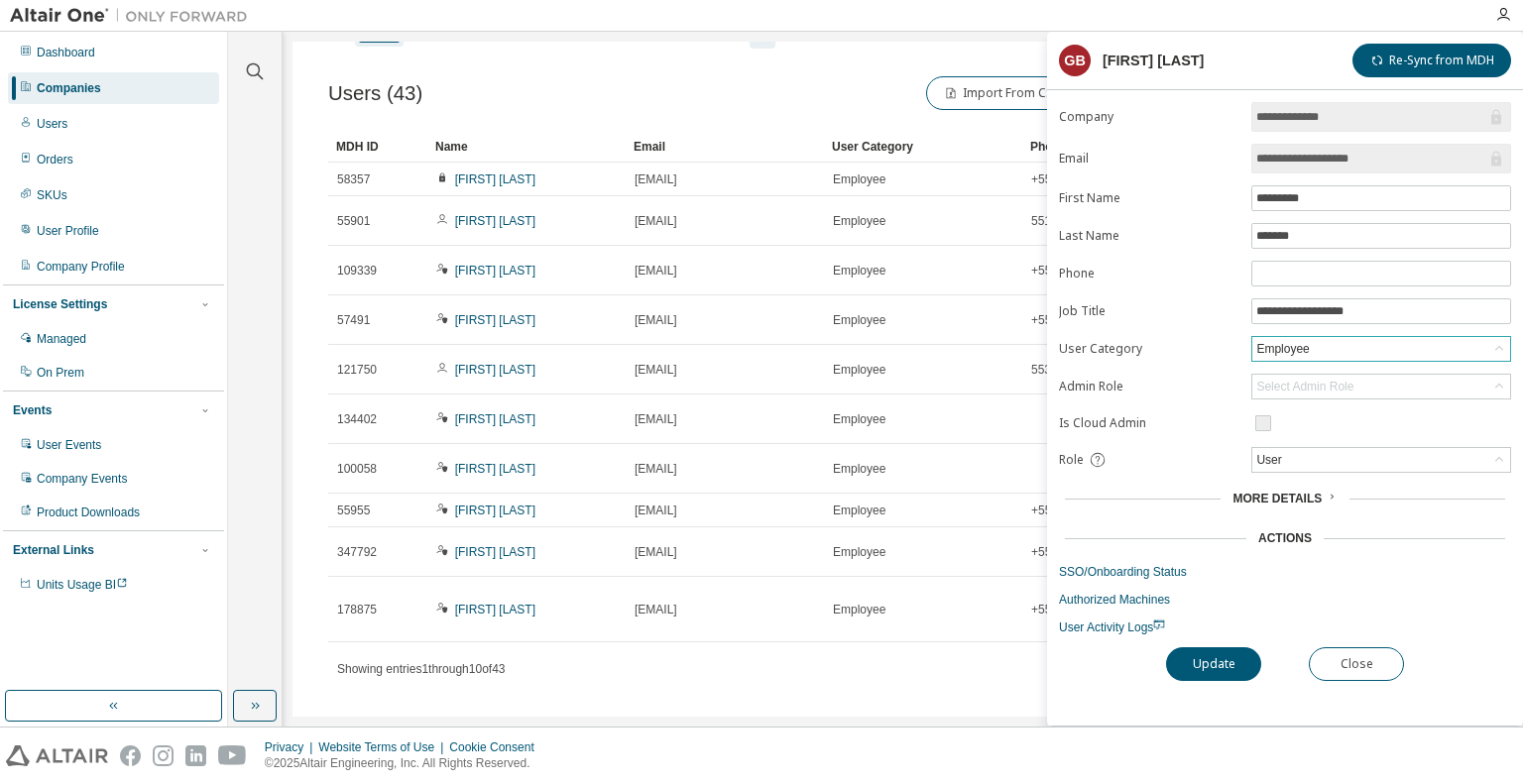 click on "Employee" at bounding box center [1381, 349] 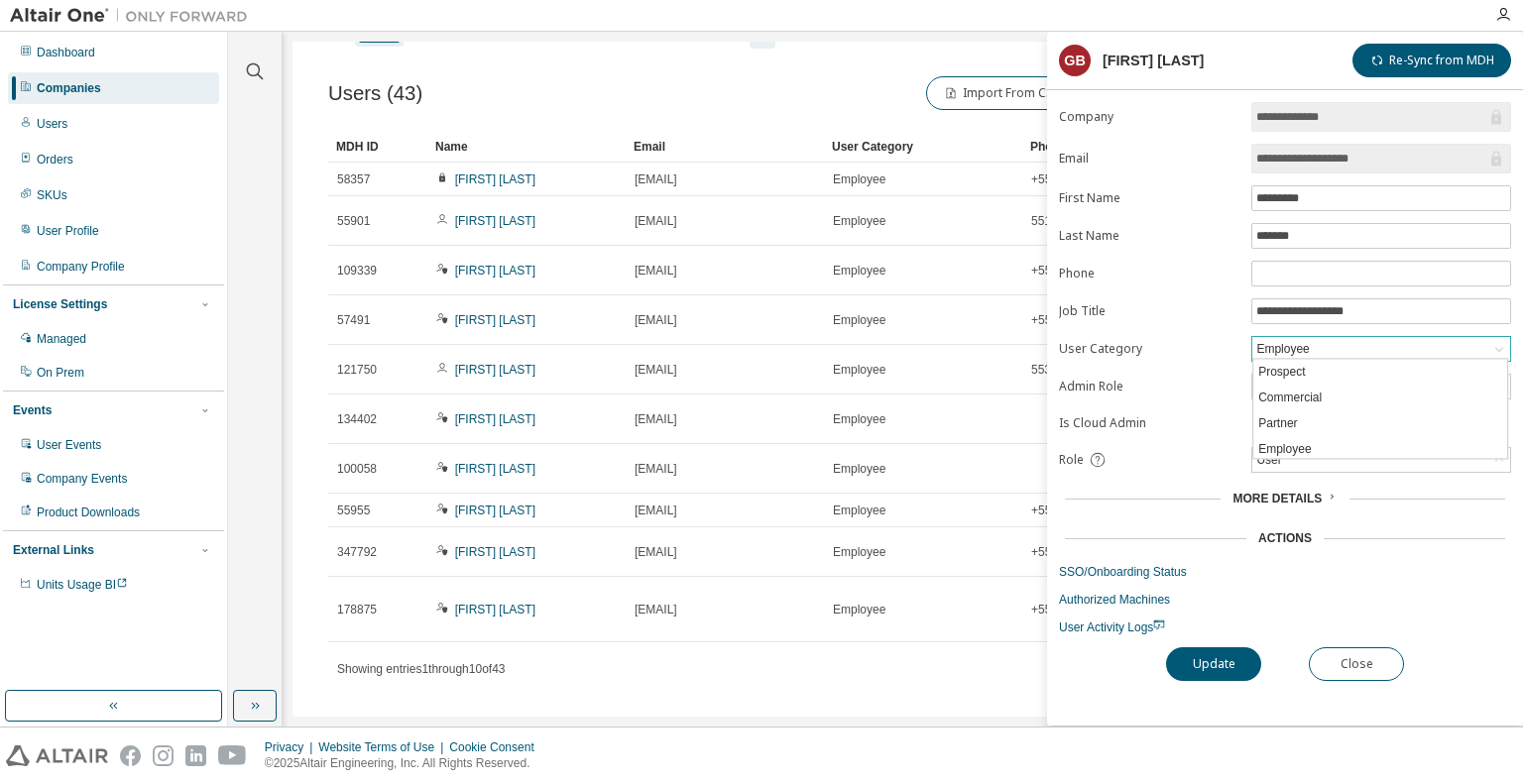 click on "Employee" at bounding box center [1381, 349] 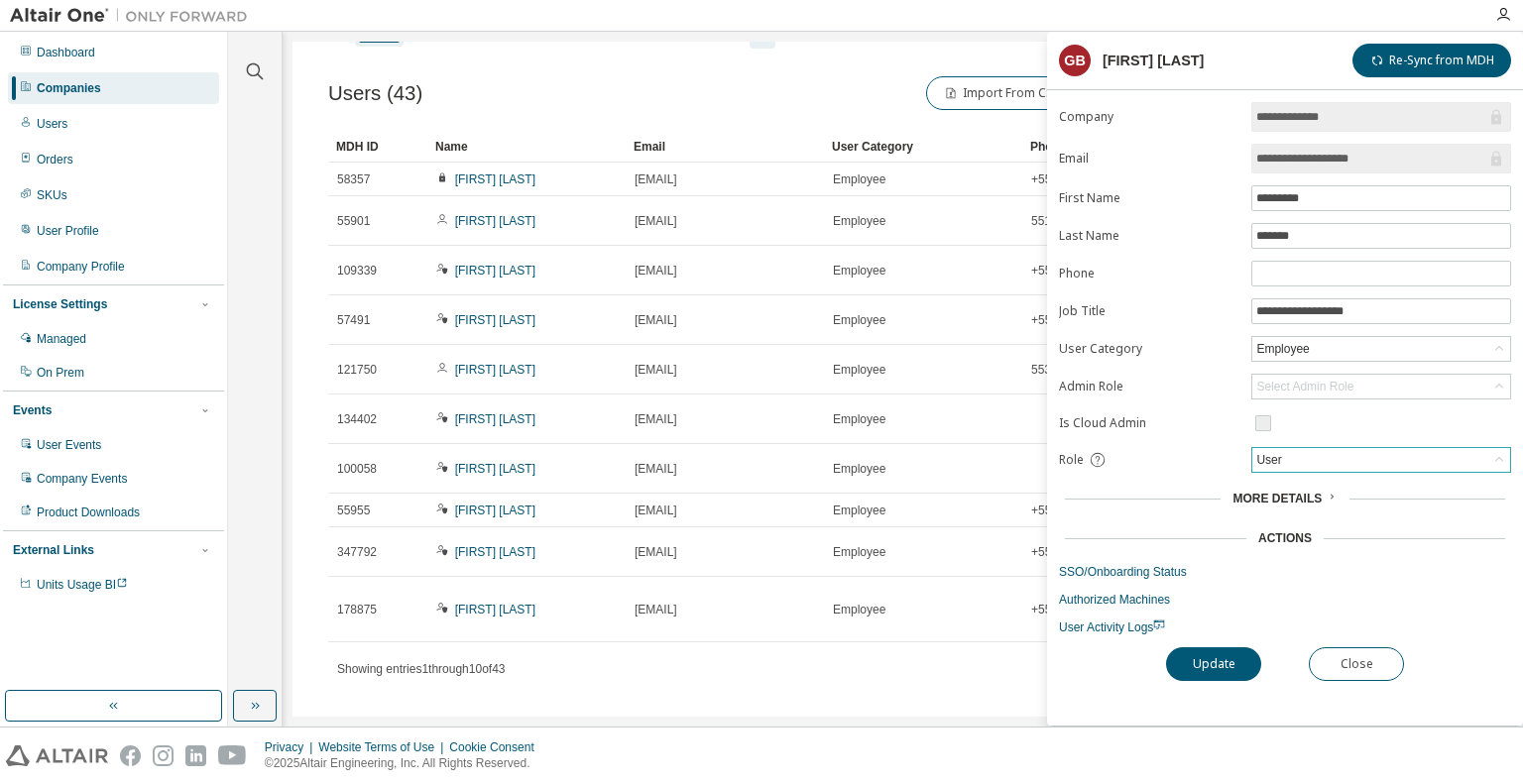 click on "User" at bounding box center [1381, 460] 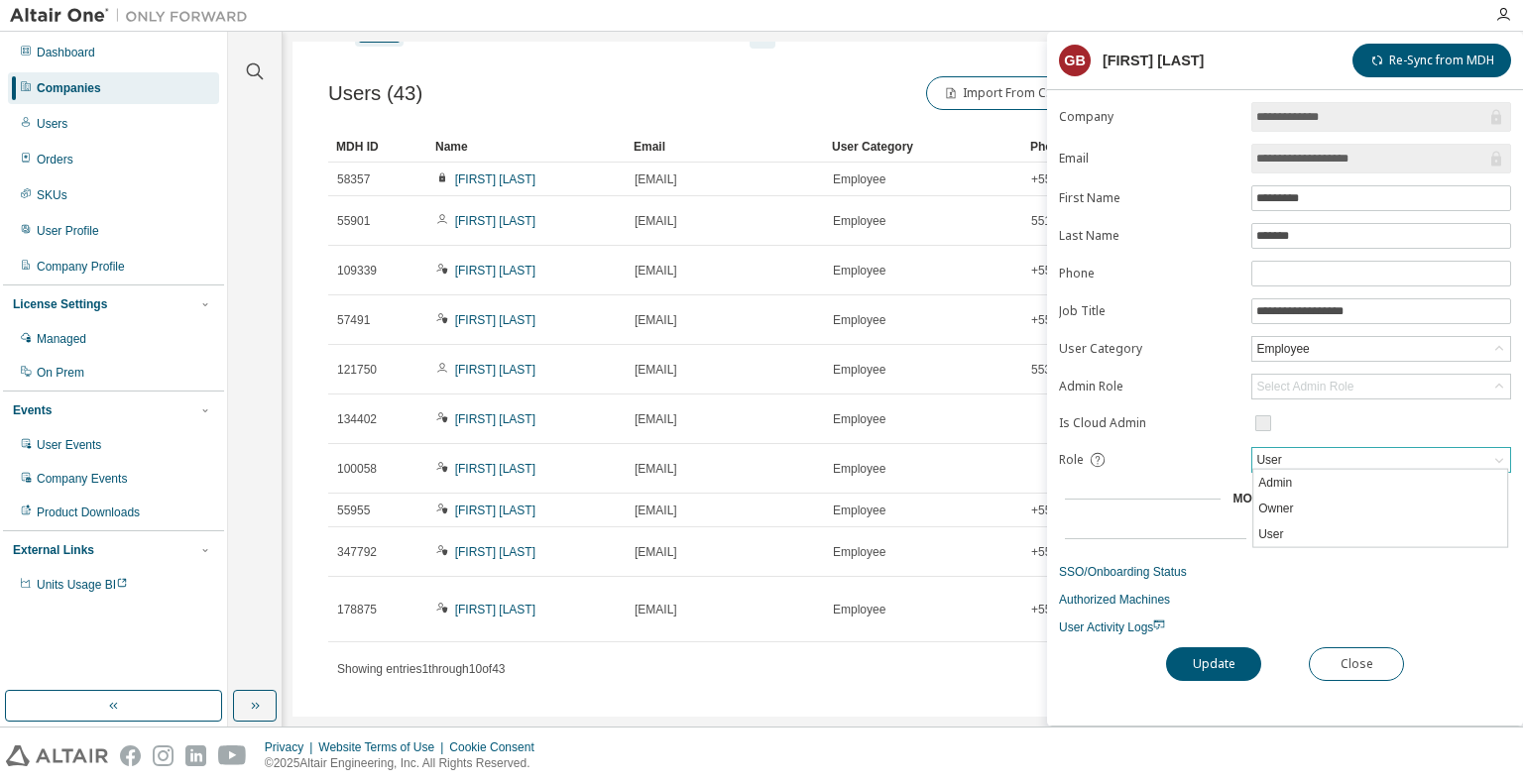 click on "User" at bounding box center (1381, 460) 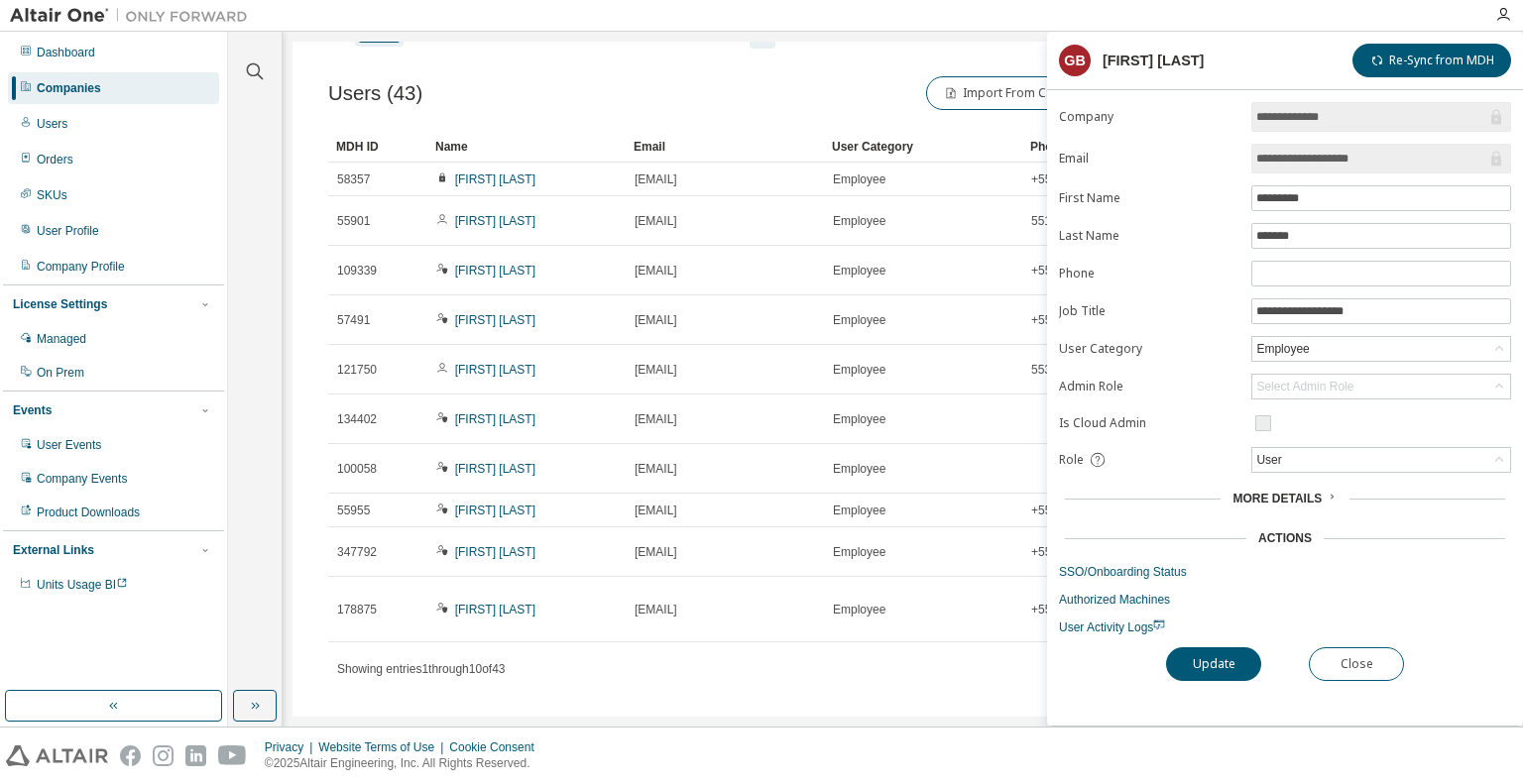 click on "More Details" at bounding box center [1277, 499] 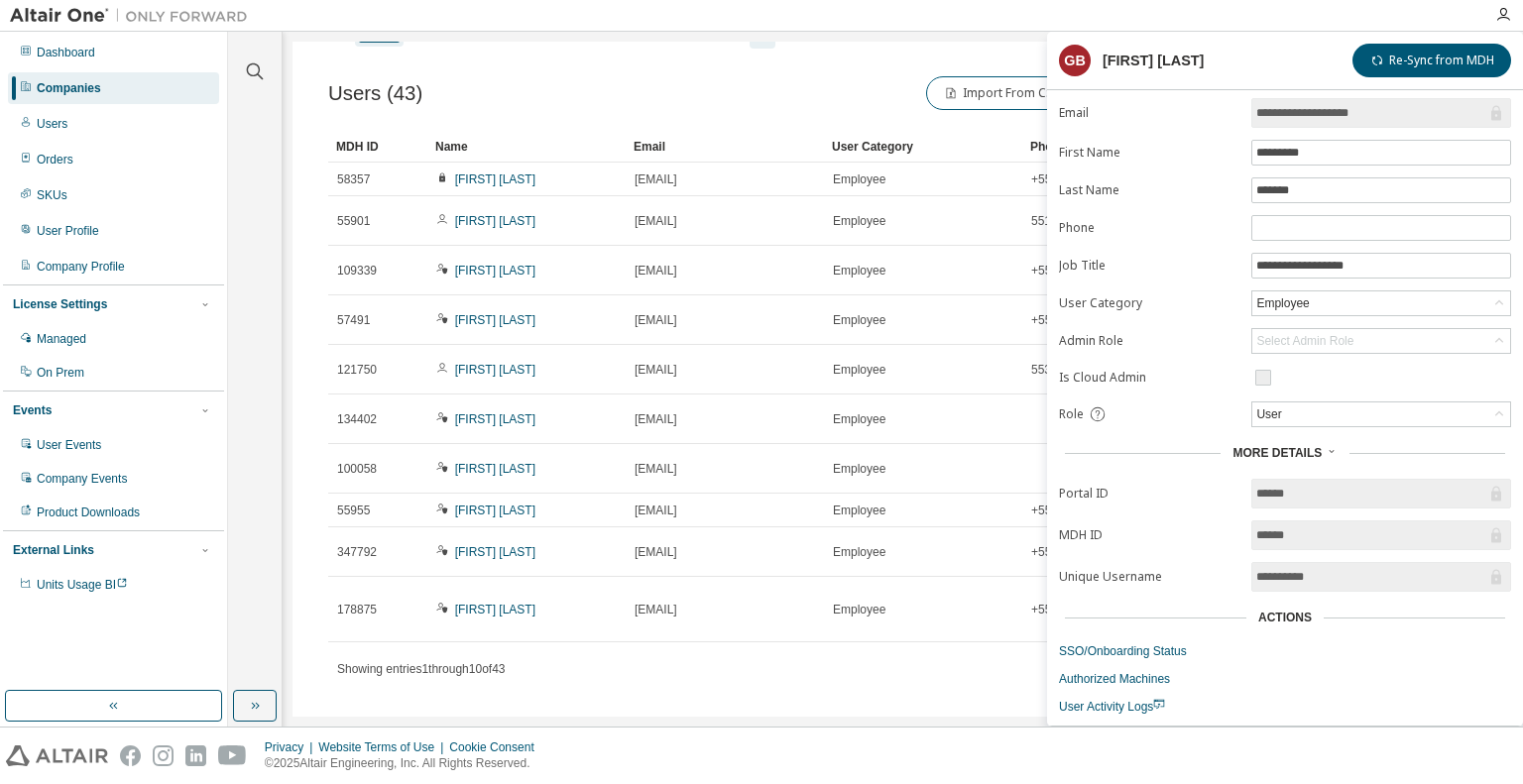 scroll, scrollTop: 83, scrollLeft: 0, axis: vertical 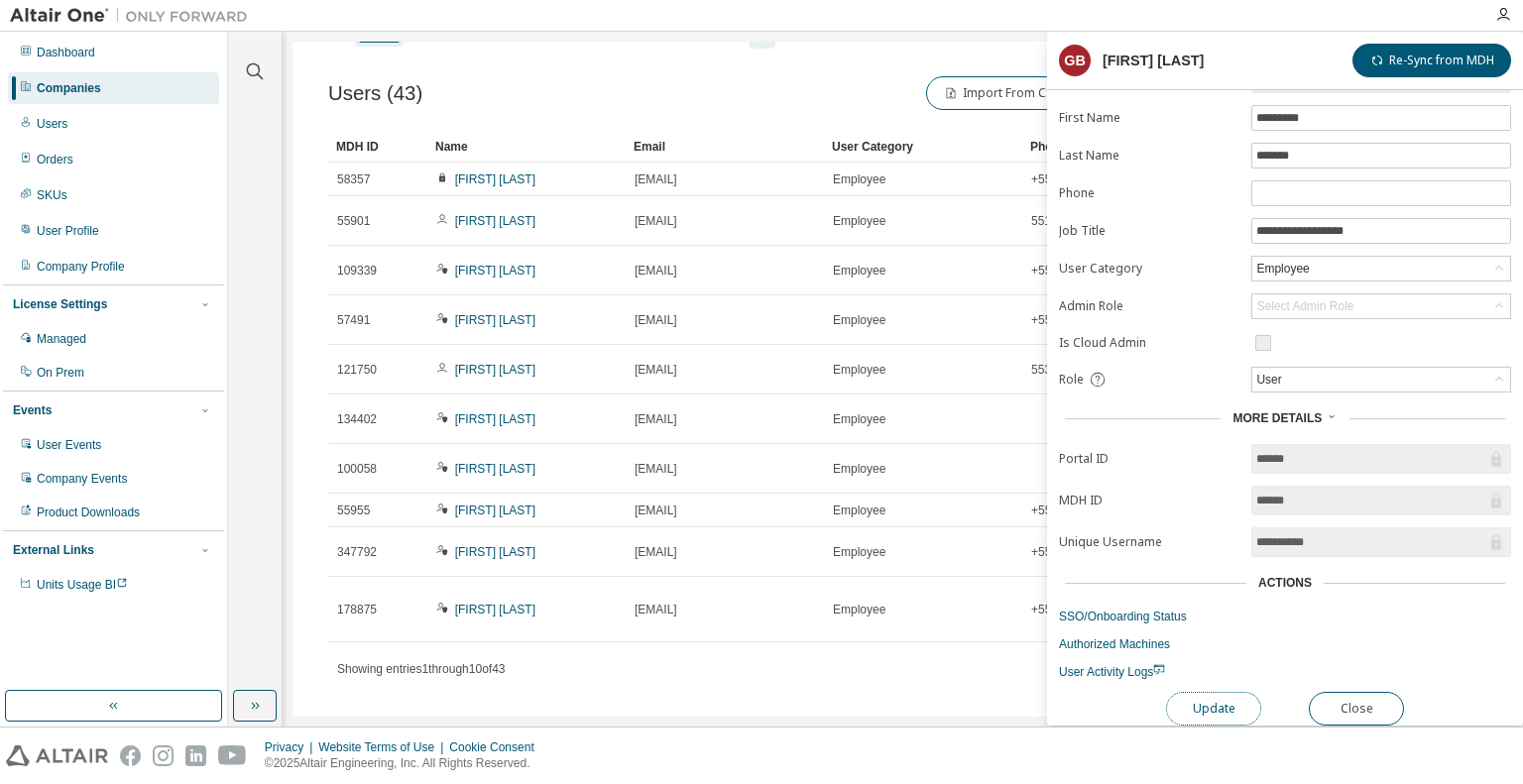 click on "Update" at bounding box center (1214, 709) 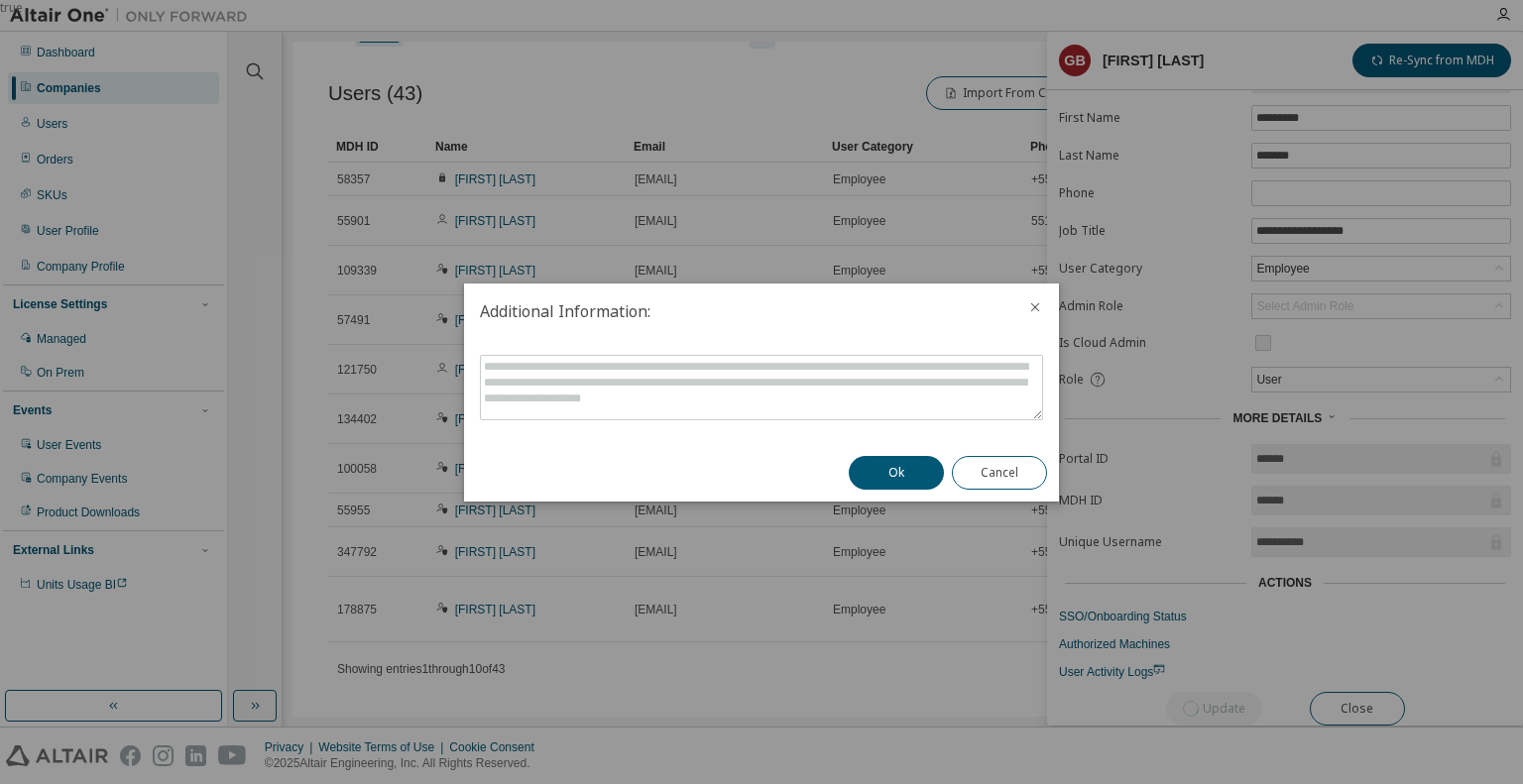 click on "Ok Cancel" at bounding box center [948, 473] 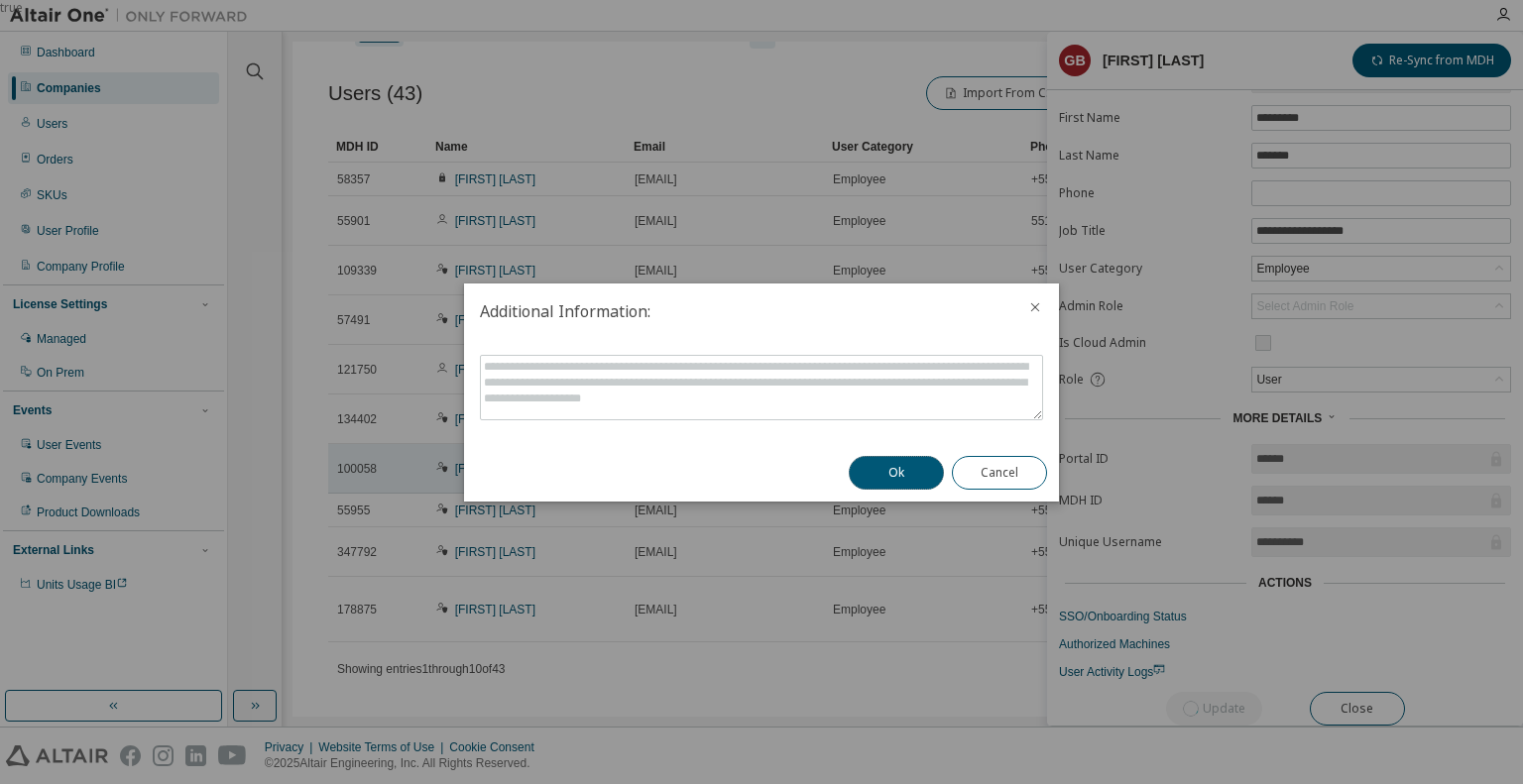 click on "Ok" at bounding box center [896, 473] 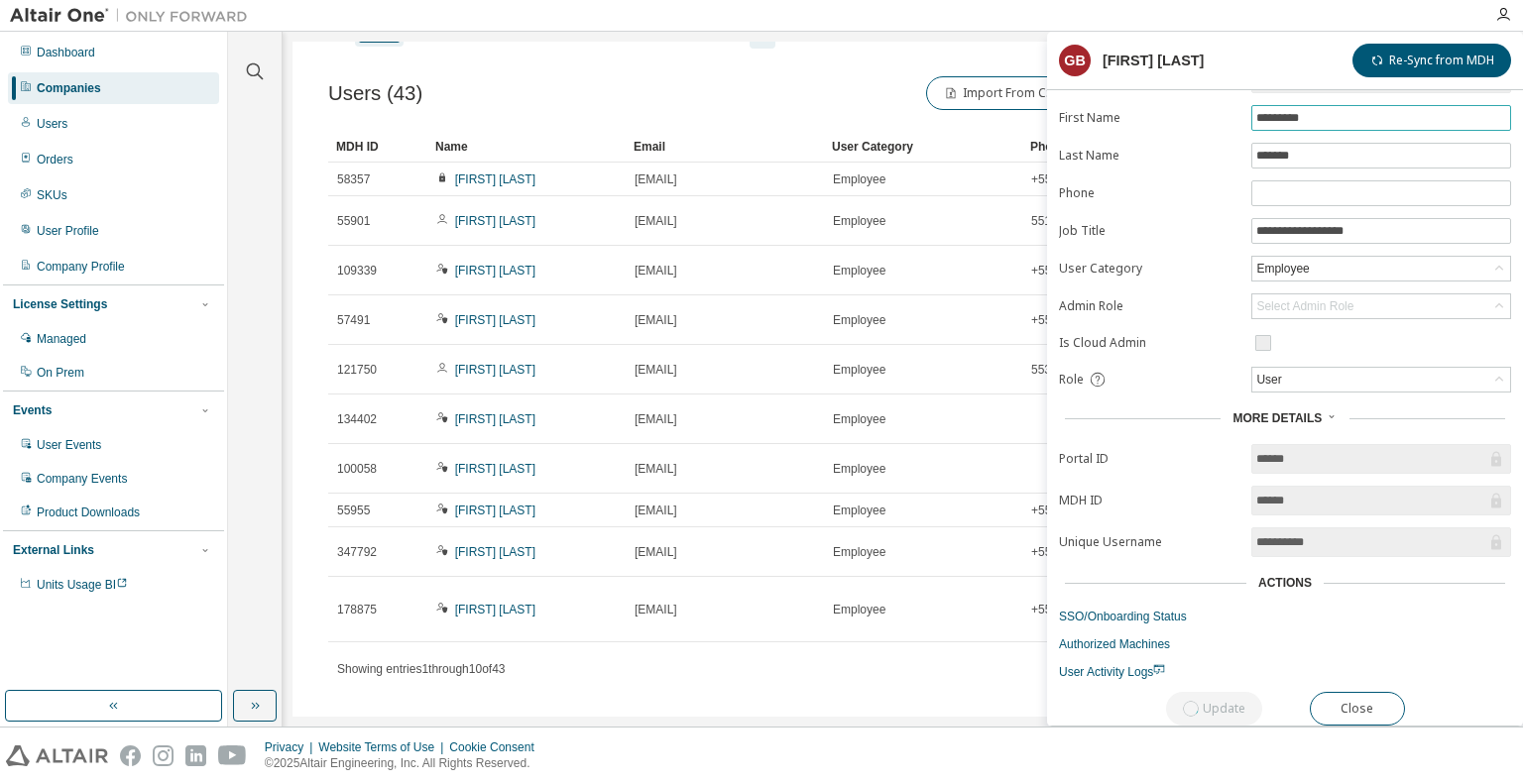 scroll, scrollTop: 0, scrollLeft: 0, axis: both 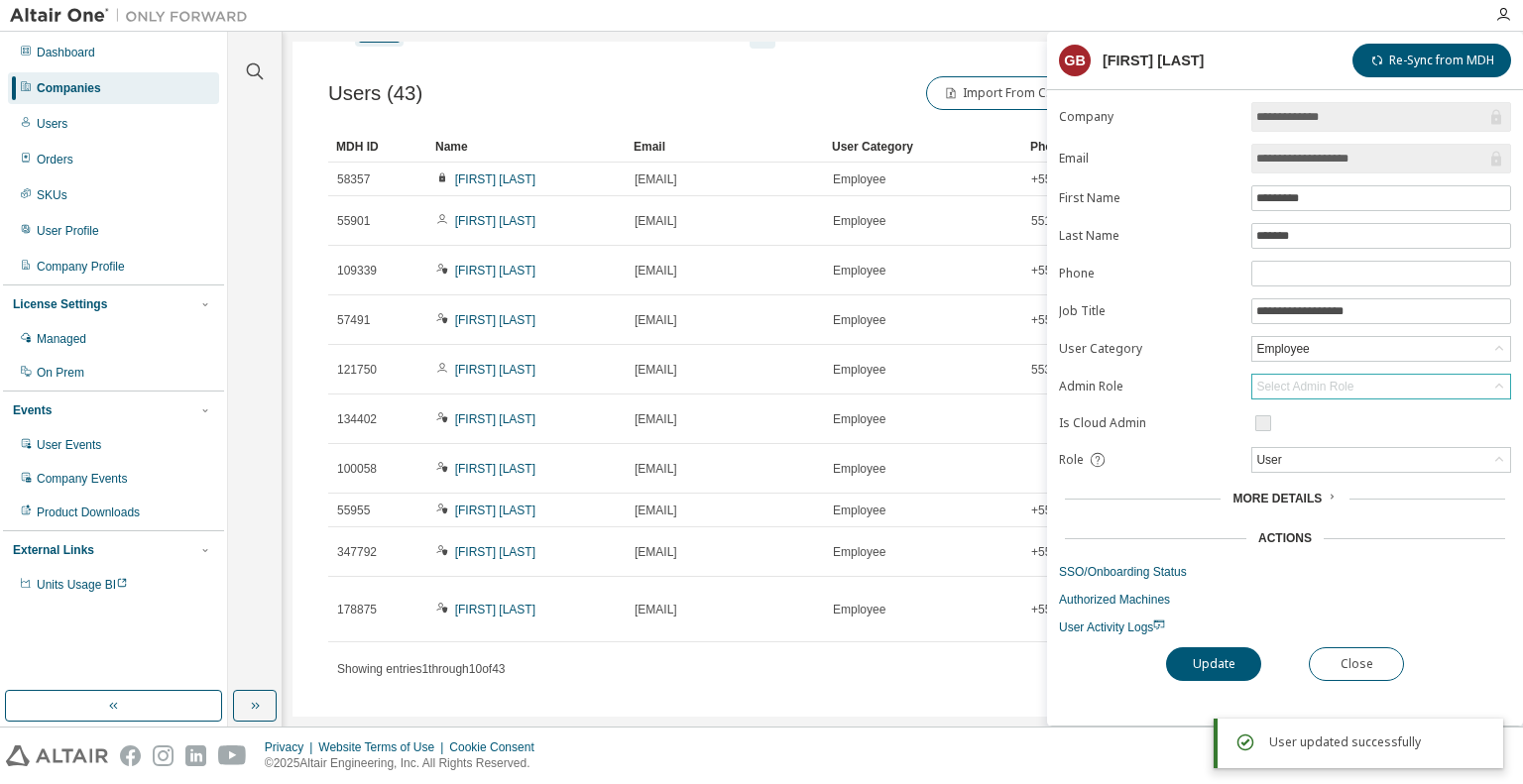 click on "Select Admin Role" at bounding box center (1305, 387) 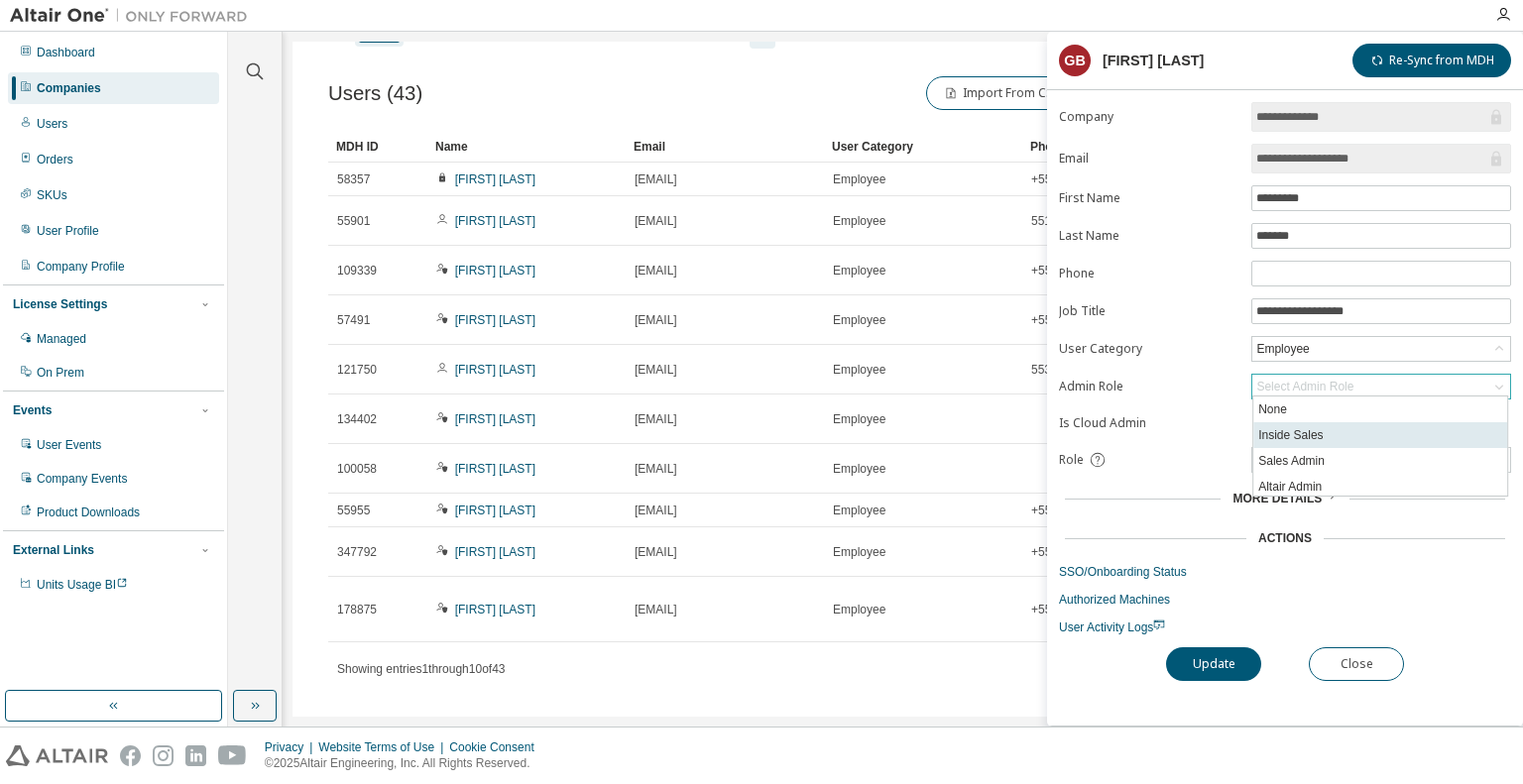 scroll, scrollTop: 4, scrollLeft: 0, axis: vertical 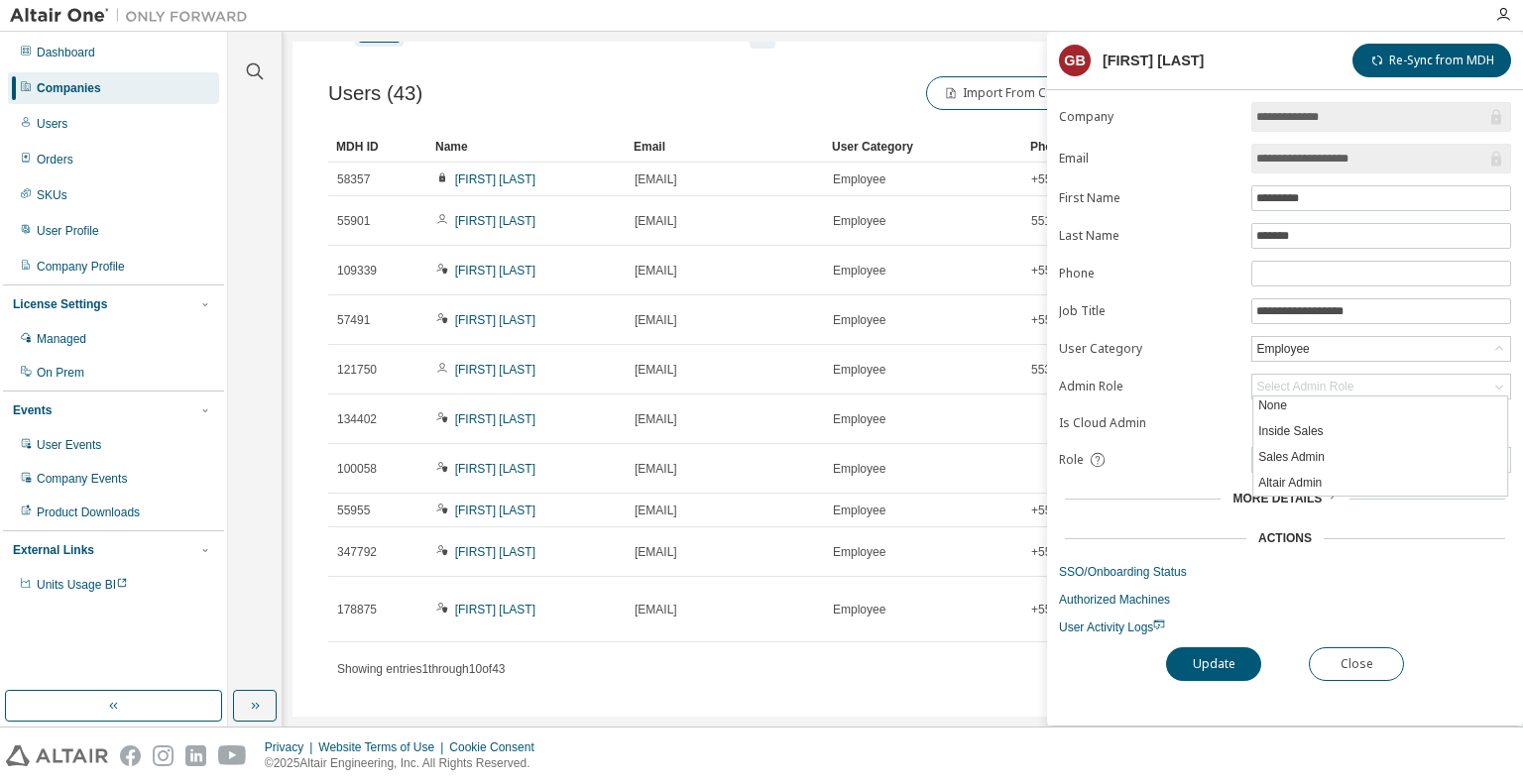 click on "Admin Role" at bounding box center (1149, 387) 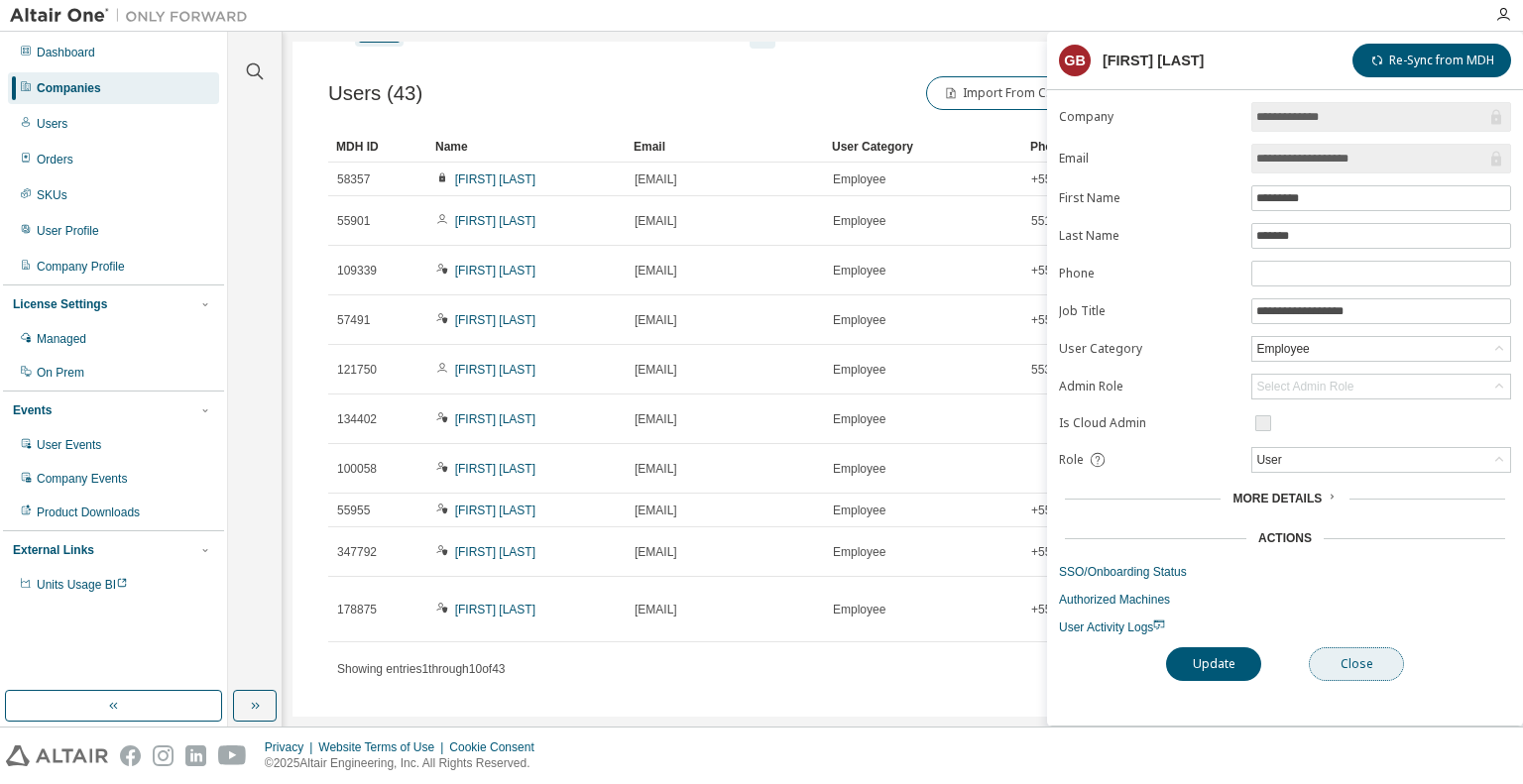 click on "Close" at bounding box center [1356, 664] 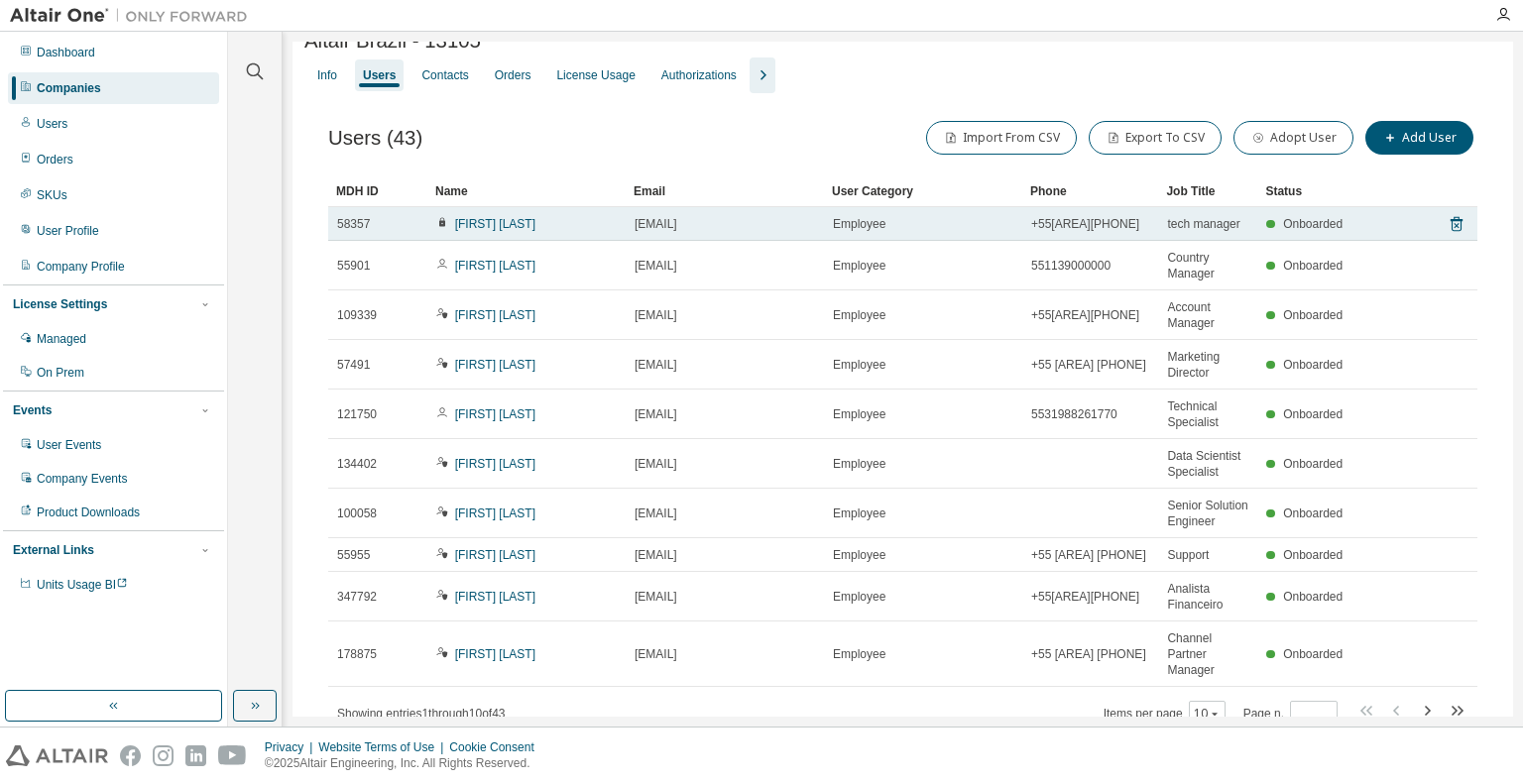 scroll, scrollTop: 0, scrollLeft: 0, axis: both 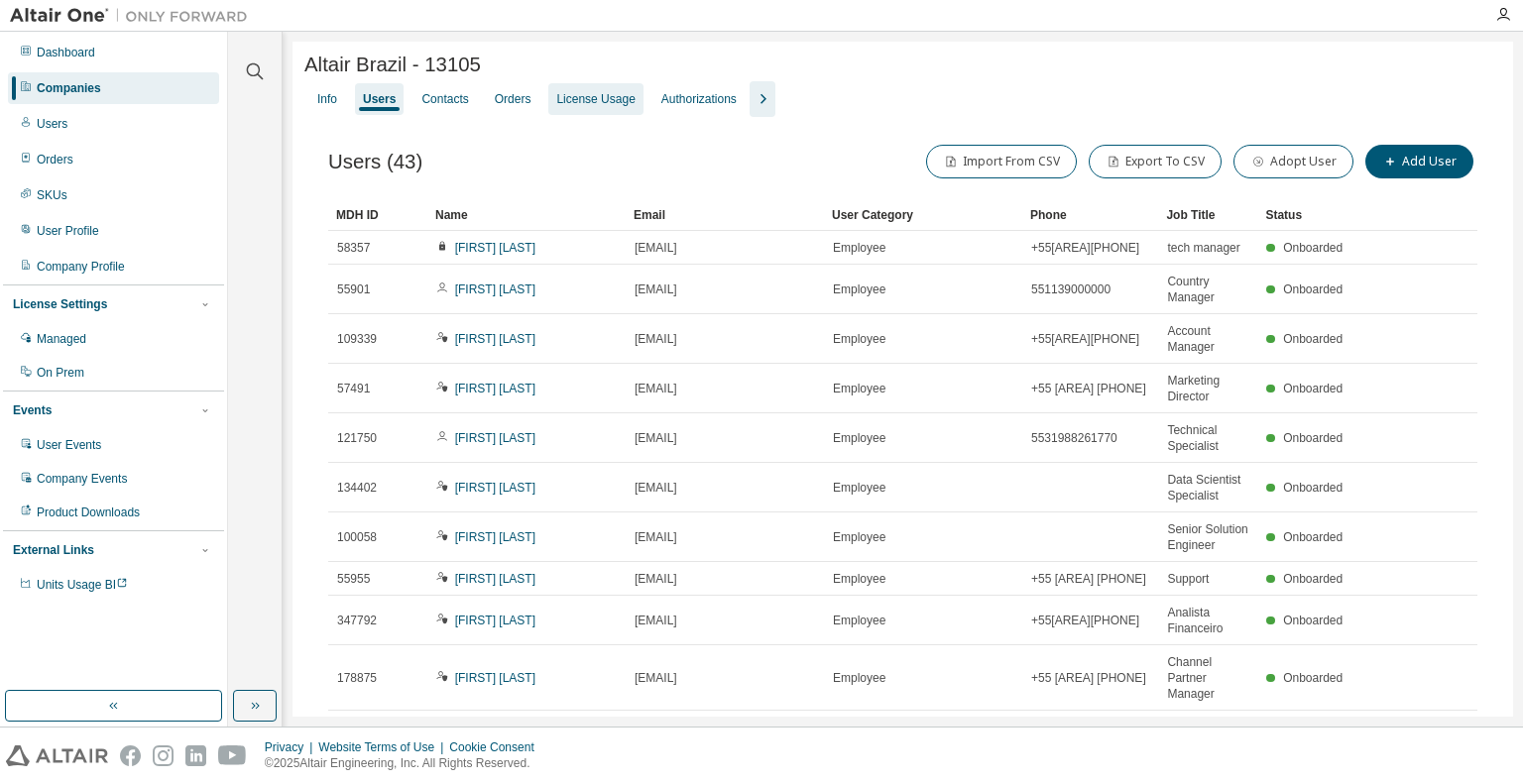 click on "License Usage" at bounding box center (595, 99) 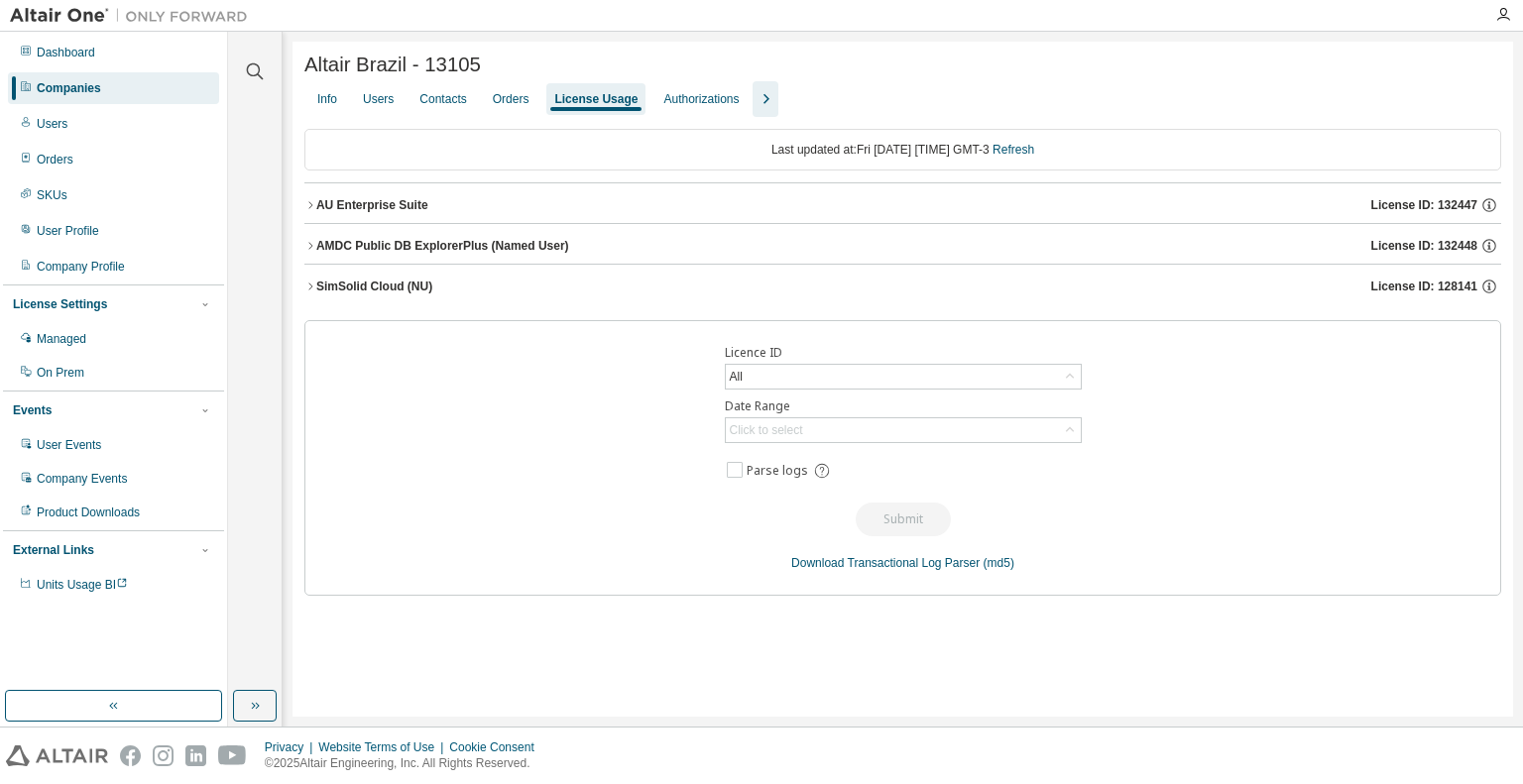 click on "Altair Brazil - 13105 Clear Load Save Save As Field Operator Value Select filter Select operand Add criteria Search Info Users Contacts Orders License Usage Authorizations Last updated at: Fri [DATE] [TIME] GMT-3 Refresh AU Enterprise Suite License ID: 132447 AMDC Public DB ExplorerPlus (Named User) License ID: 132448 SimSolid Cloud (NU) License ID: 128141 Licence ID All Date Range Click to select Parse logs Submit Download Transactional Log Parser (md5)" at bounding box center [902, 379] 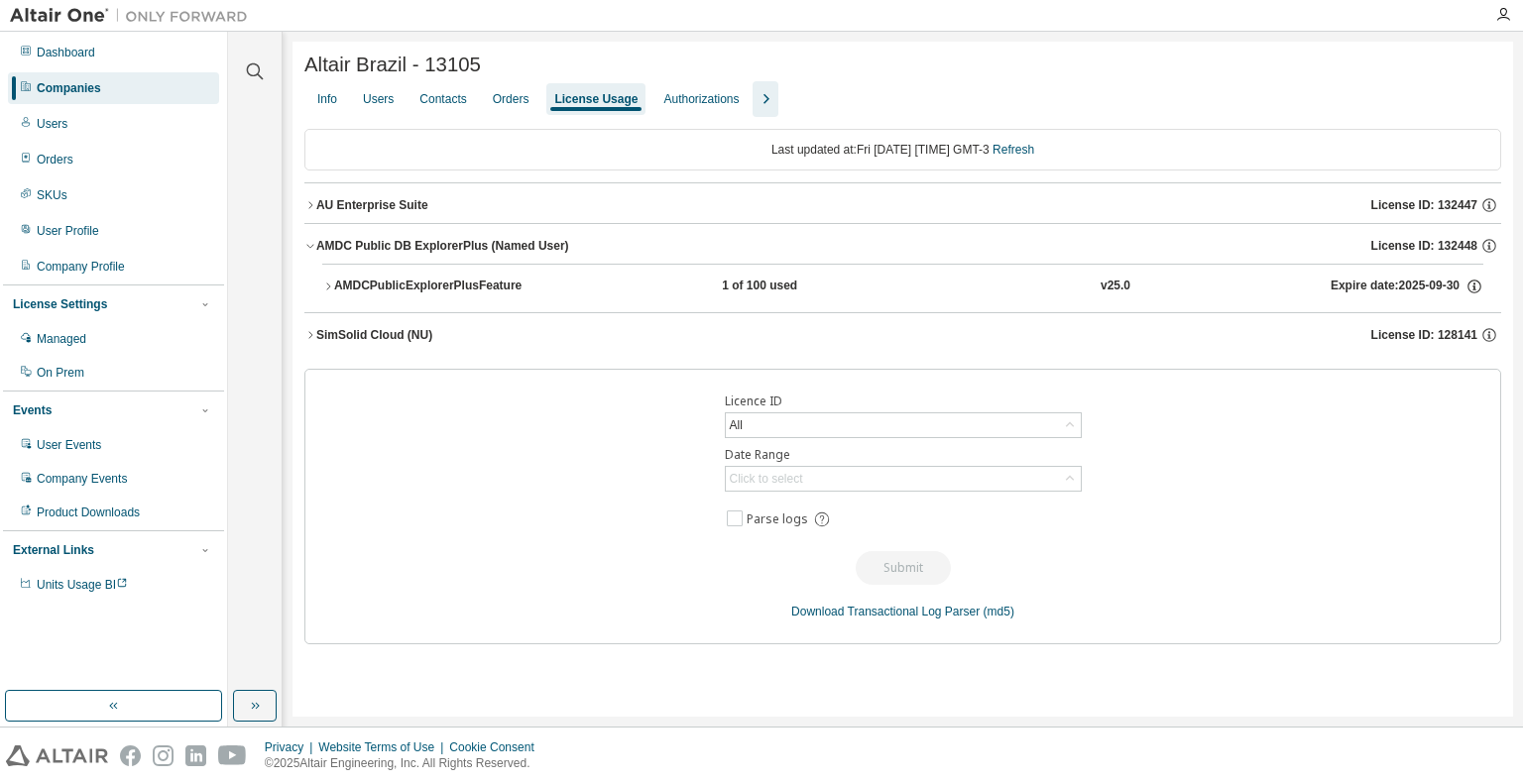 click 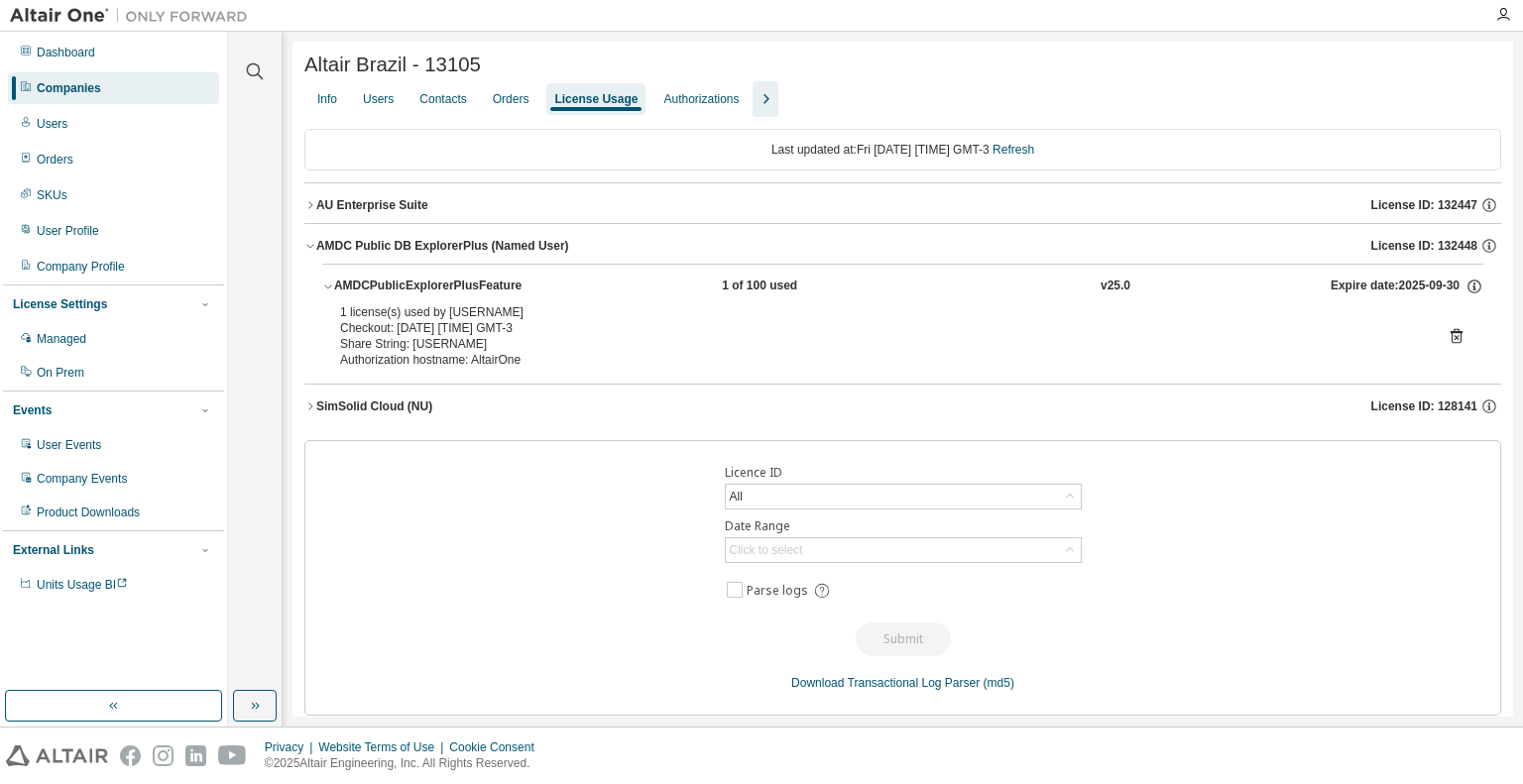 drag, startPoint x: 435, startPoint y: 348, endPoint x: 485, endPoint y: 353, distance: 50.24938 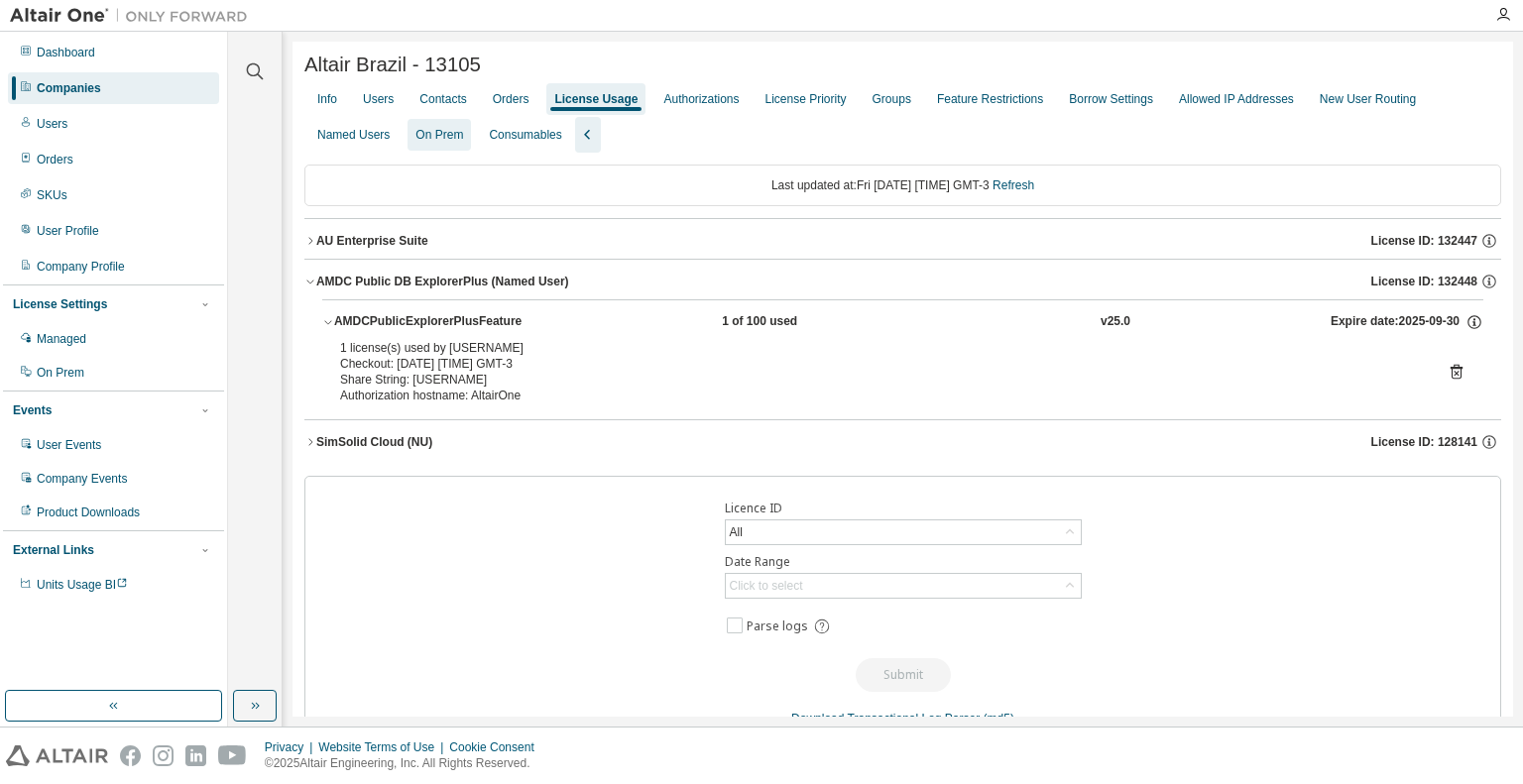 click on "Named Users" at bounding box center (353, 135) 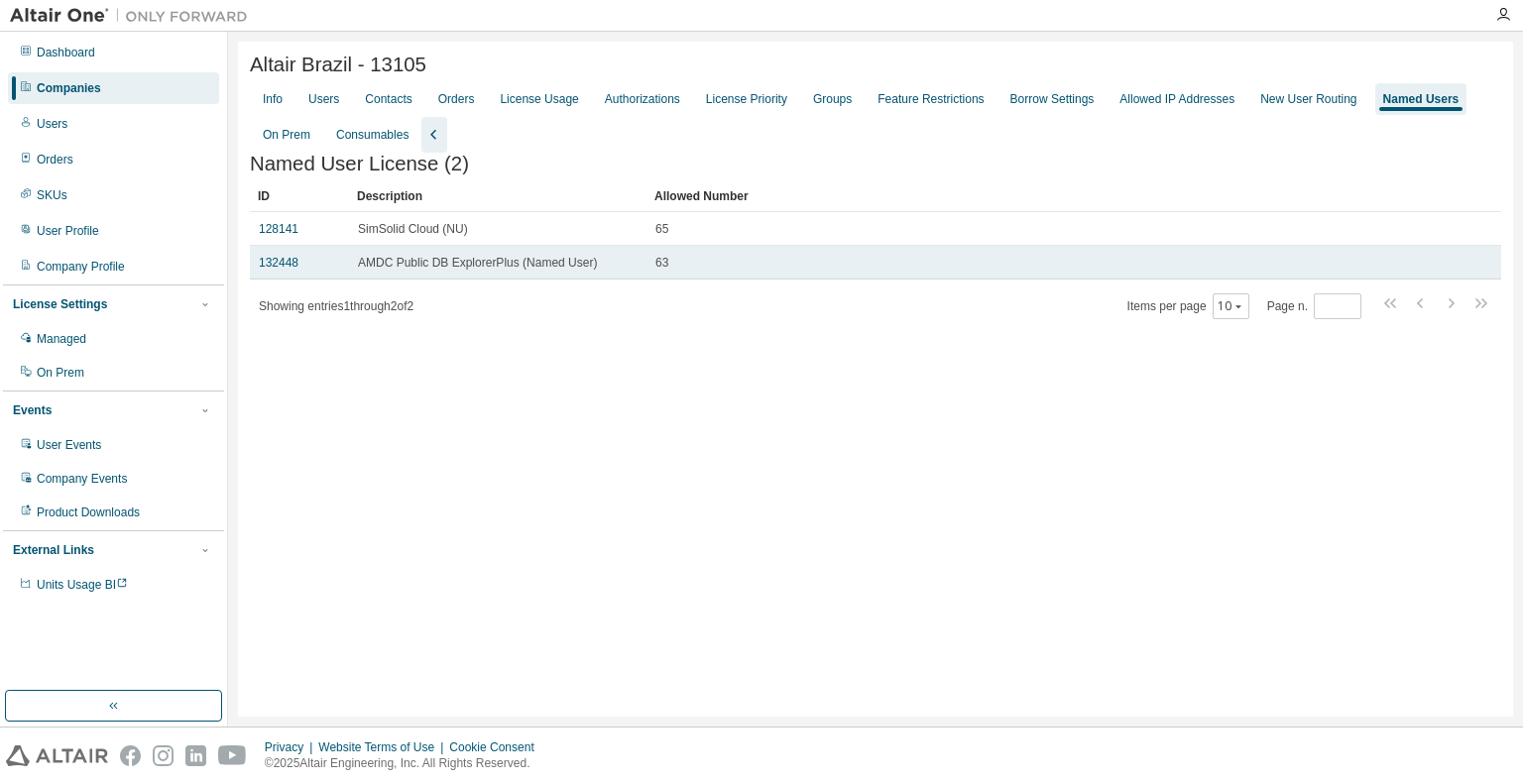 click on "AMDC Public DB ExplorerPlus (Named User)" at bounding box center [477, 263] 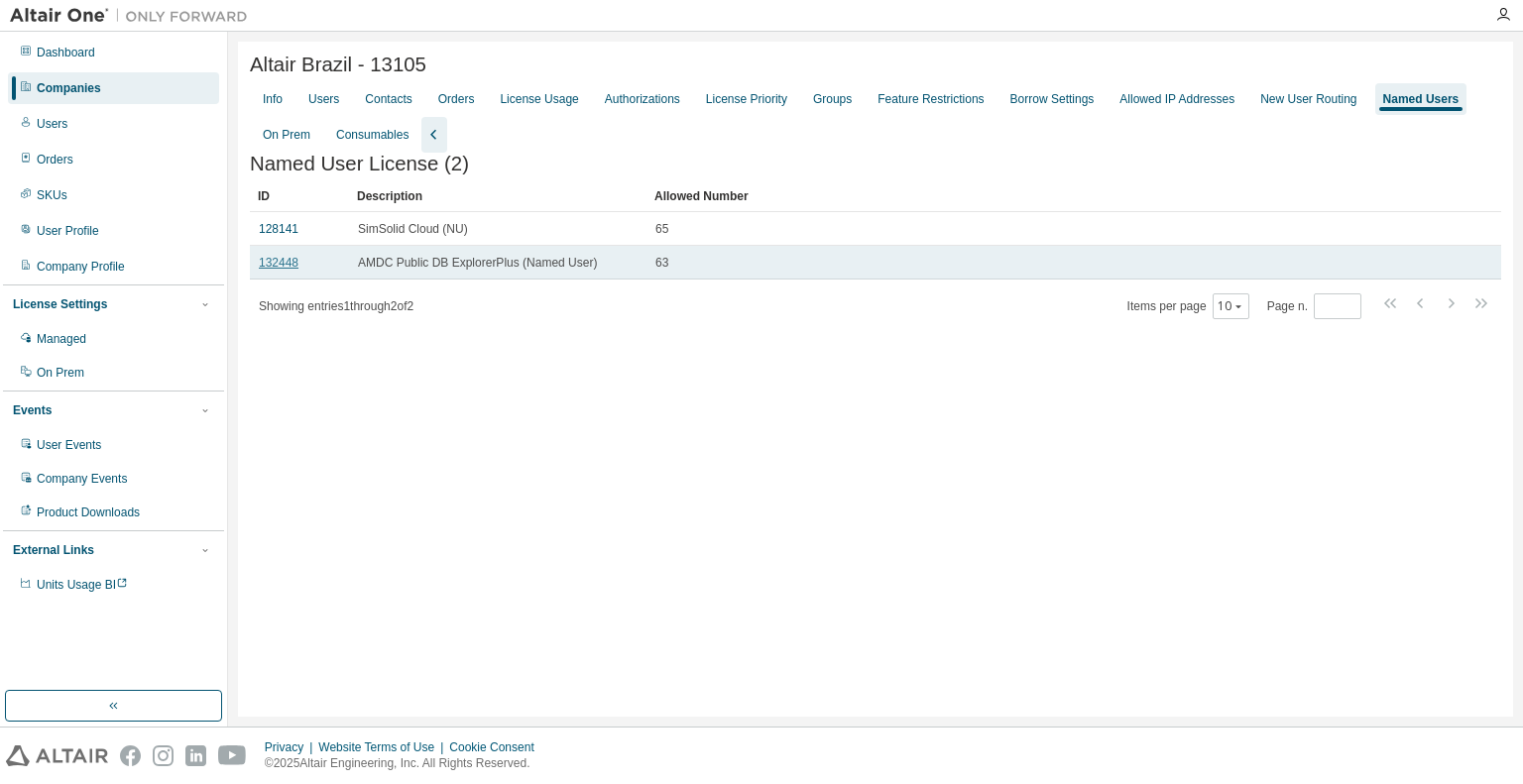 click on "132448" at bounding box center (279, 263) 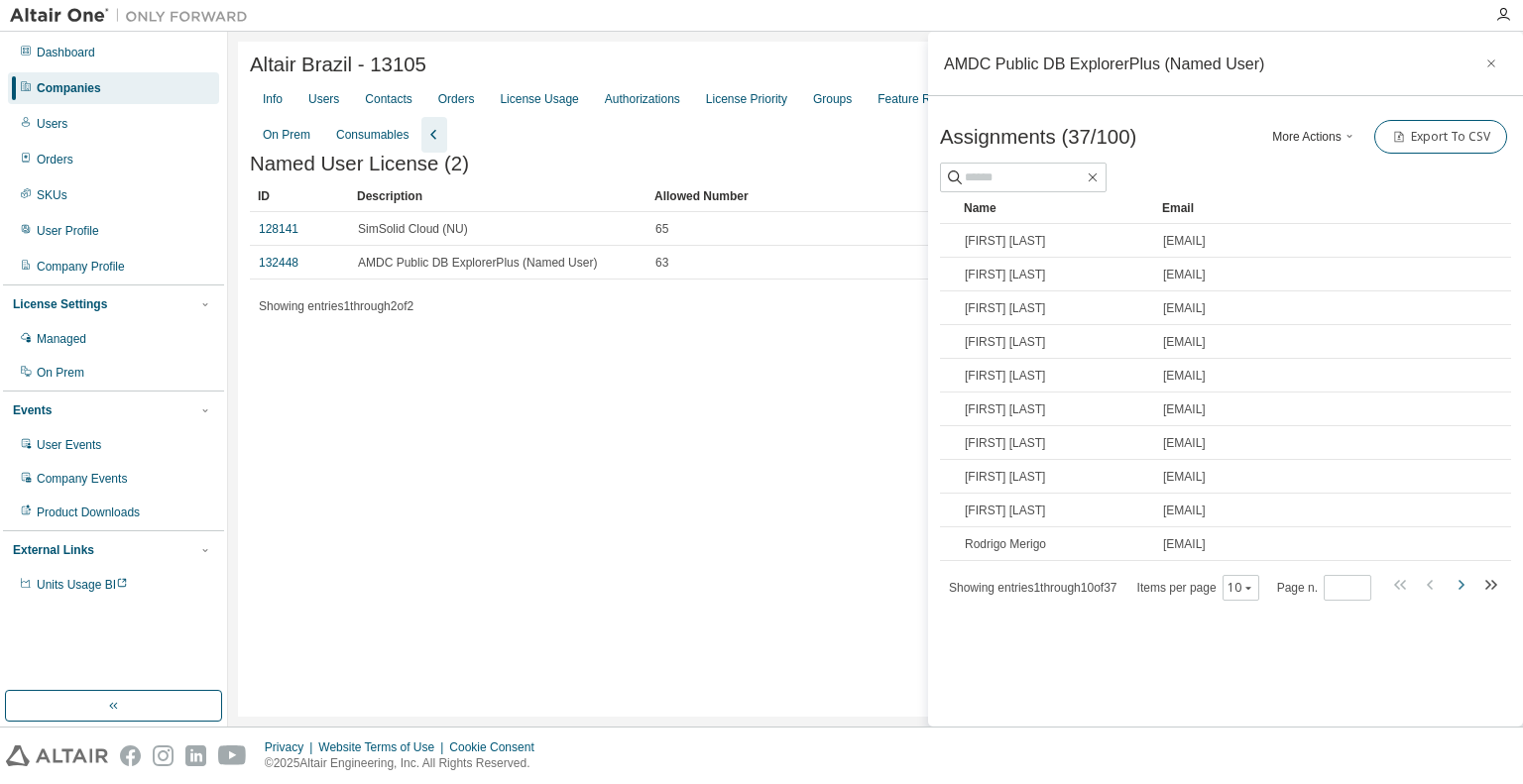 click 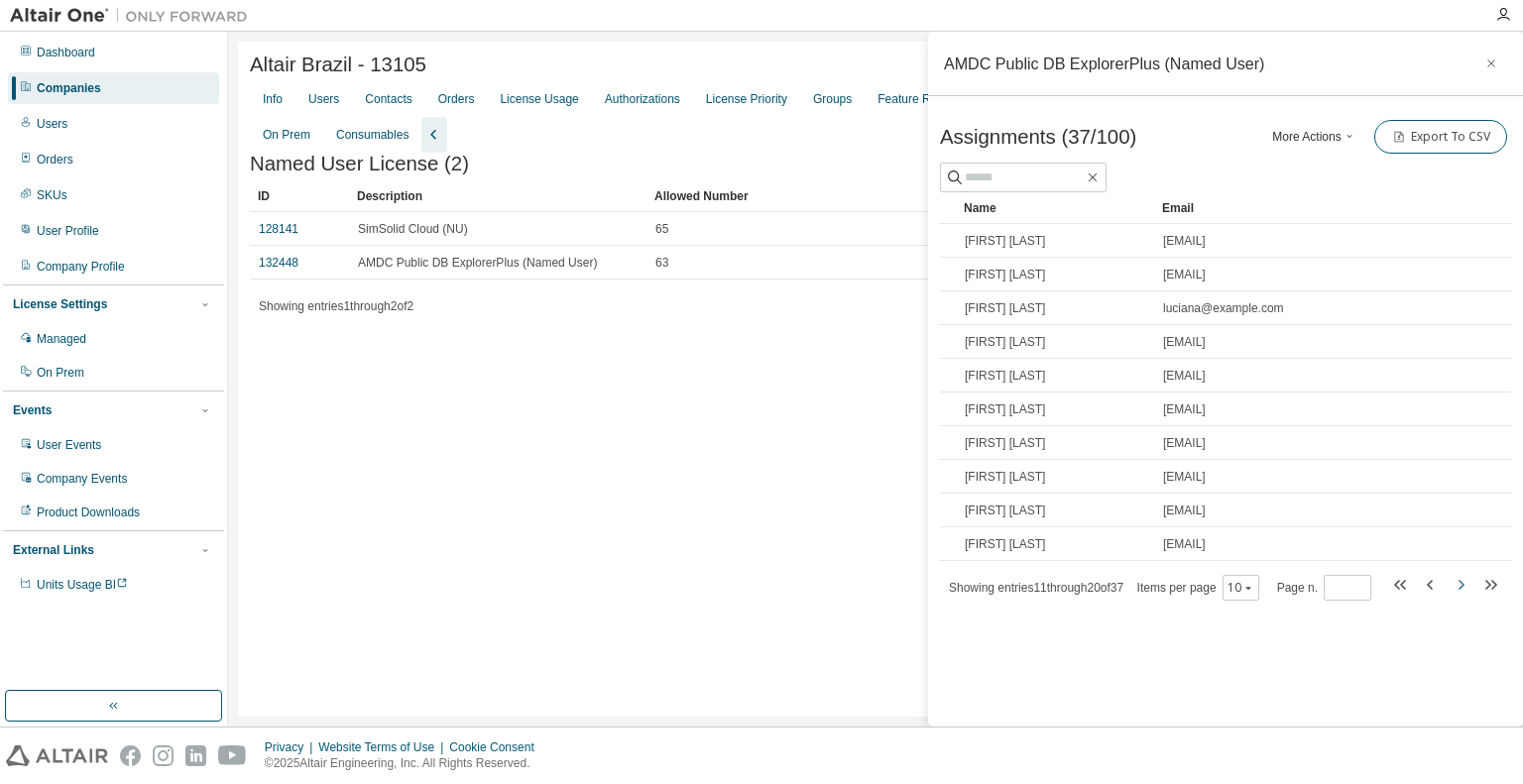 click 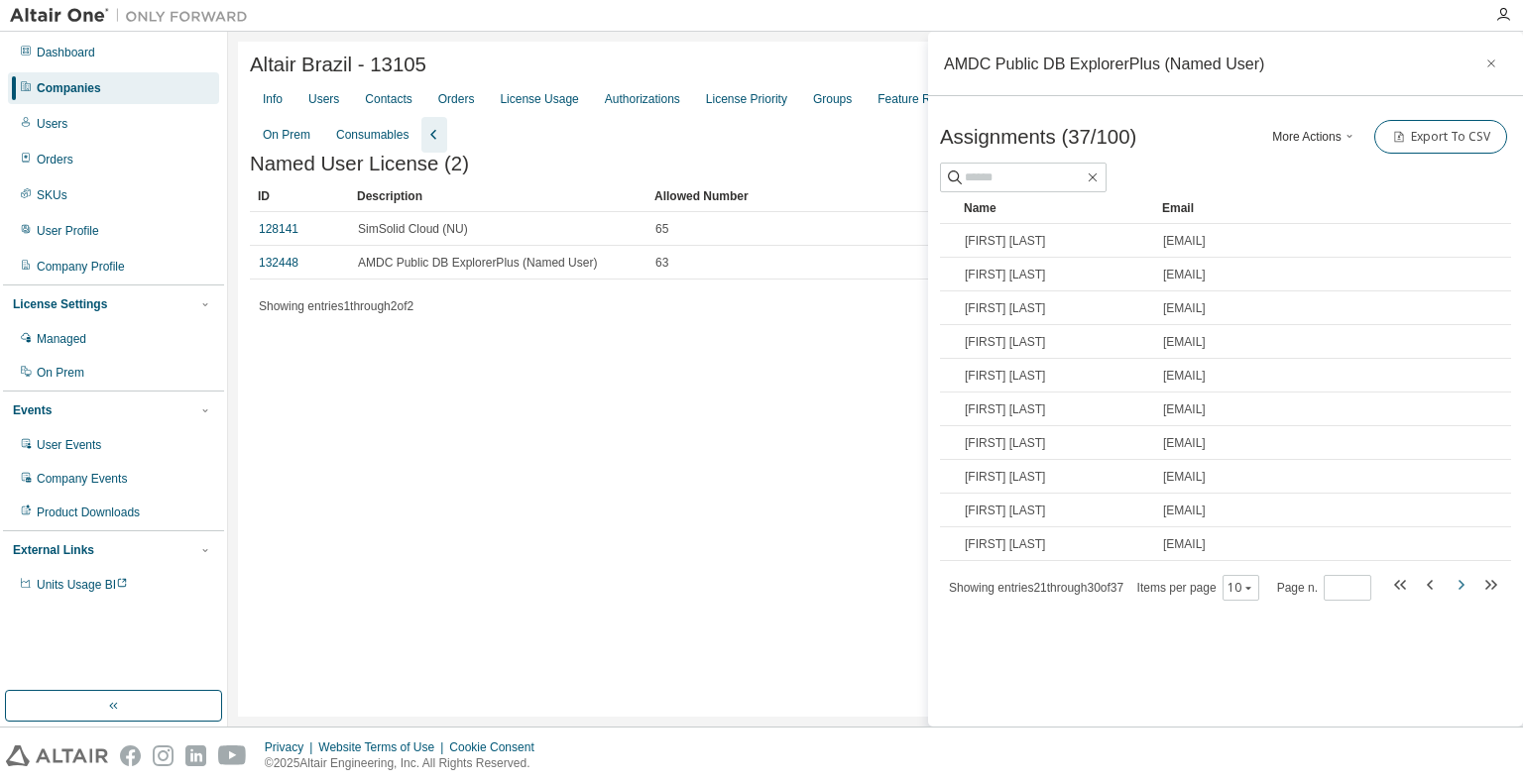 click 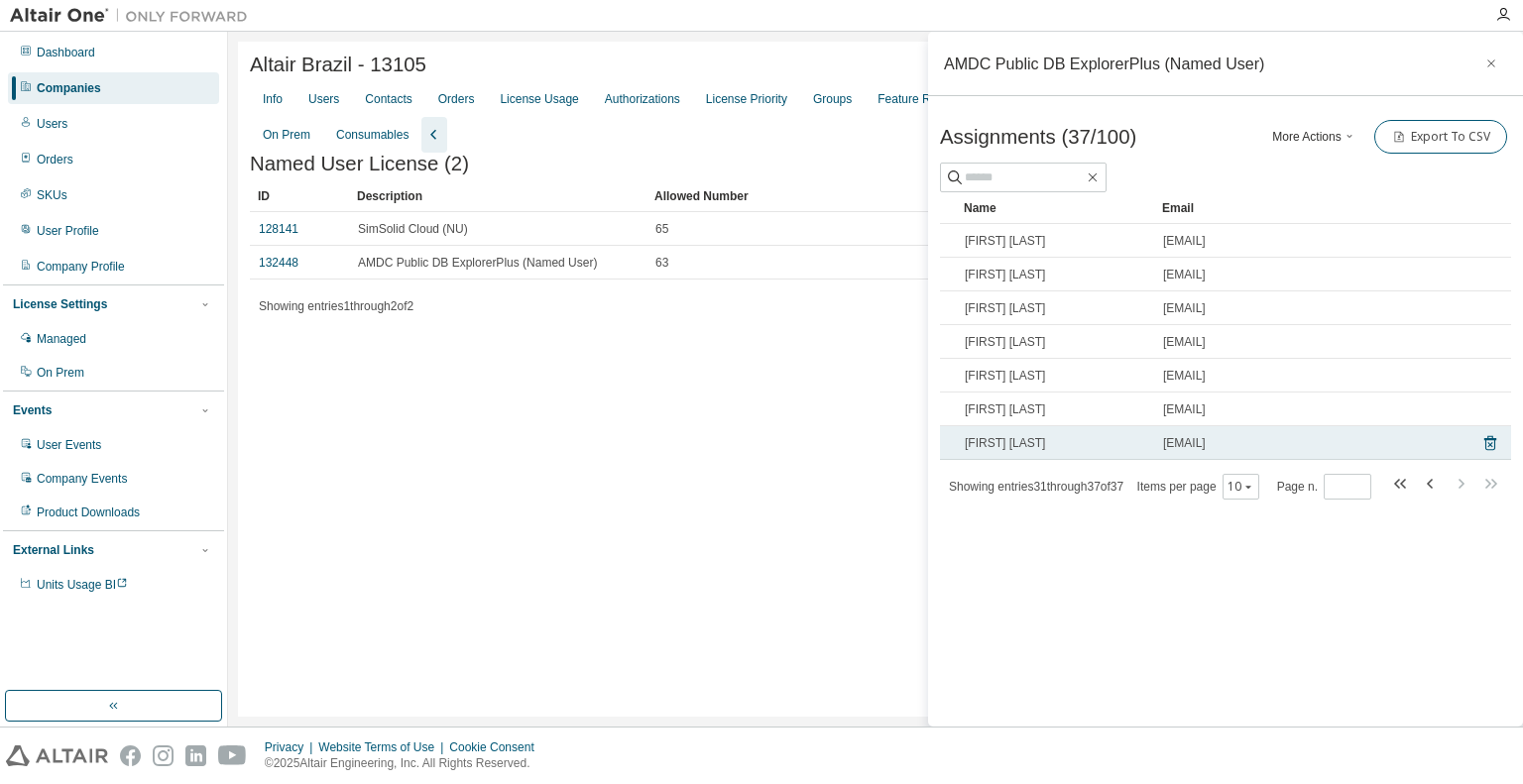 click on "[FIRST] [LAST]" at bounding box center (1055, 443) 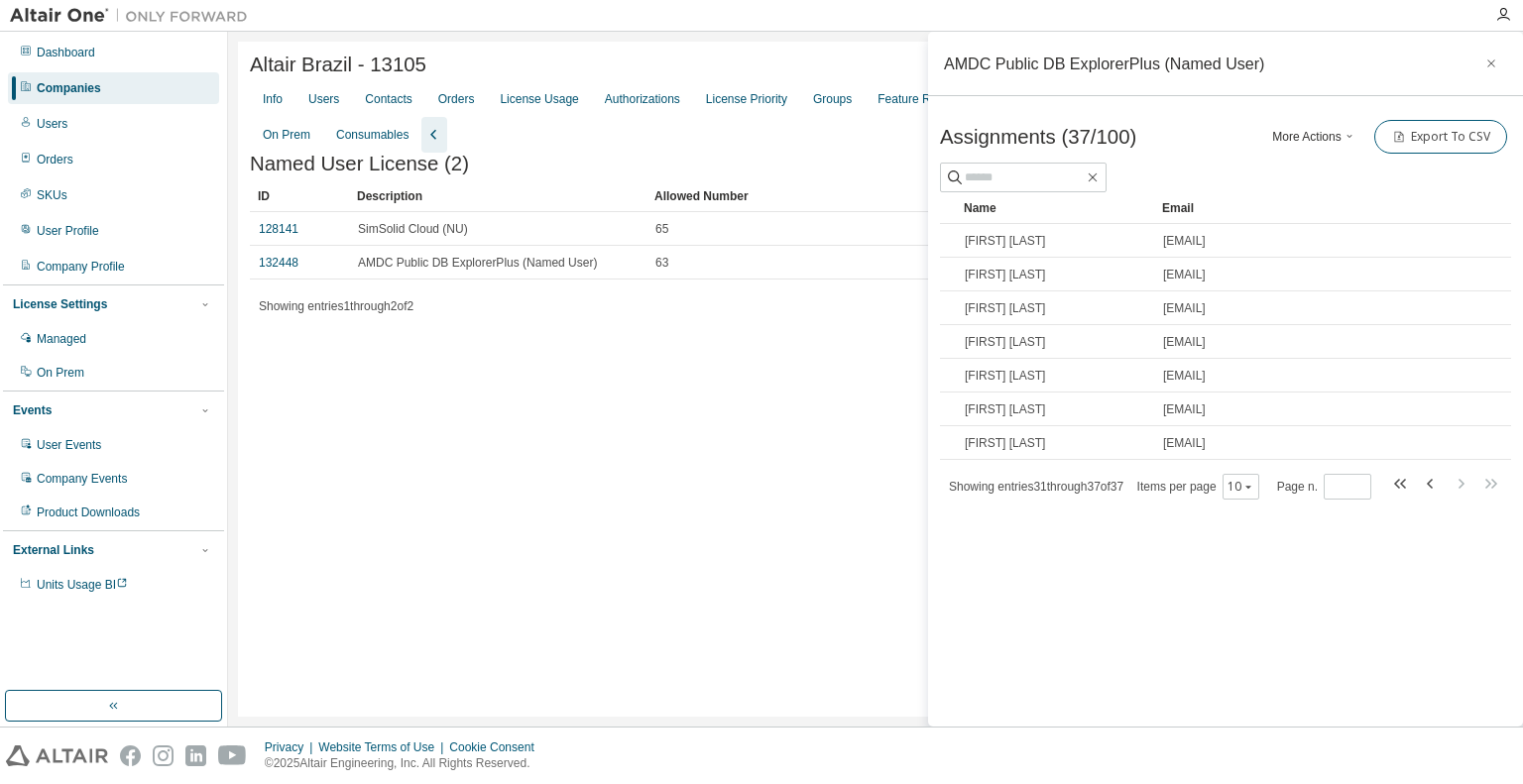 click on "More Actions" at bounding box center [1315, 137] 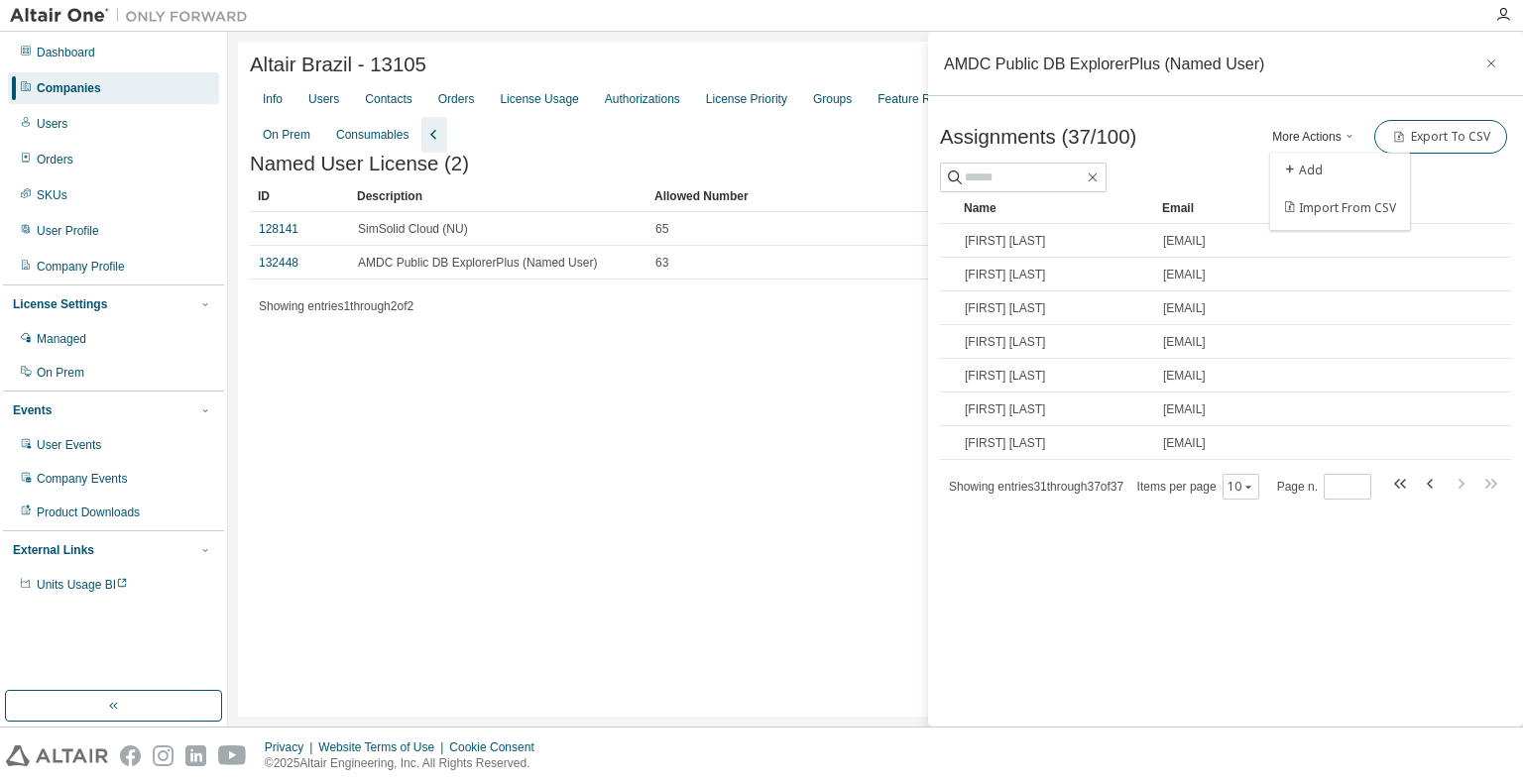 click on "Assignments (37/100) More Actions Add Import From CSV Export To CSV" at bounding box center (1226, 137) 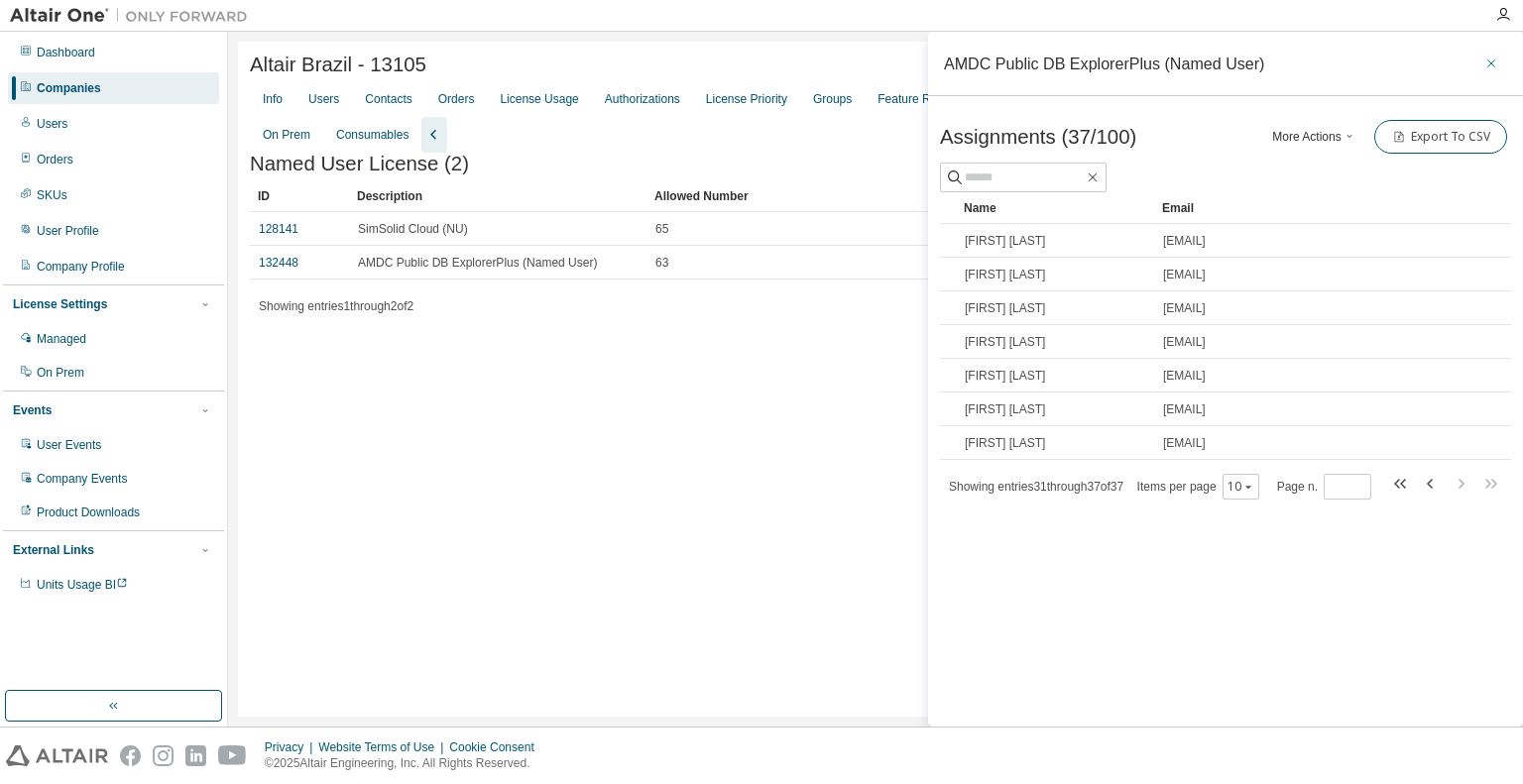 click 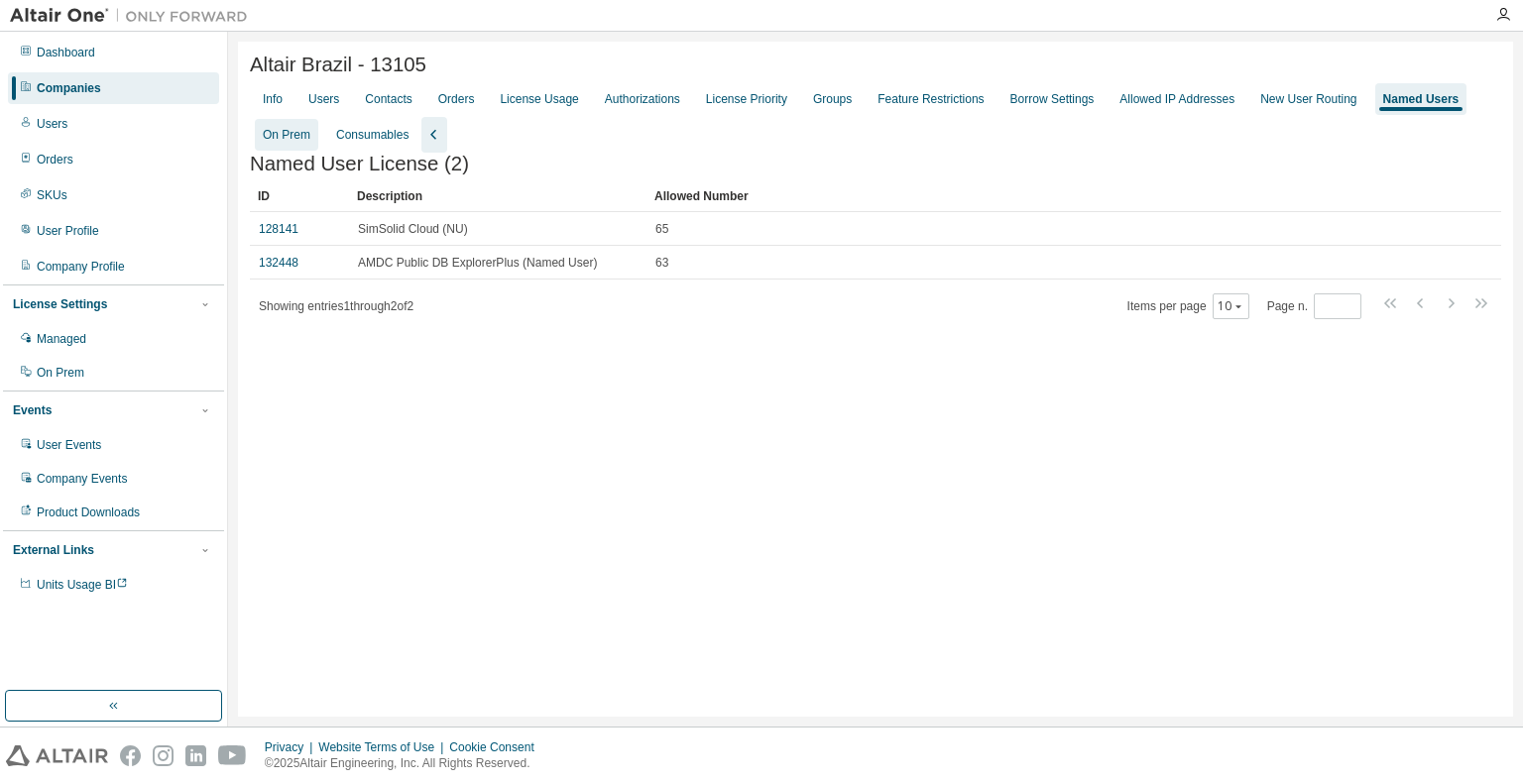 click on "On Prem" at bounding box center (287, 135) 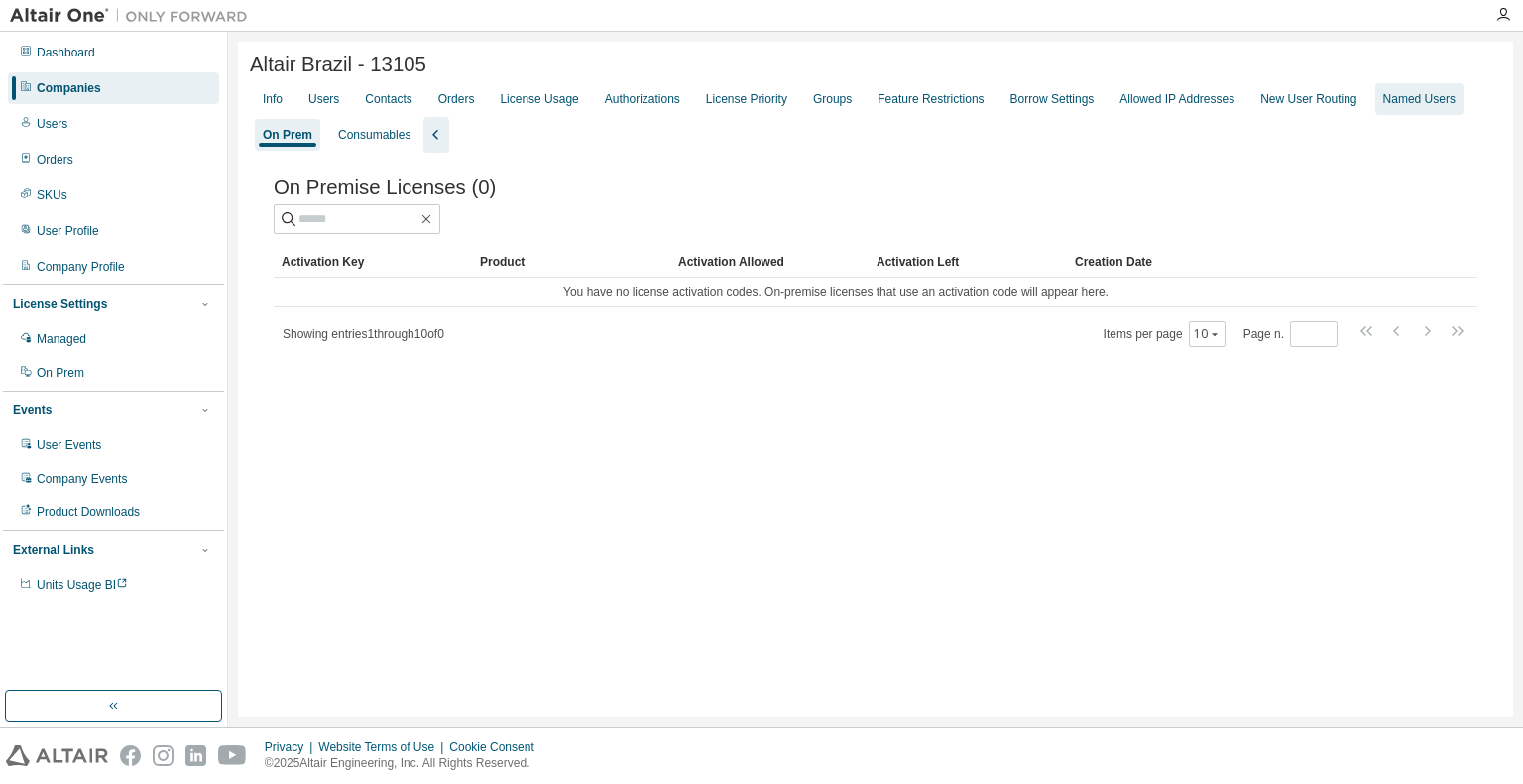 click on "Named Users" at bounding box center [1419, 99] 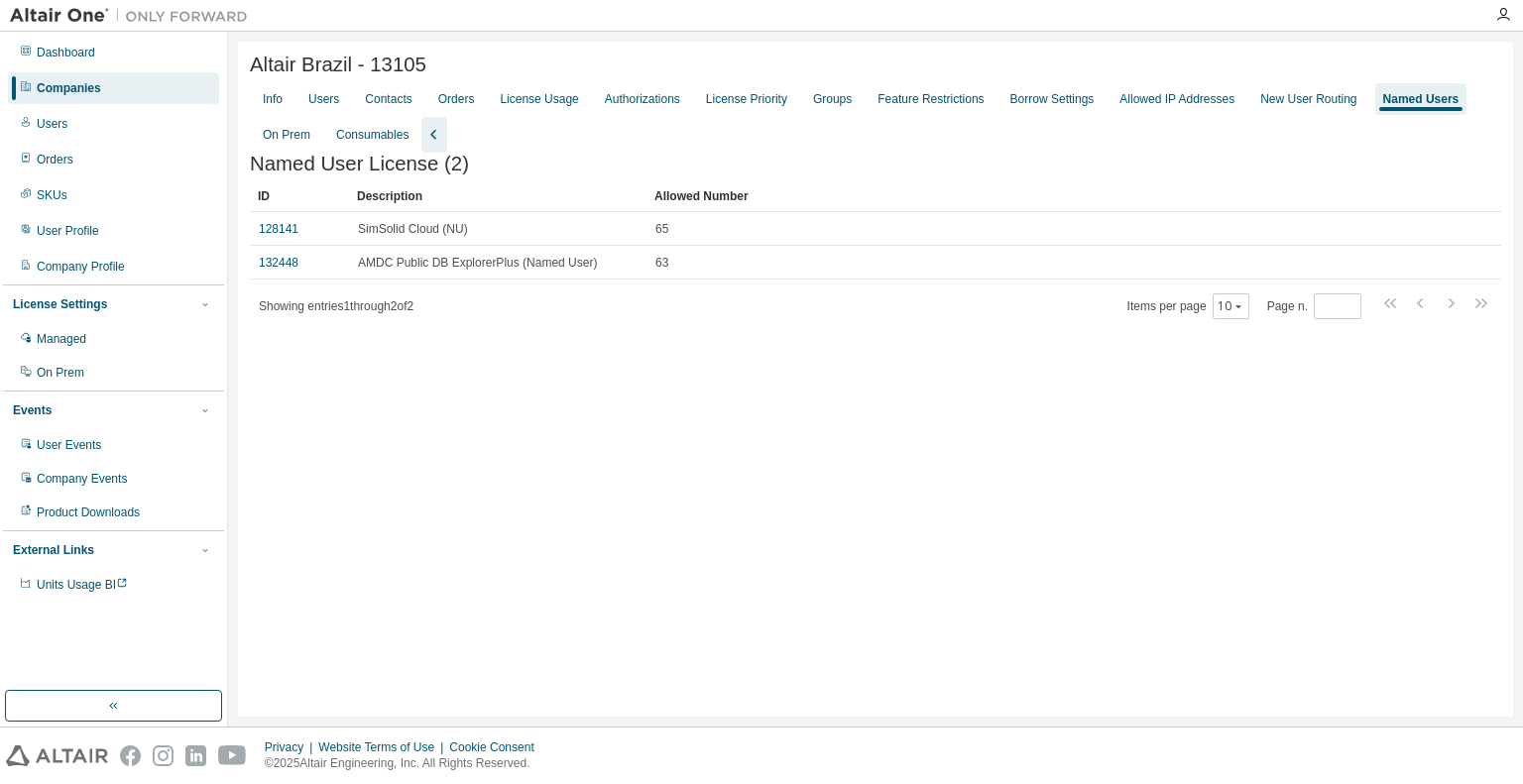 click on "Named User License (2)" at bounding box center (876, 164) 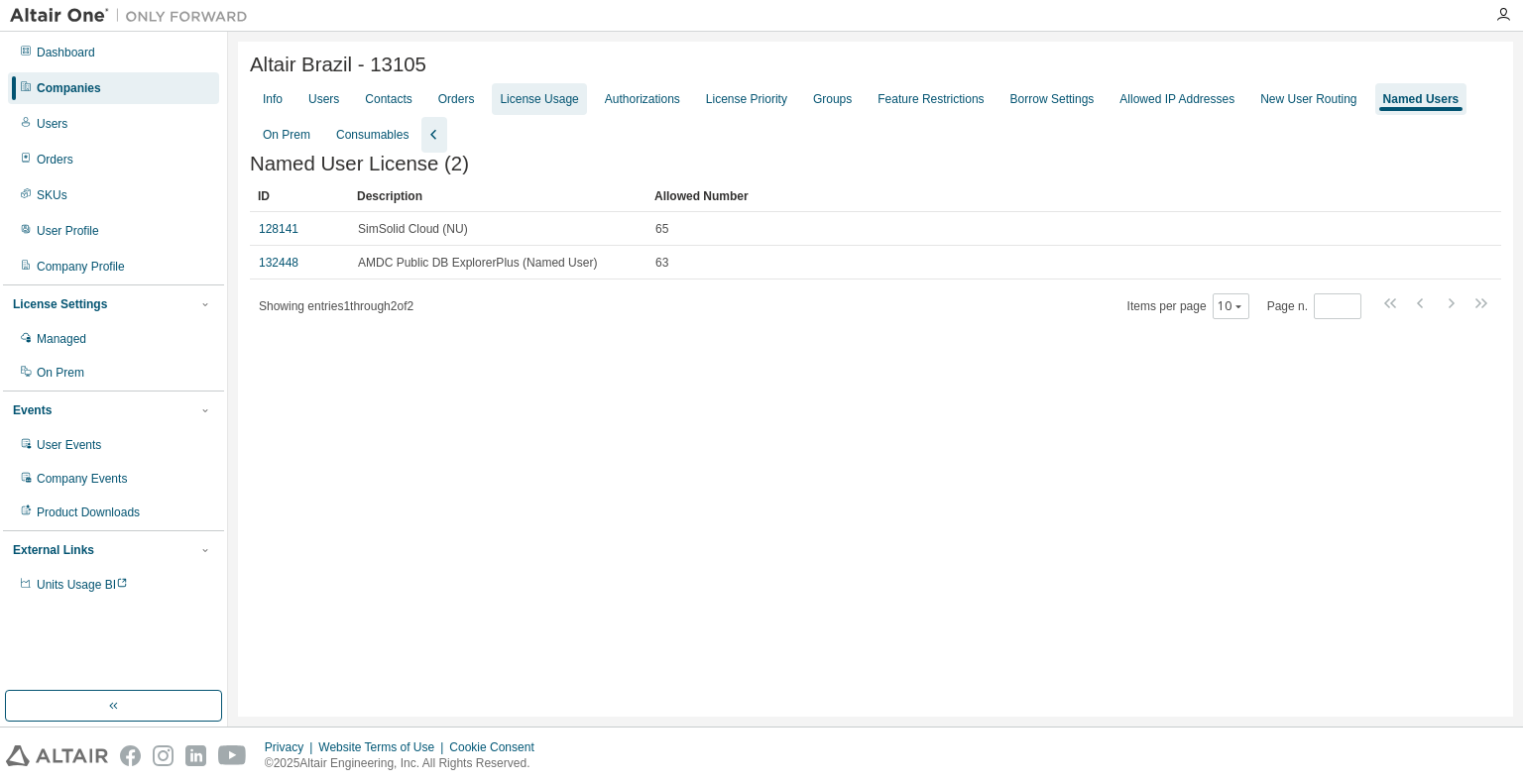 click on "License Usage" at bounding box center [538, 99] 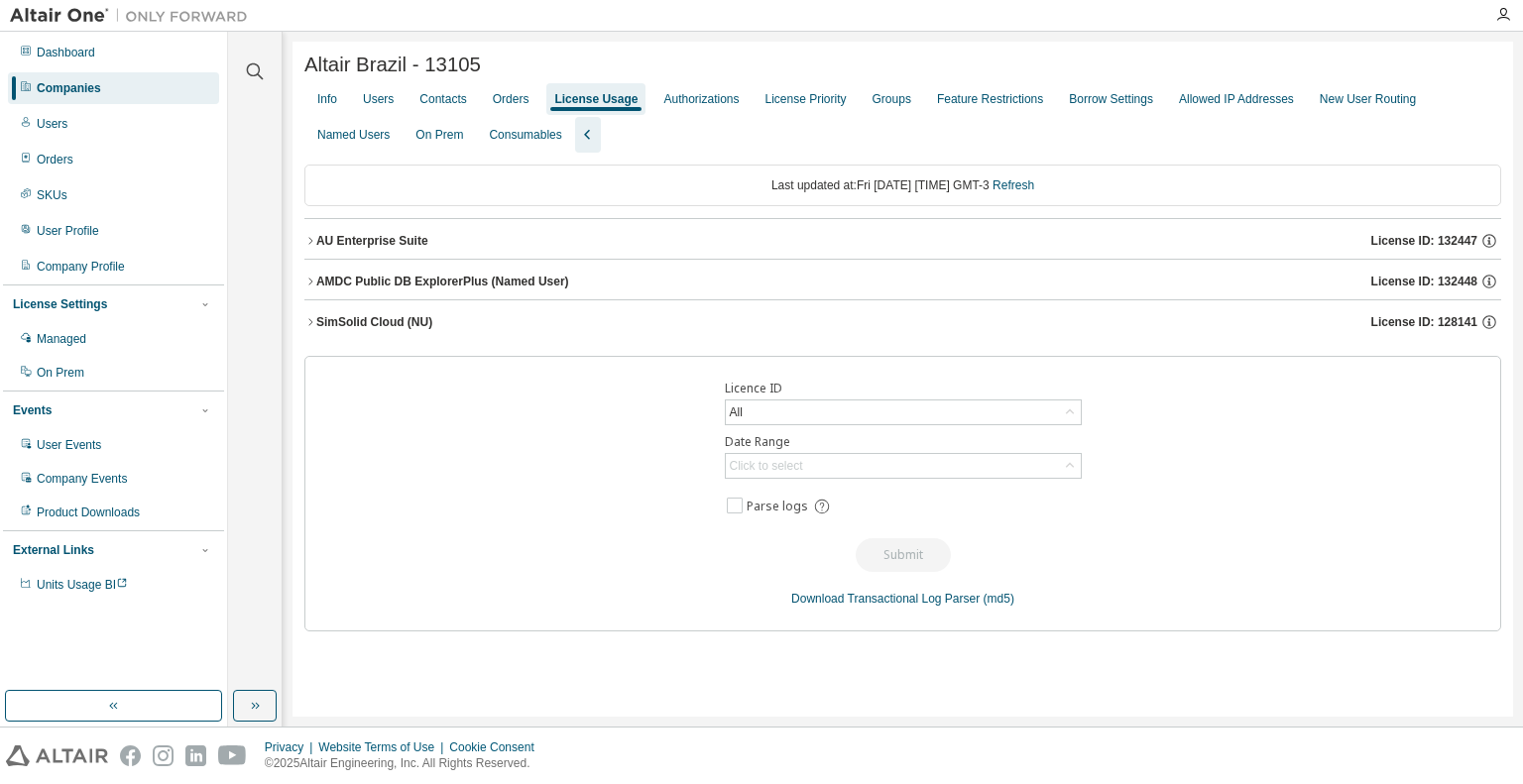 click on "AMDC Public DB ExplorerPlus (Named User)" at bounding box center (442, 281) 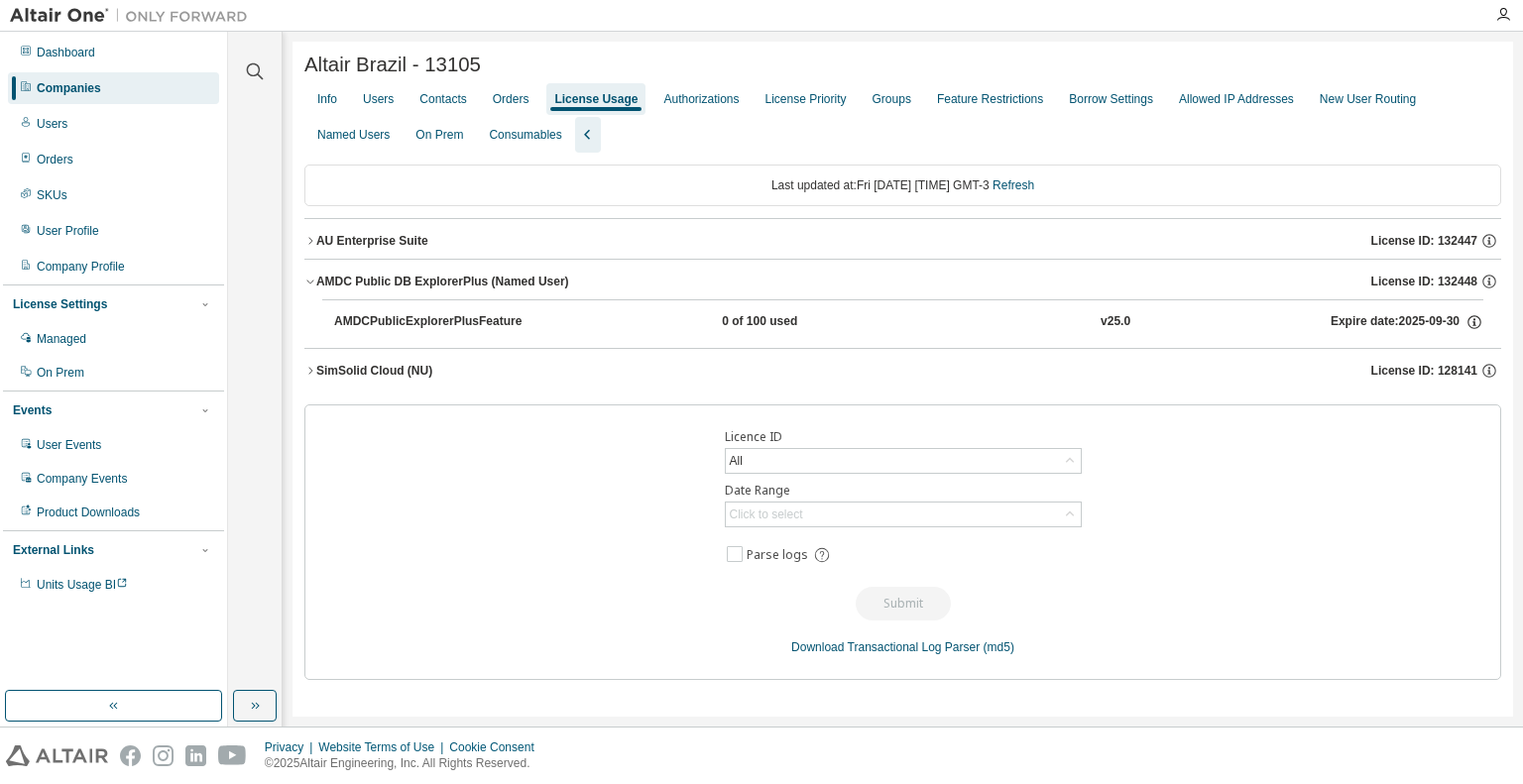click on "AMDCPublicExplorerPlusFeature" at bounding box center (427, 322) 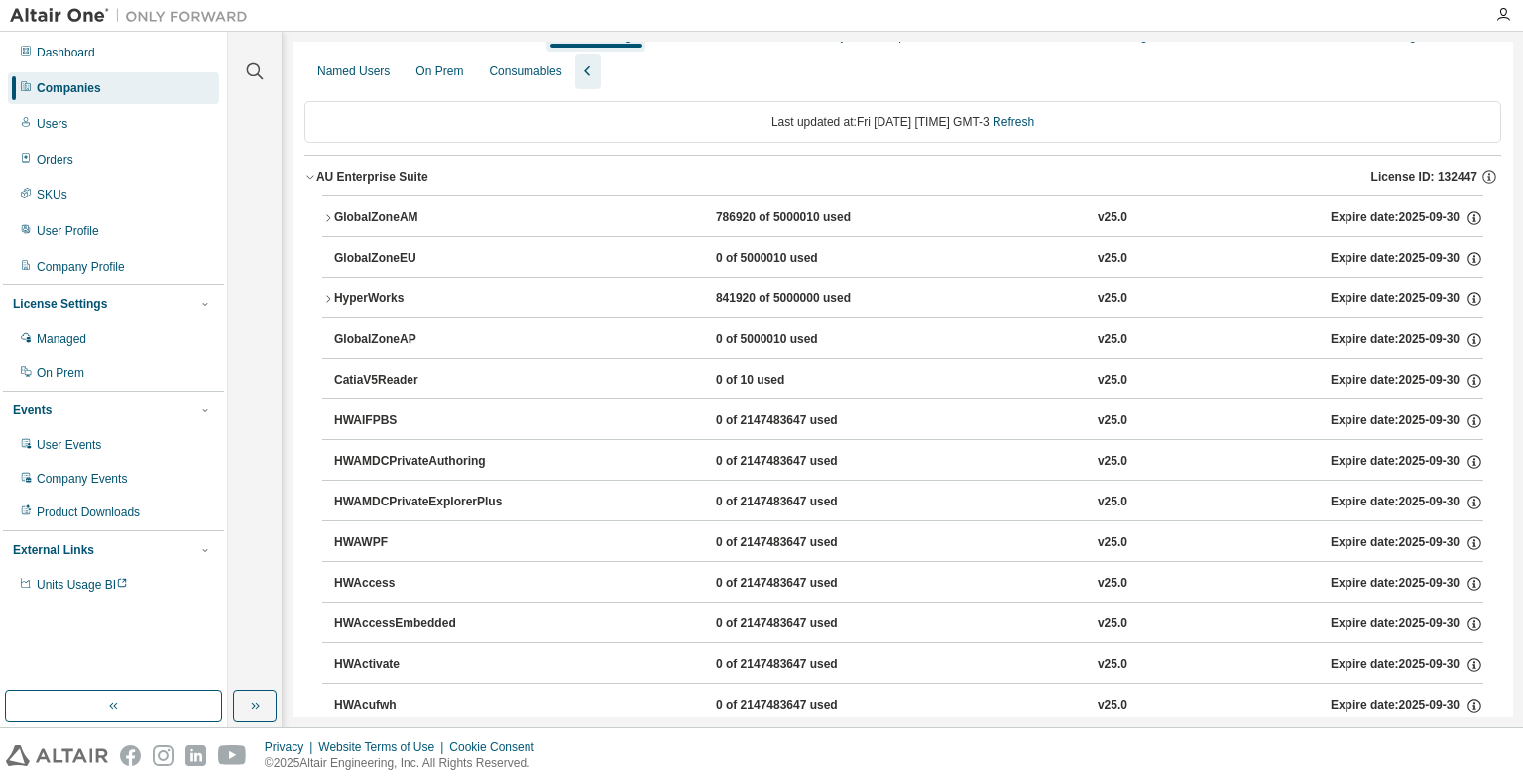 scroll, scrollTop: 99, scrollLeft: 0, axis: vertical 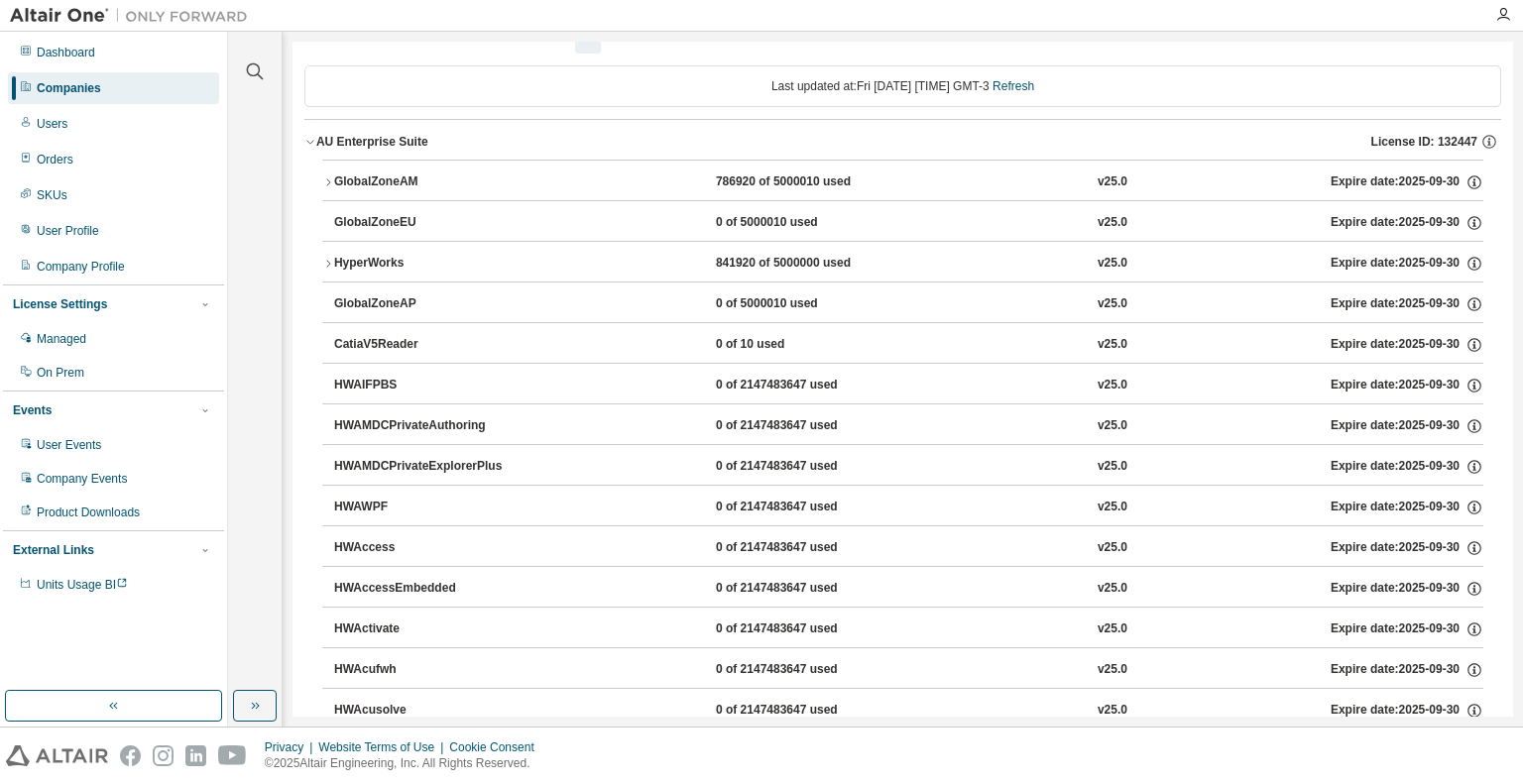 click on "HWAMDCPrivateExplorerPlus 0 of 2147483647 used v25.0 Expire date:  2025-09-30" at bounding box center (908, 467) 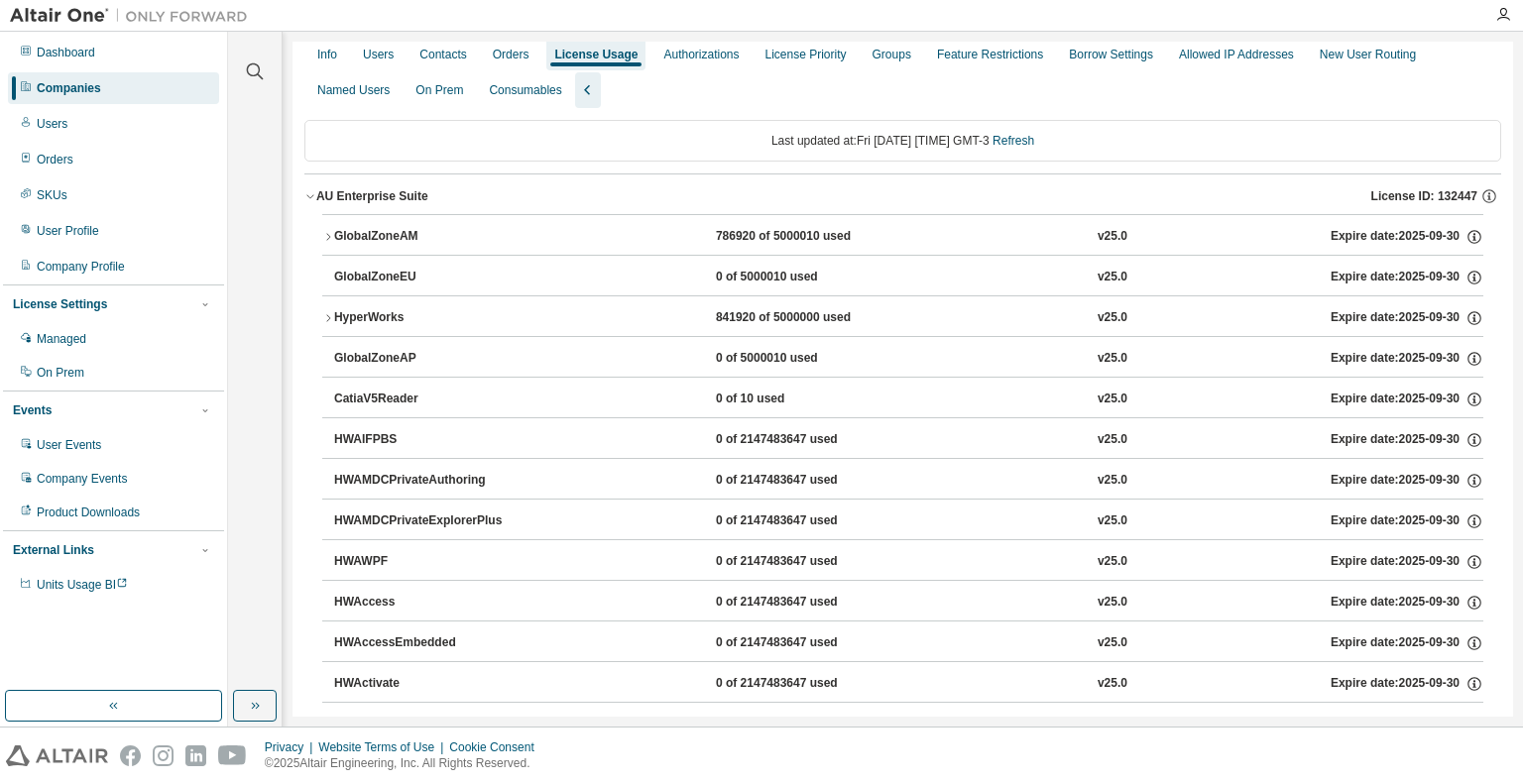scroll, scrollTop: 0, scrollLeft: 0, axis: both 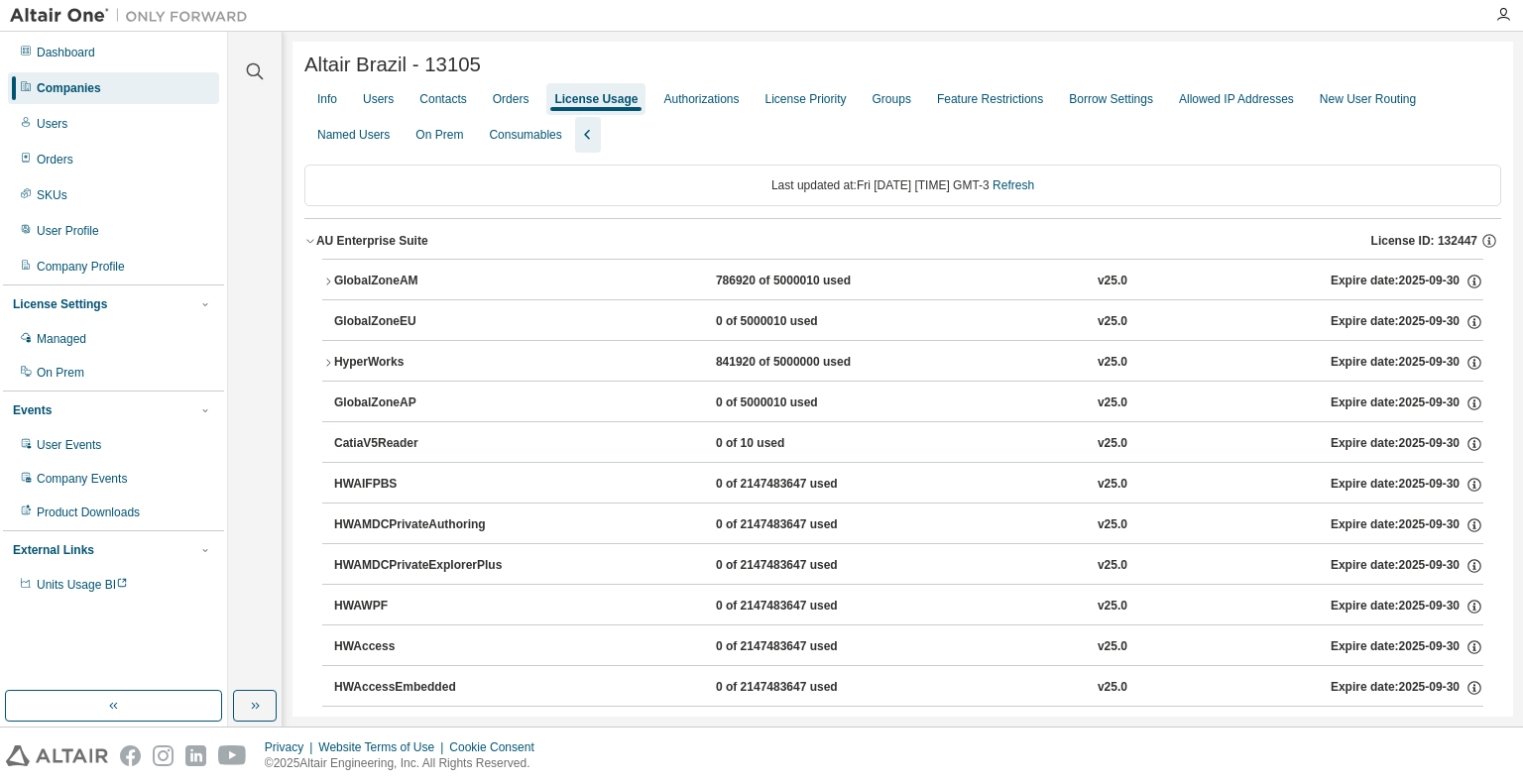 click 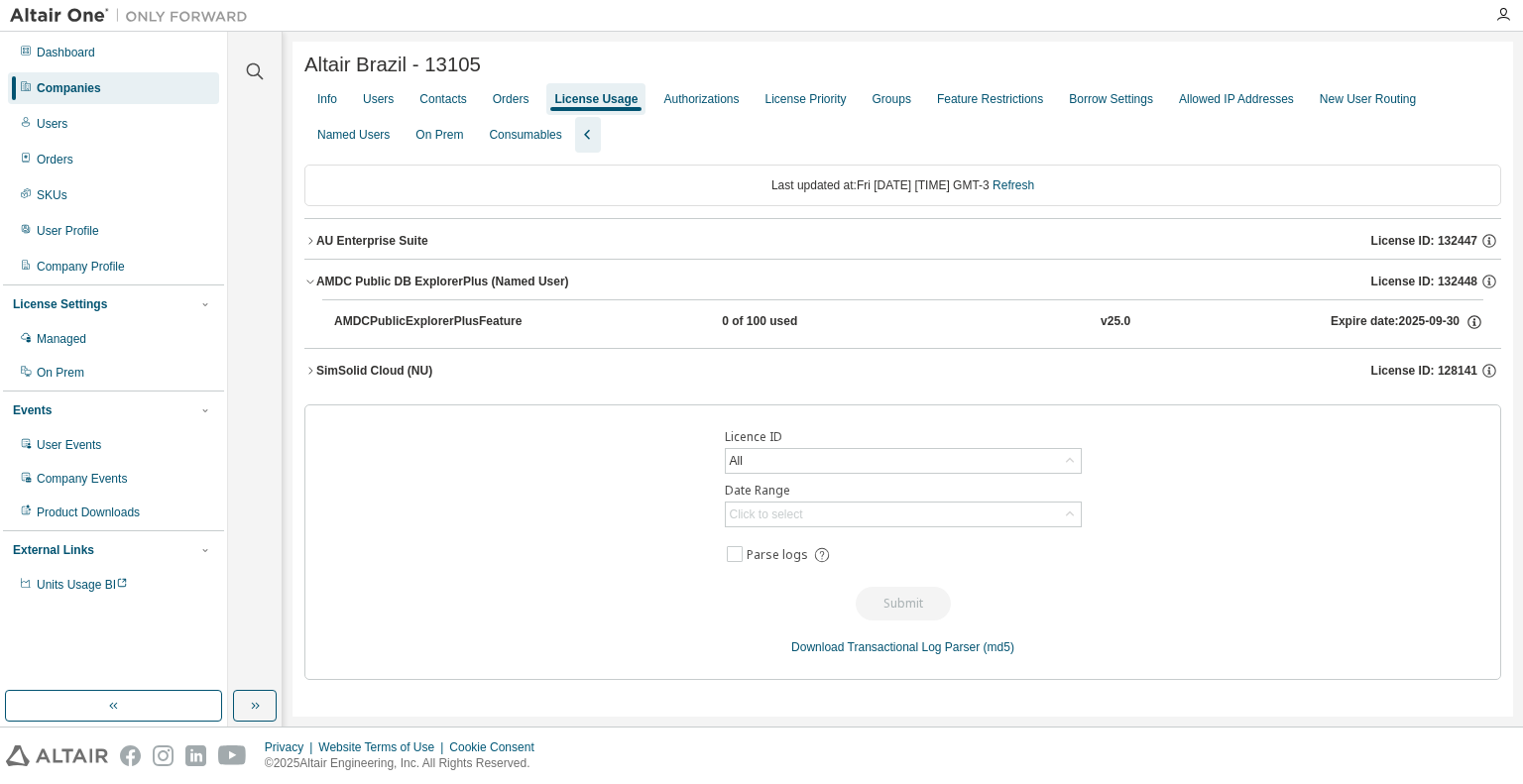 click on "AU Enterprise Suite License ID: 132447" at bounding box center (902, 241) 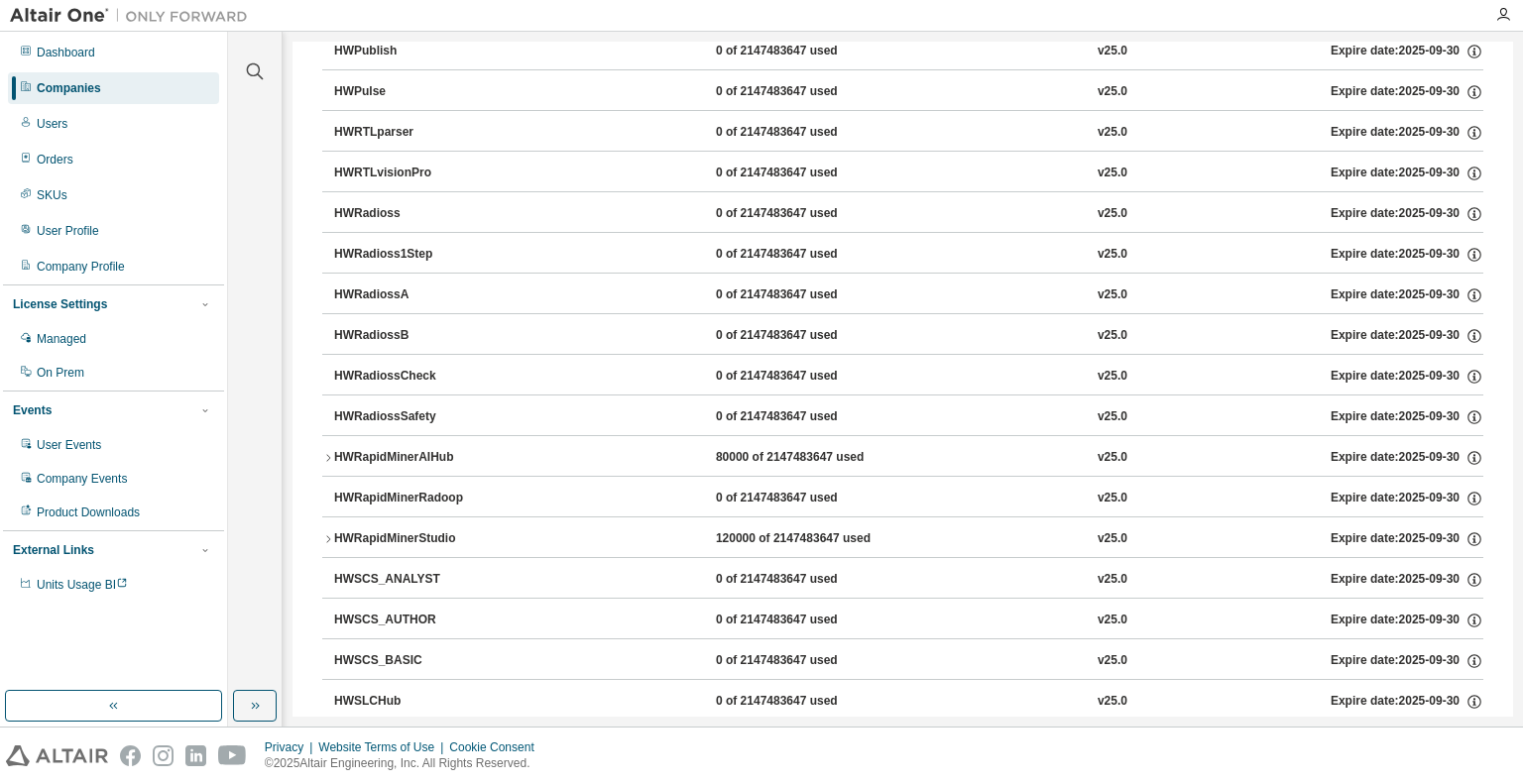scroll, scrollTop: 10407, scrollLeft: 0, axis: vertical 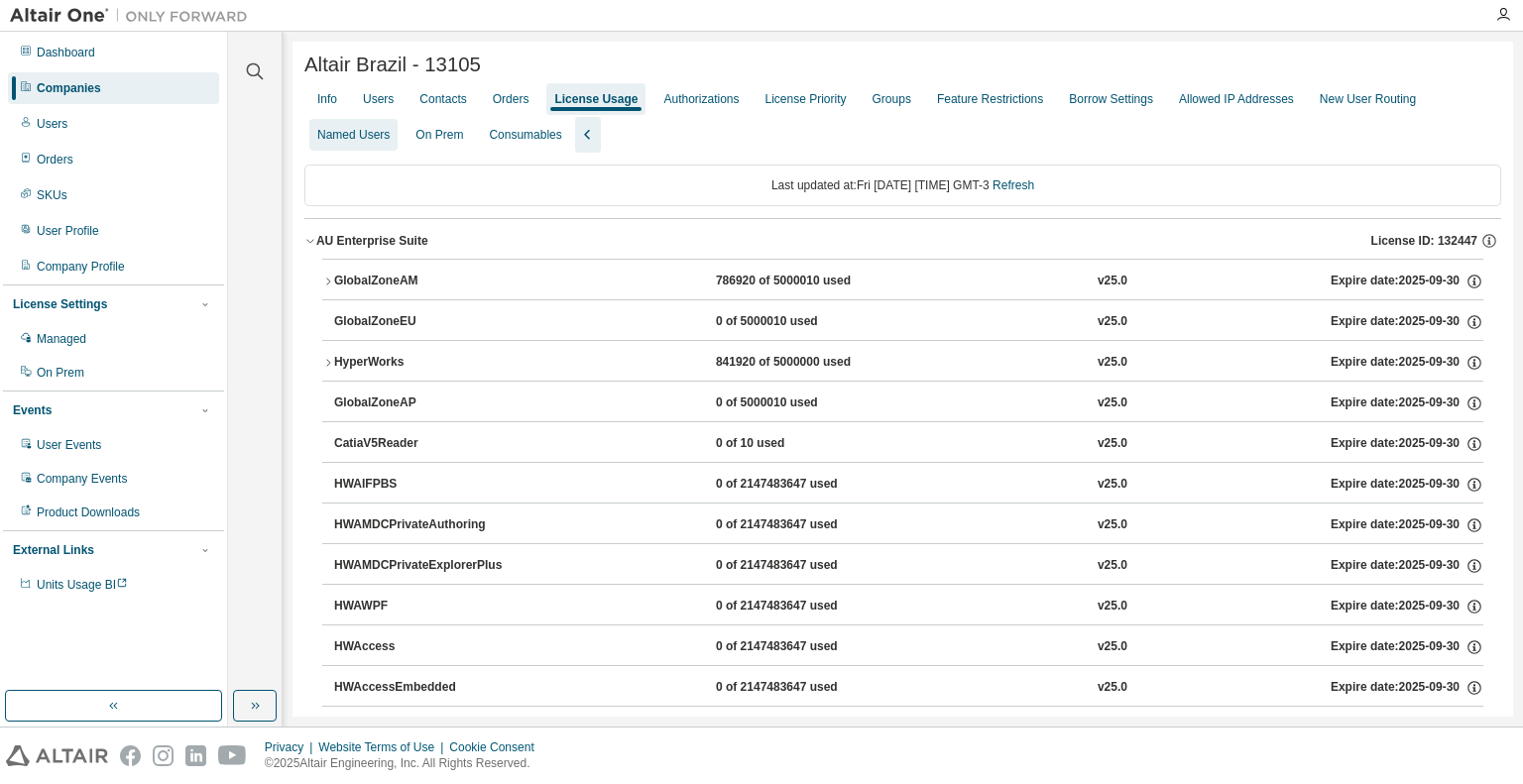 click on "Named Users" at bounding box center (353, 135) 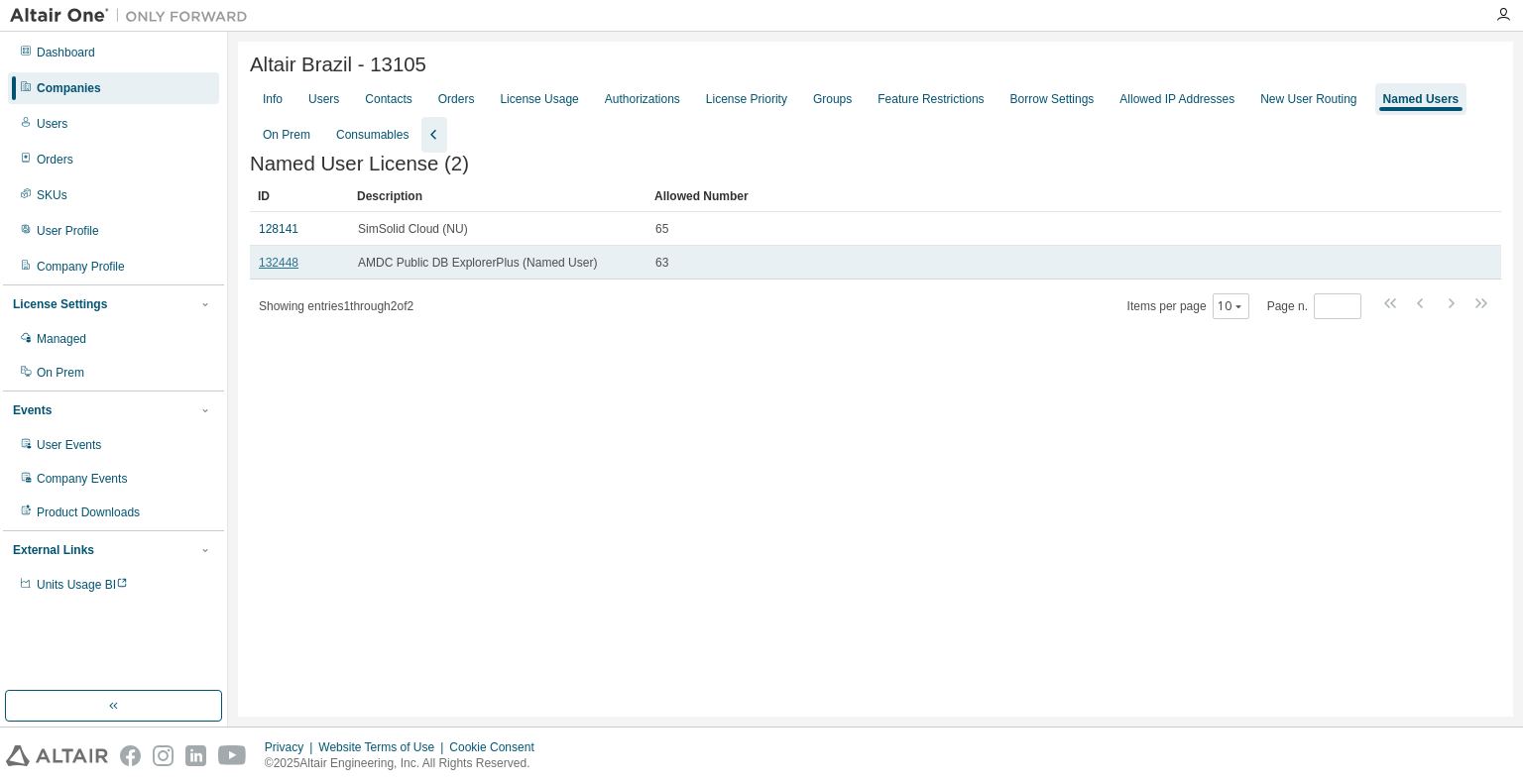click on "132448" at bounding box center [279, 263] 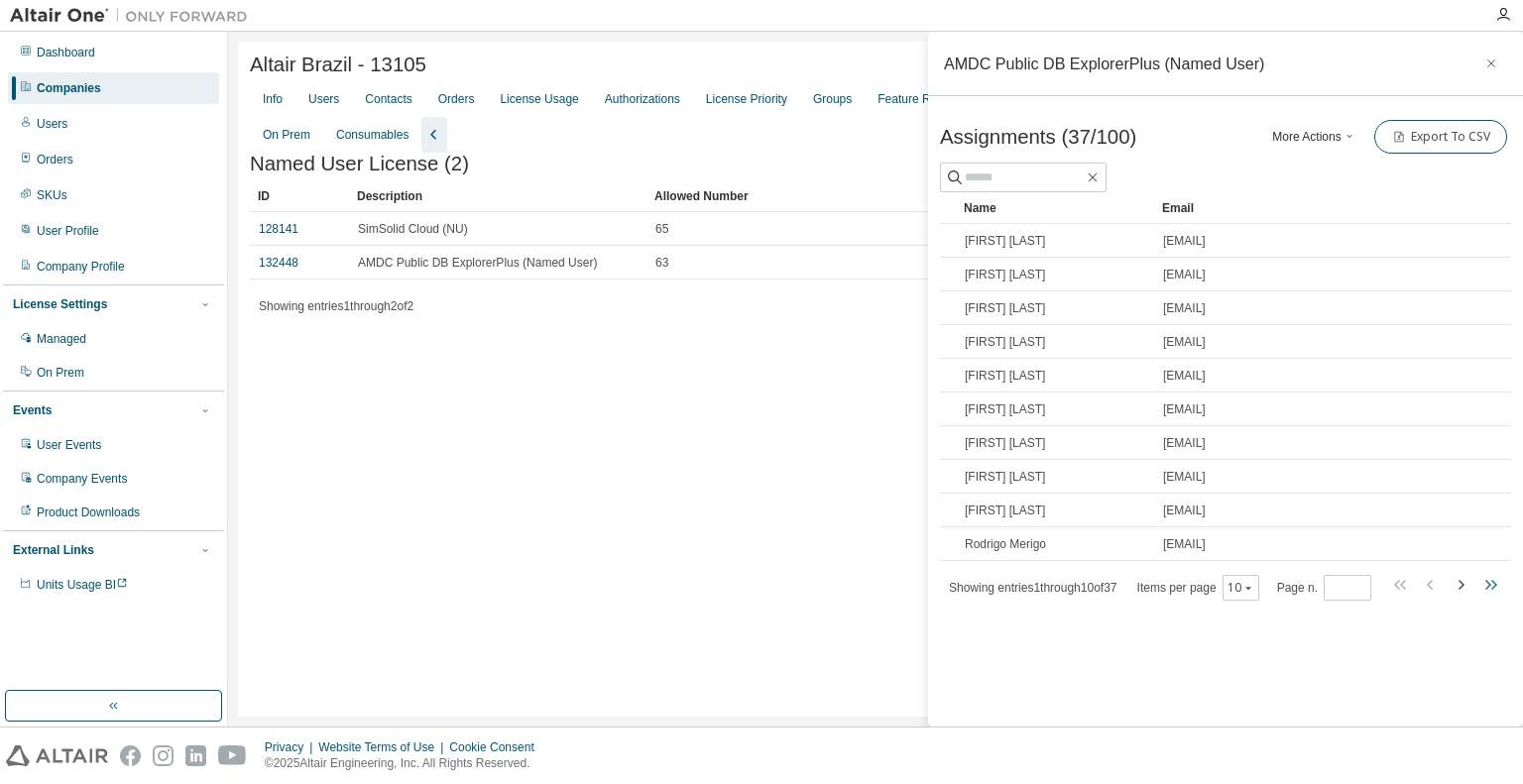 click 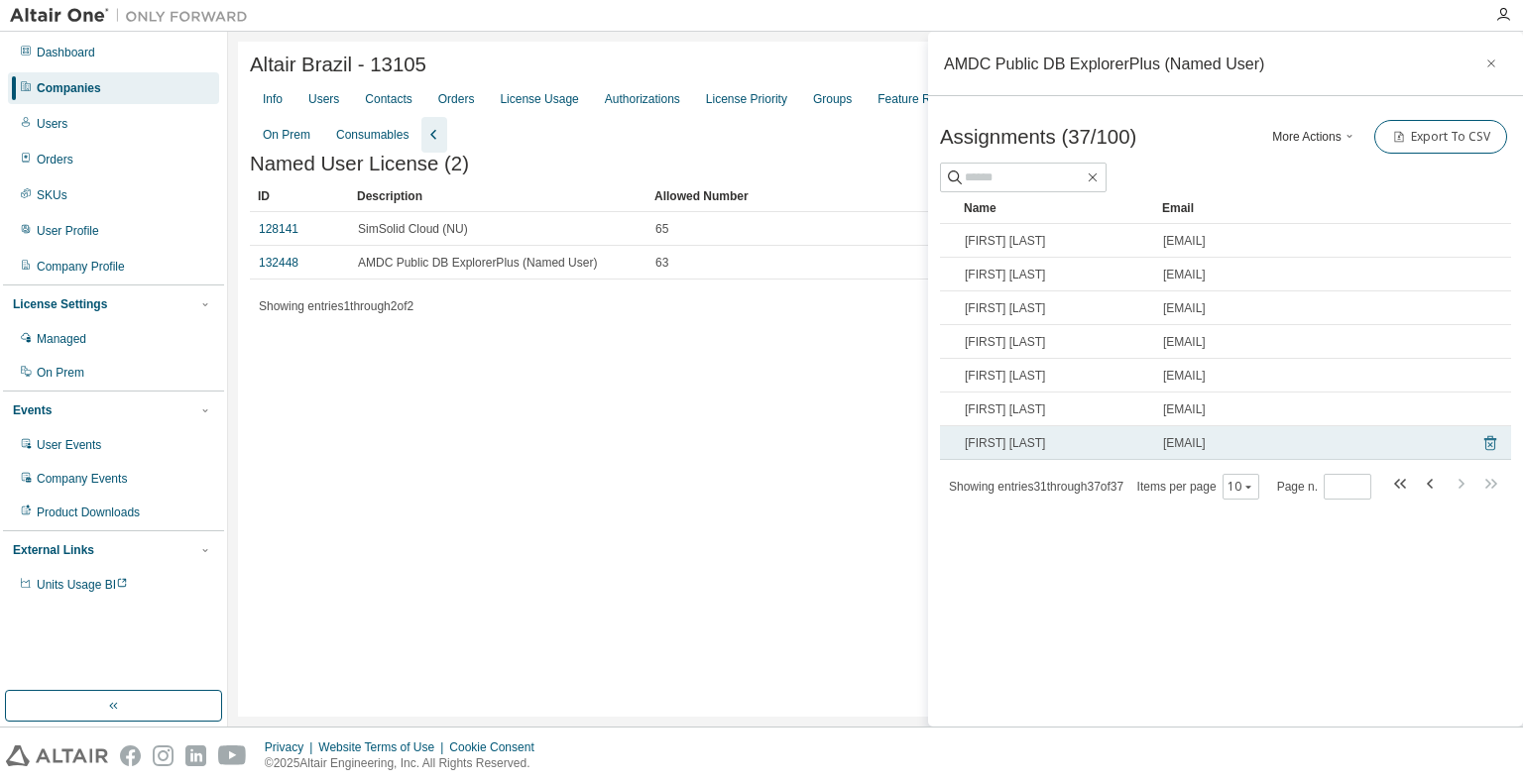 click 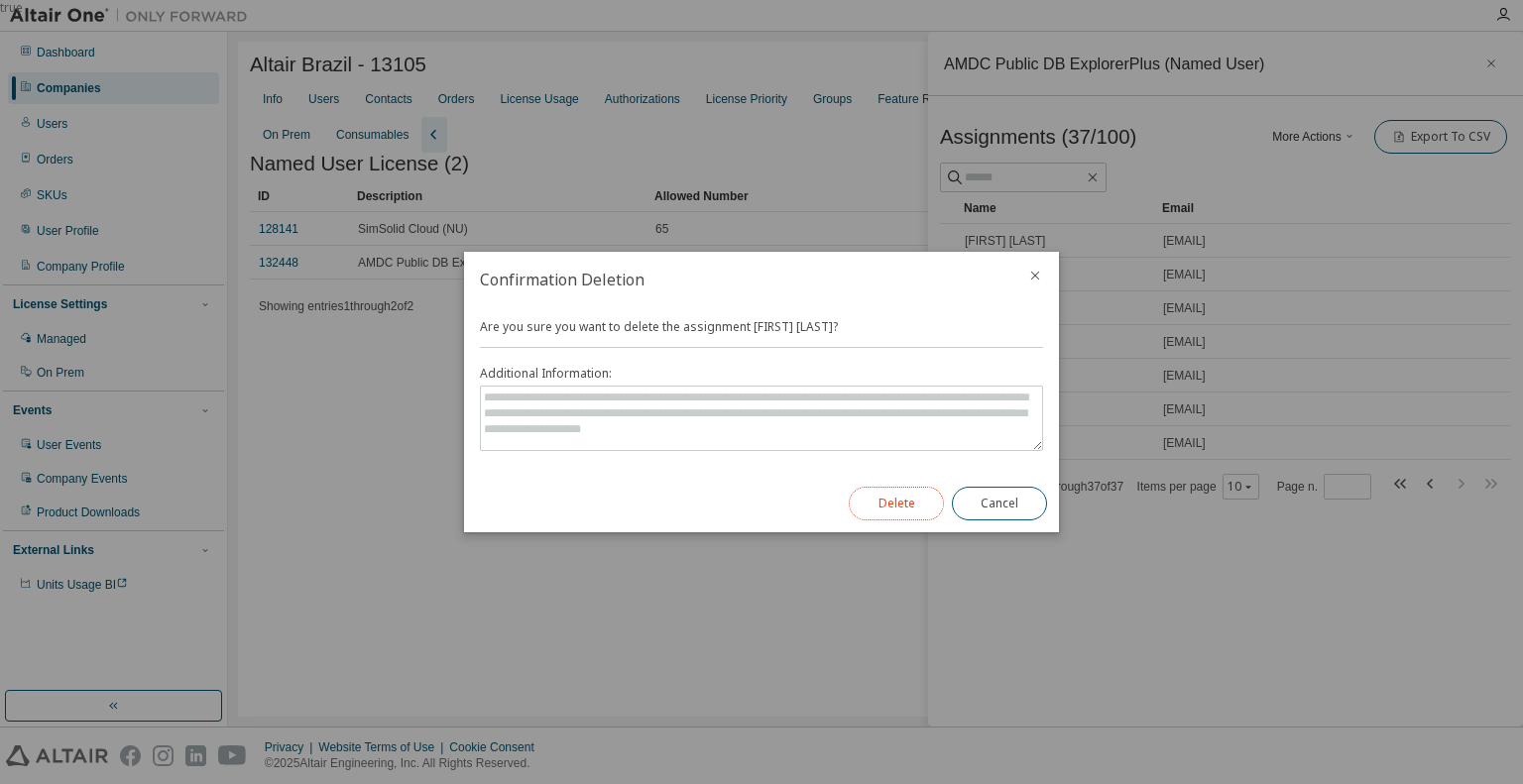 click on "Delete" at bounding box center [896, 504] 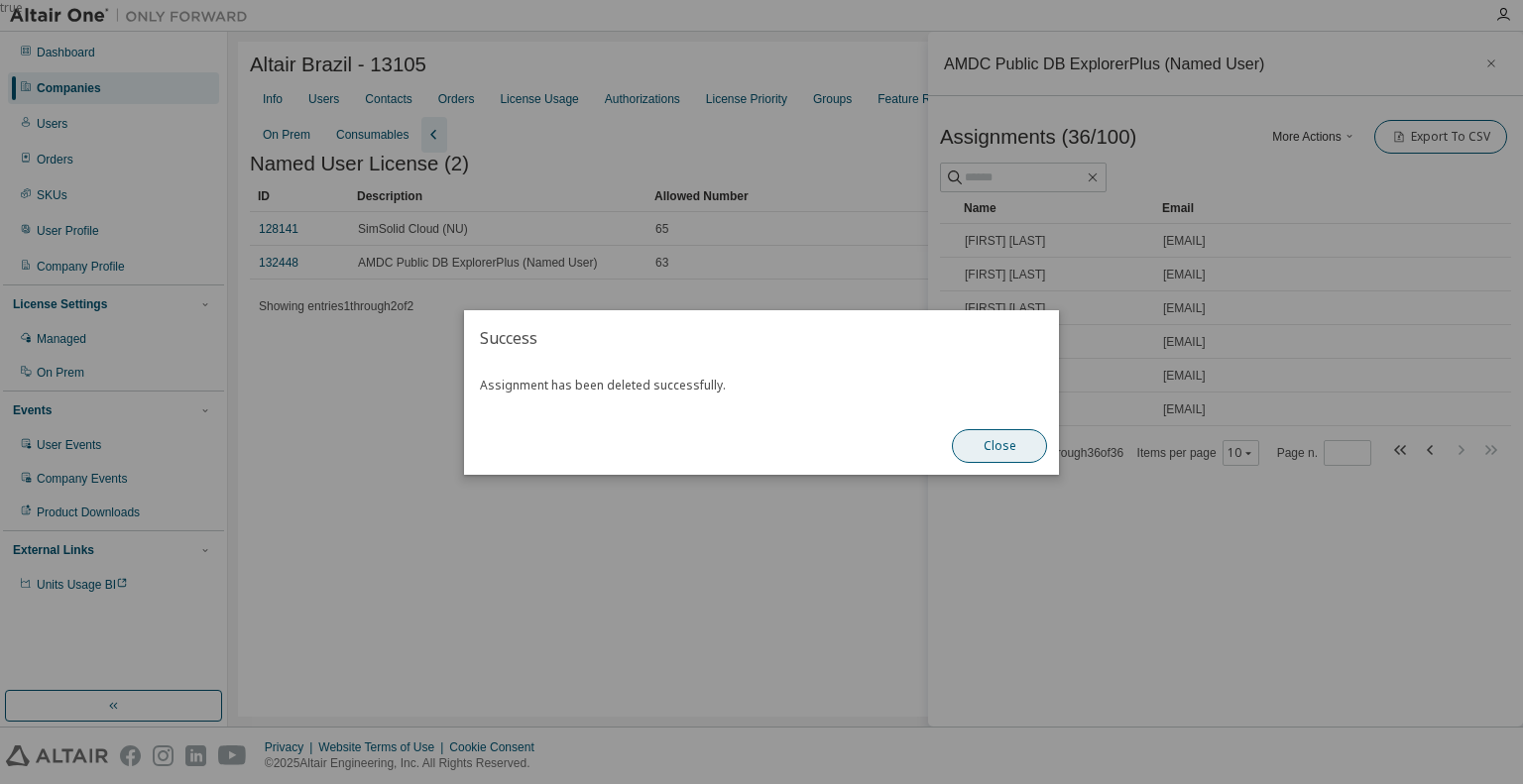 click on "Close" at bounding box center [999, 446] 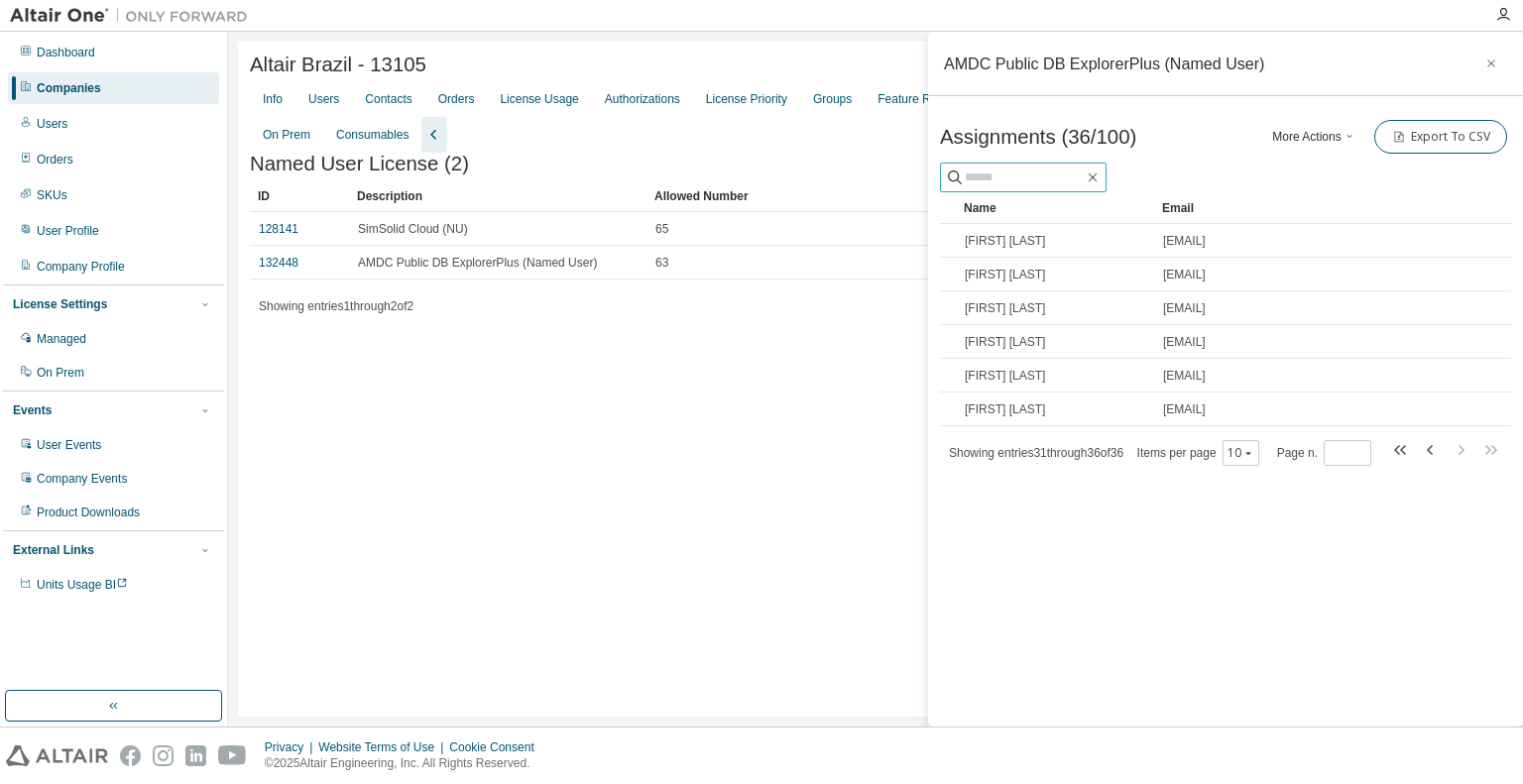 click at bounding box center [1024, 177] 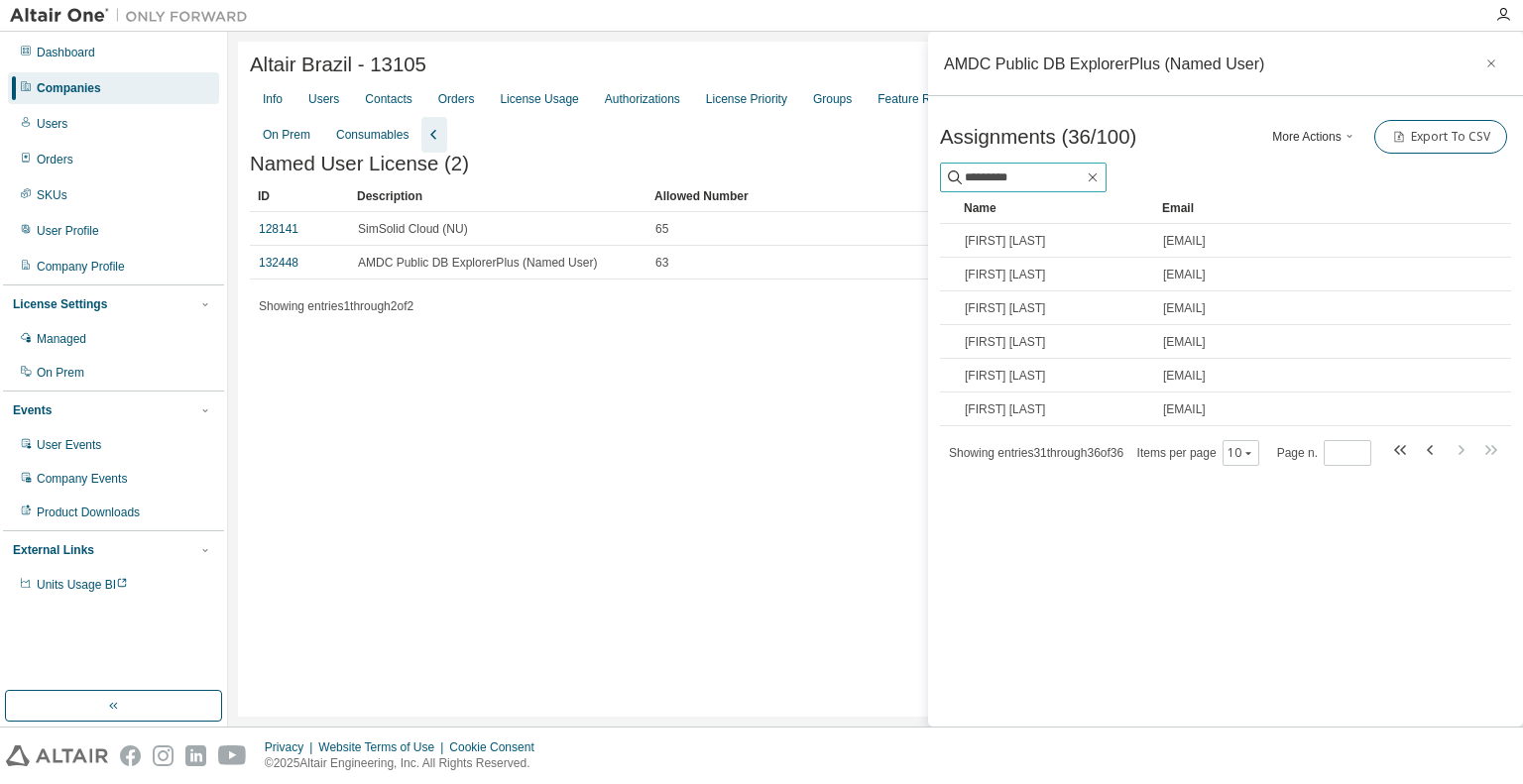 type on "*********" 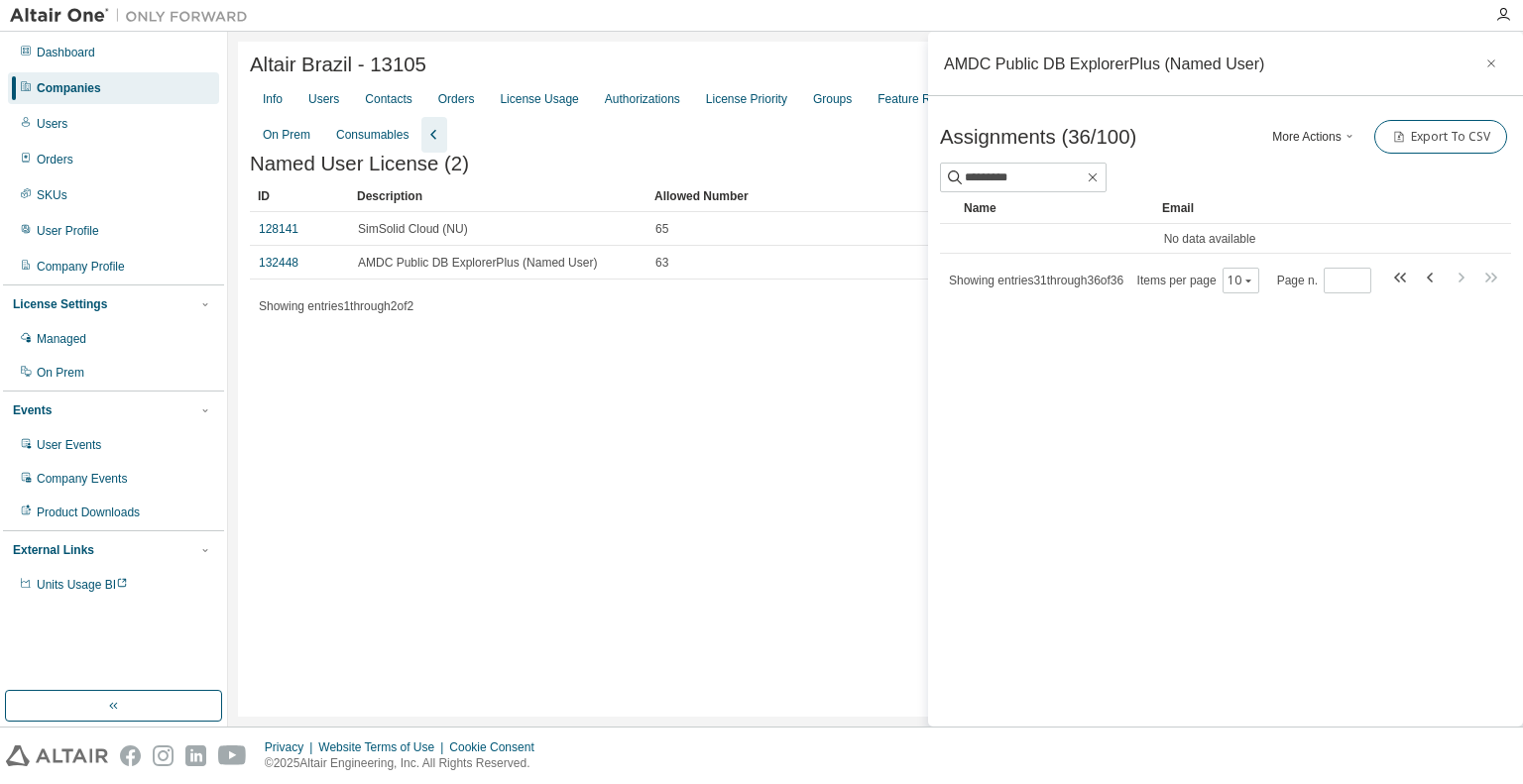 click on "AMDC Public DB ExplorerPlus (Named User) Assignments (36/100) More Actions Add Import From CSV Export To CSV ********* Clear Load Save Save As Field Operator Value Select filter Select operand Add criteria Search Name Email No data available Showing entries  31  through  36  of  36 Items per page 10 Page n. *" at bounding box center (1226, 379) 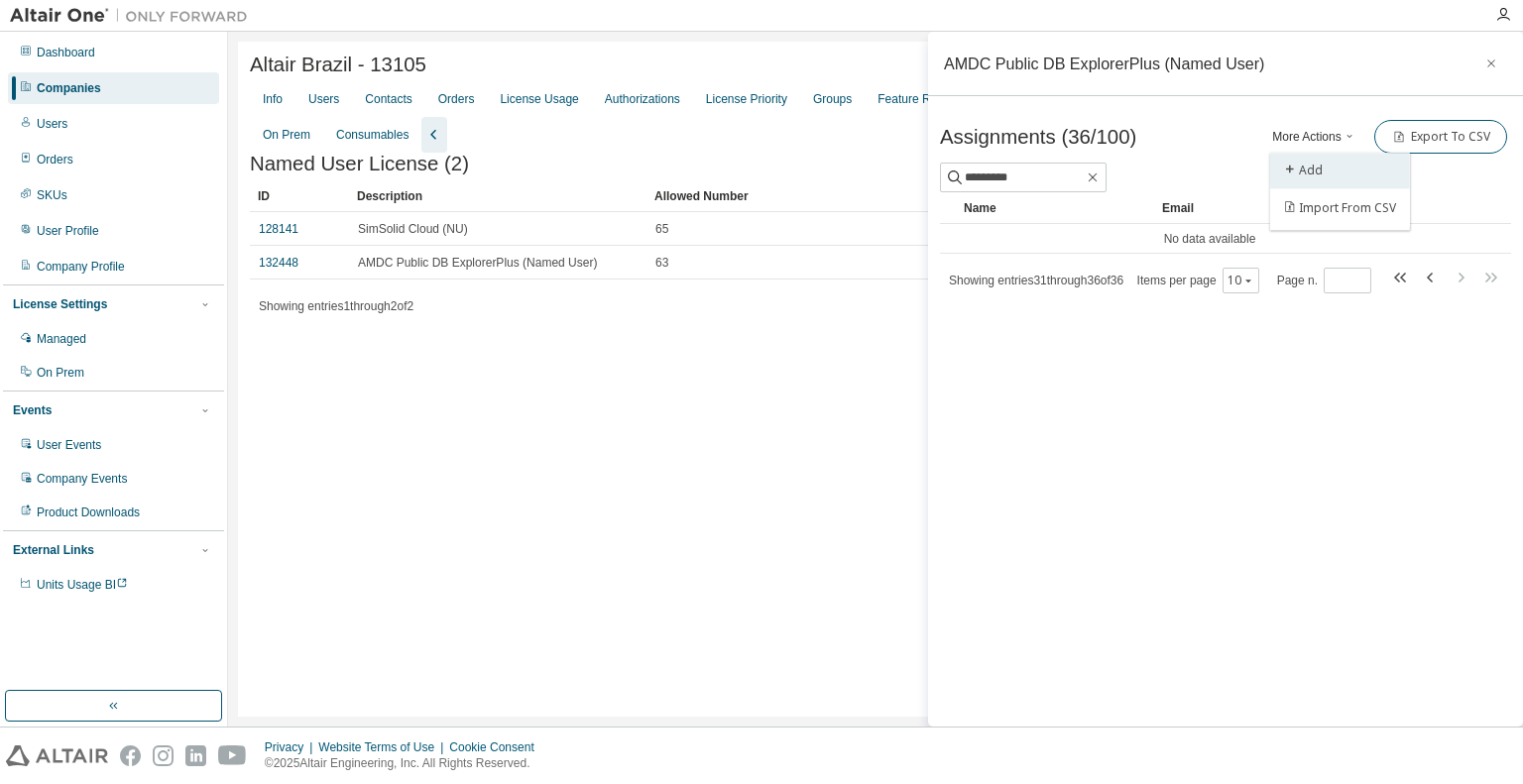 click on "Add" at bounding box center [1340, 170] 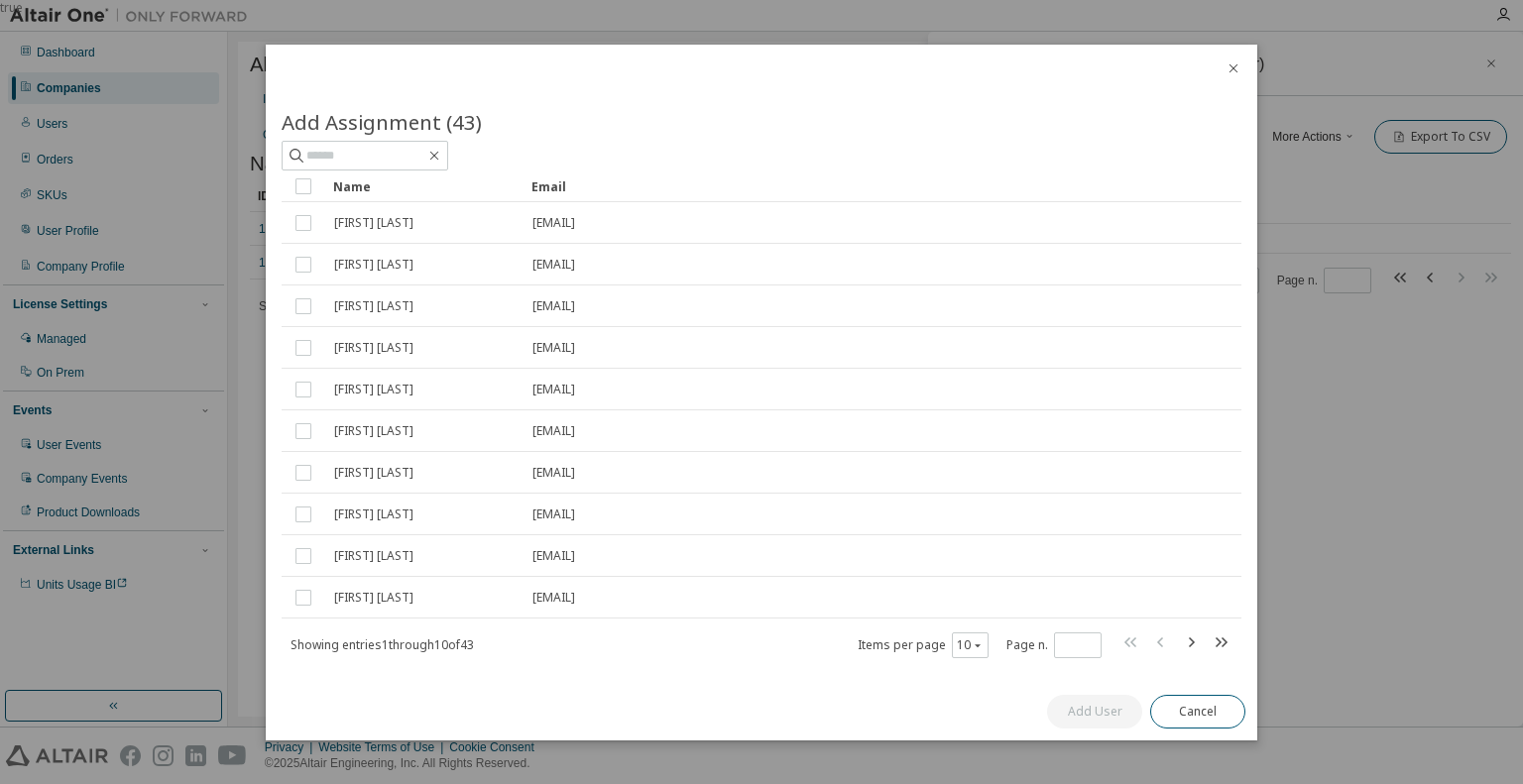 click at bounding box center [1176, 644] 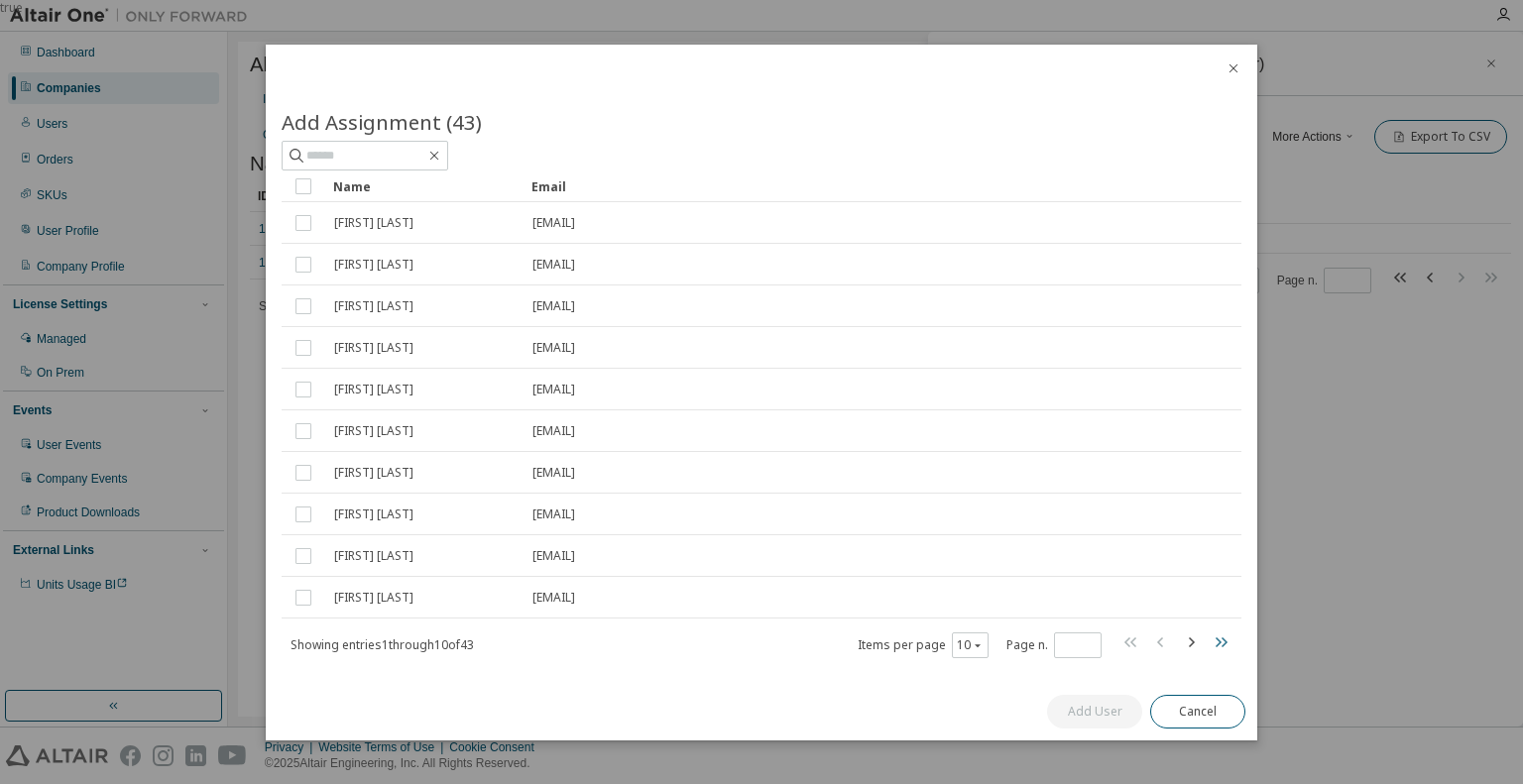 click 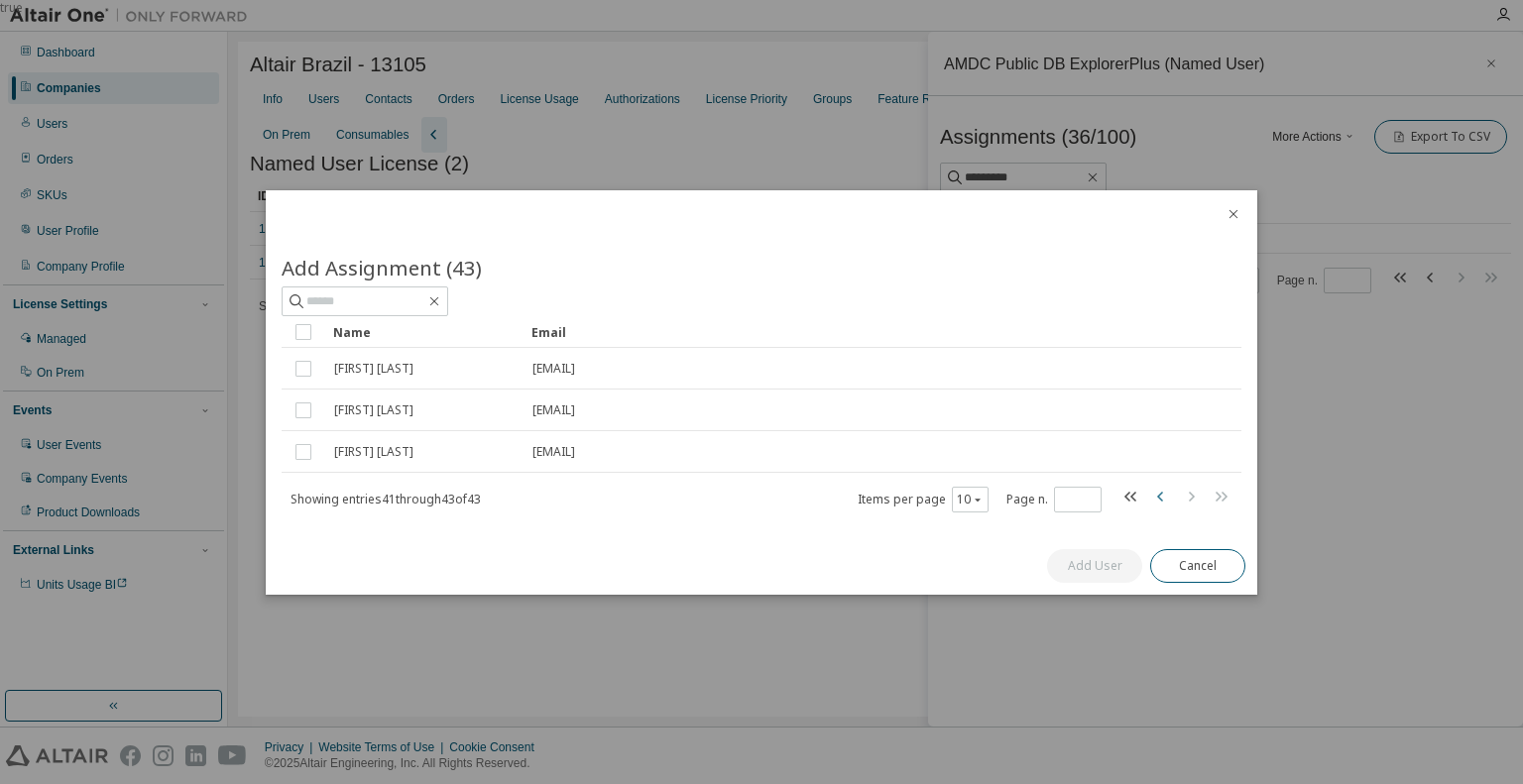 click 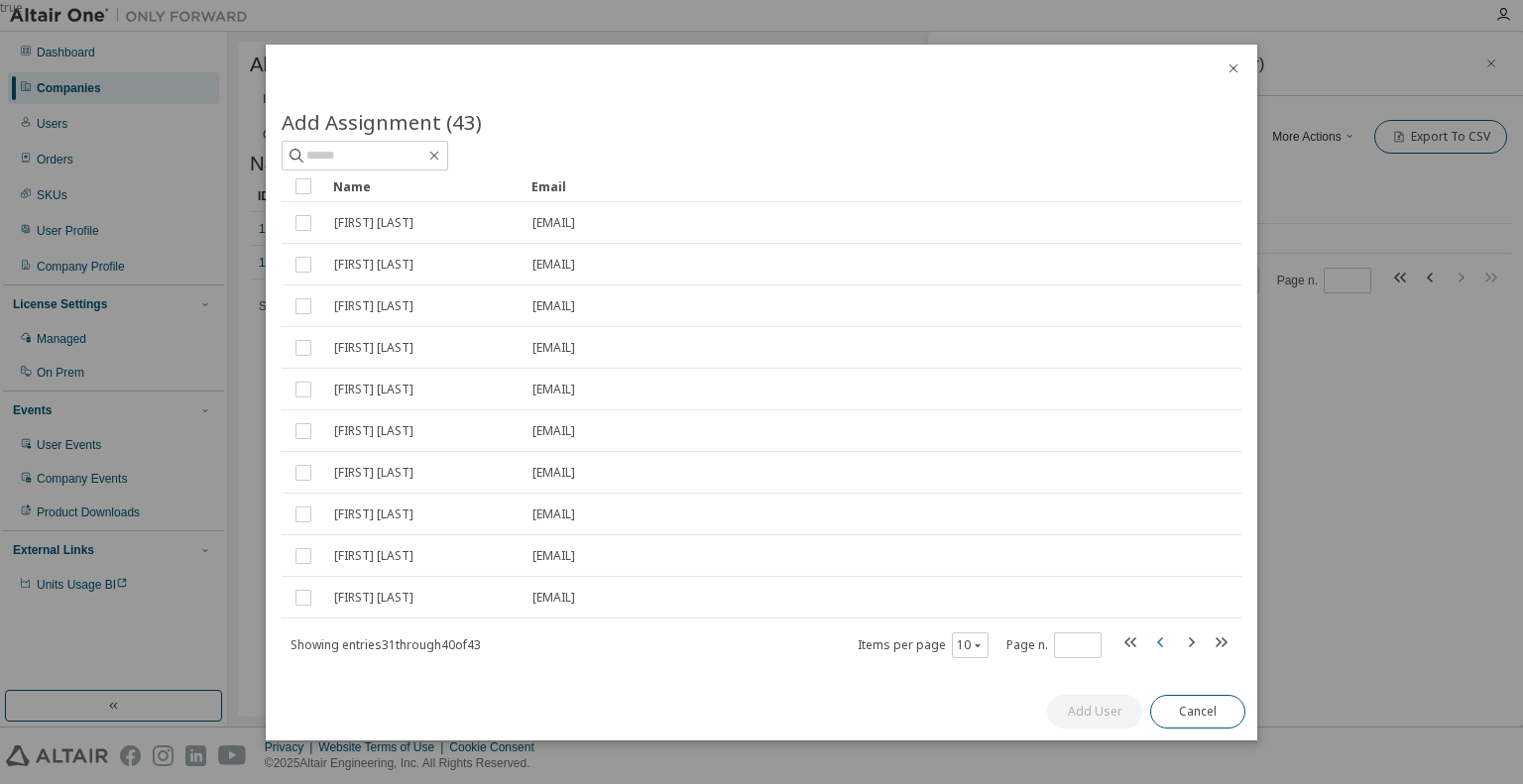 click 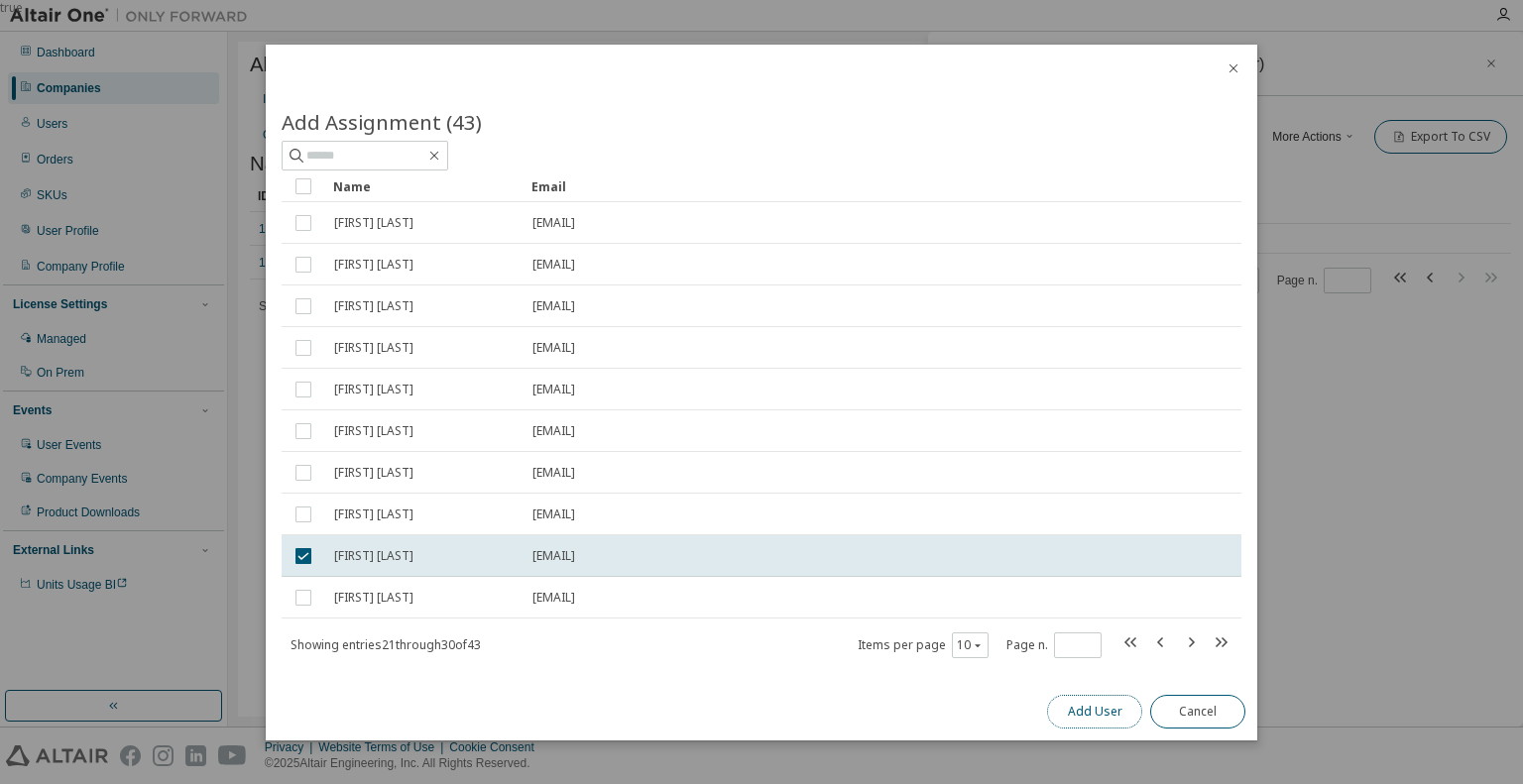 click on "Add User" at bounding box center [1095, 712] 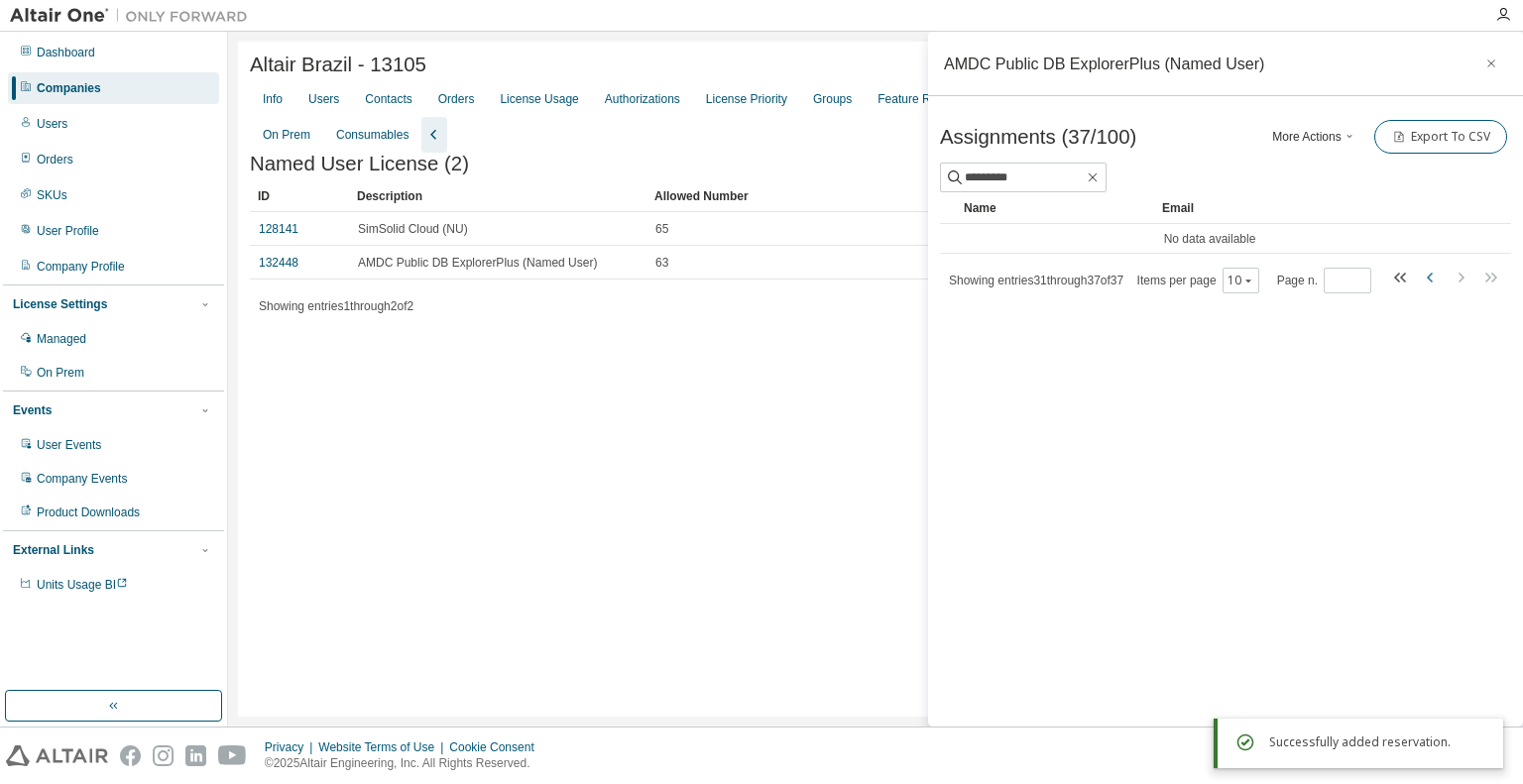 click 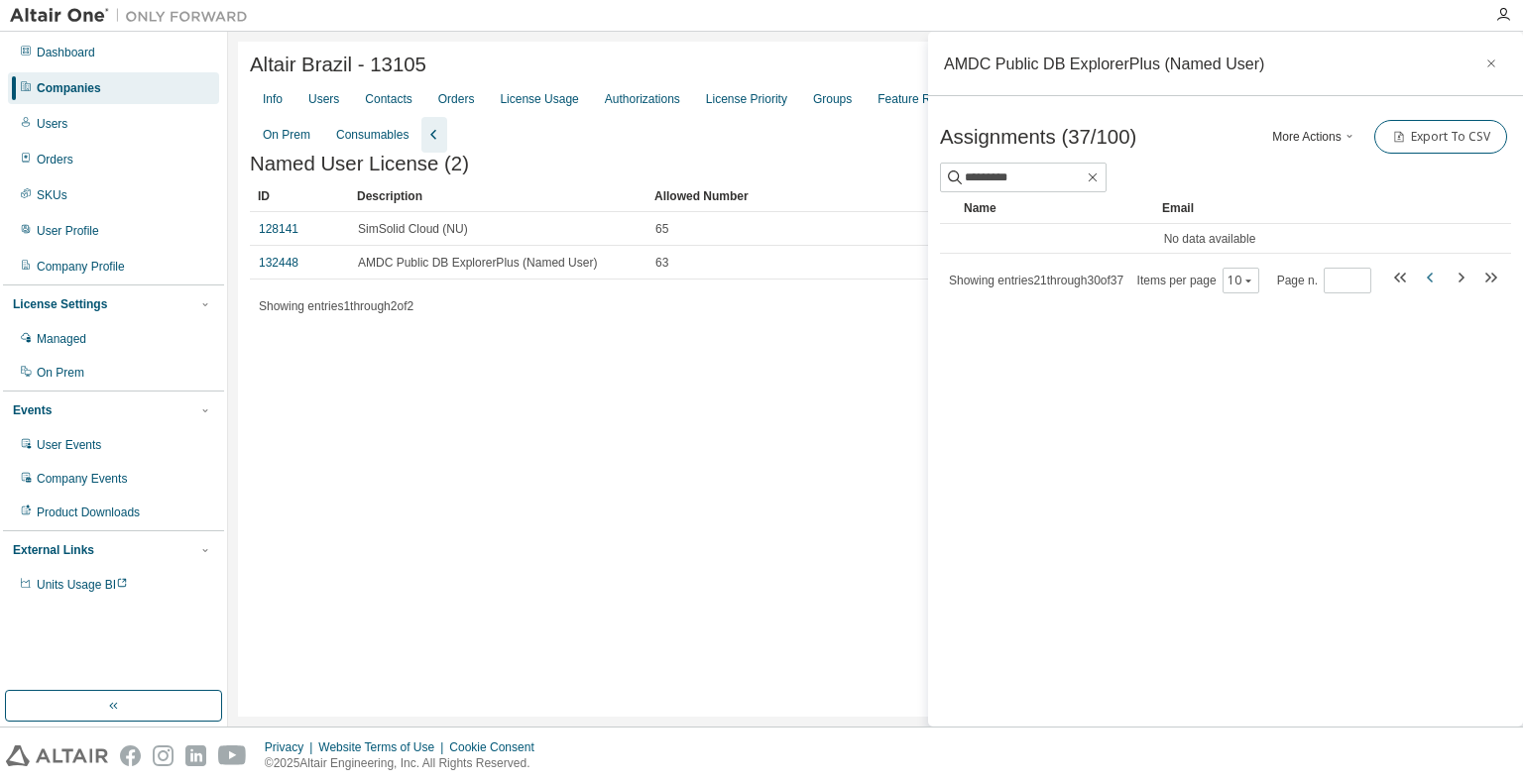 click 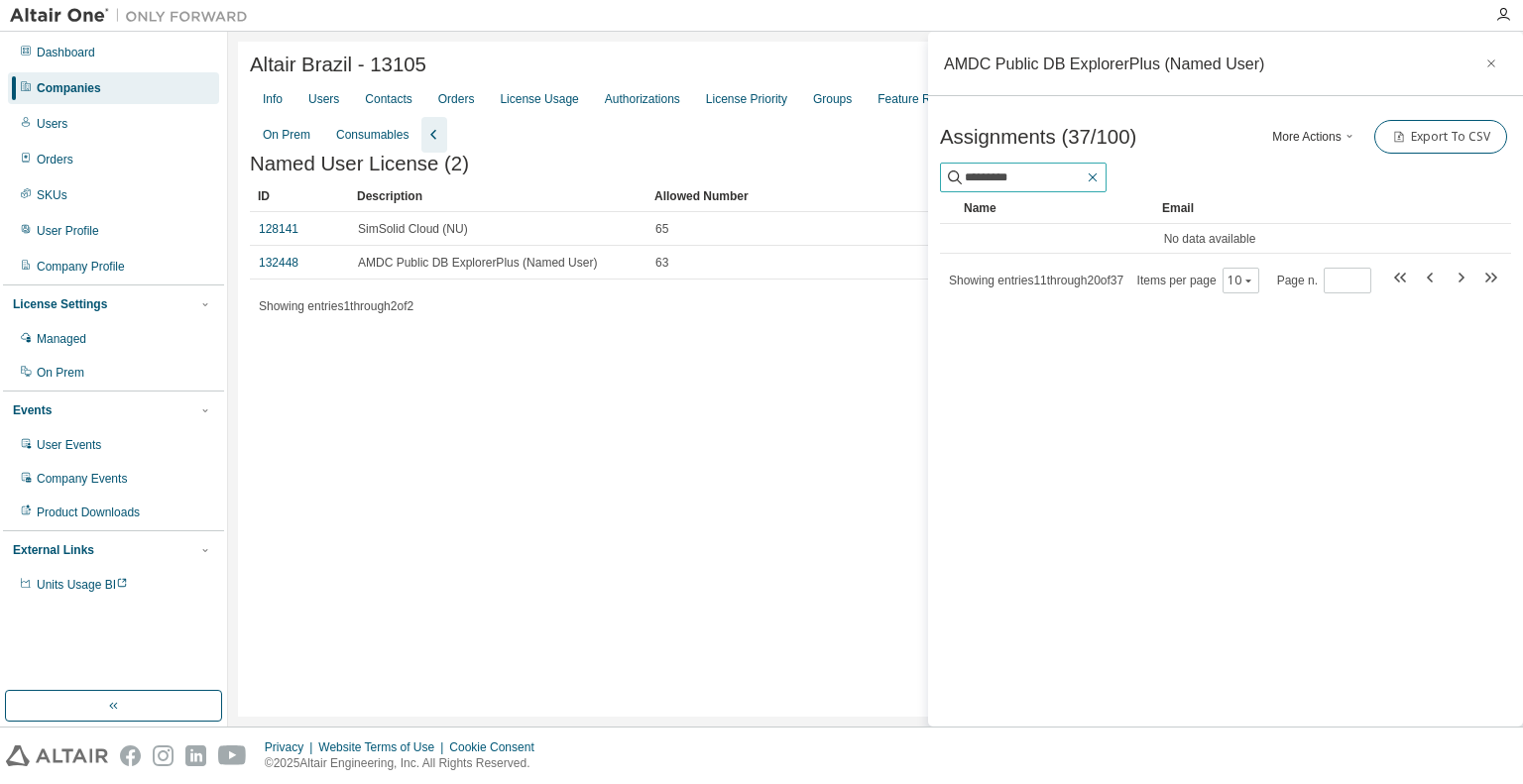 click 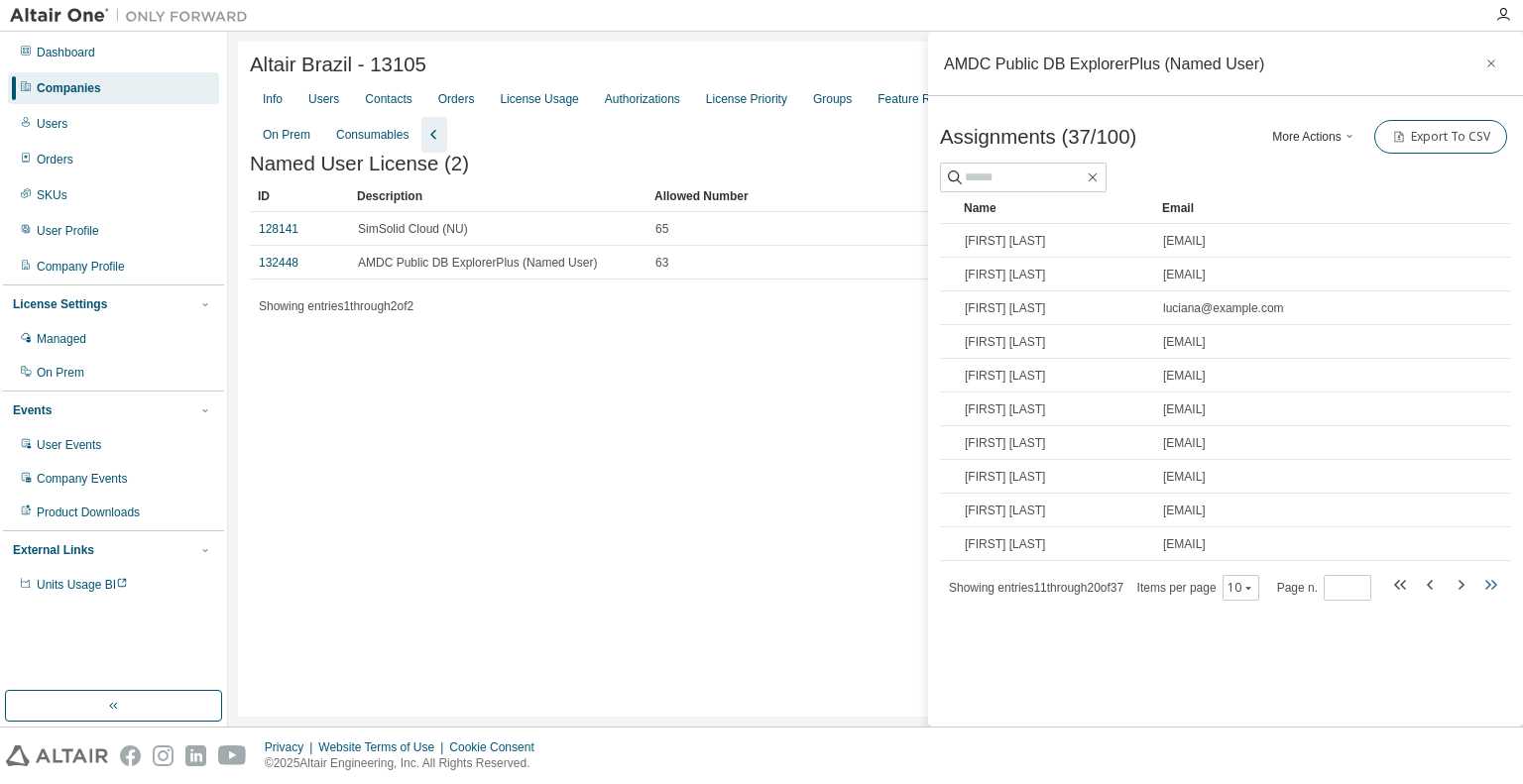 click 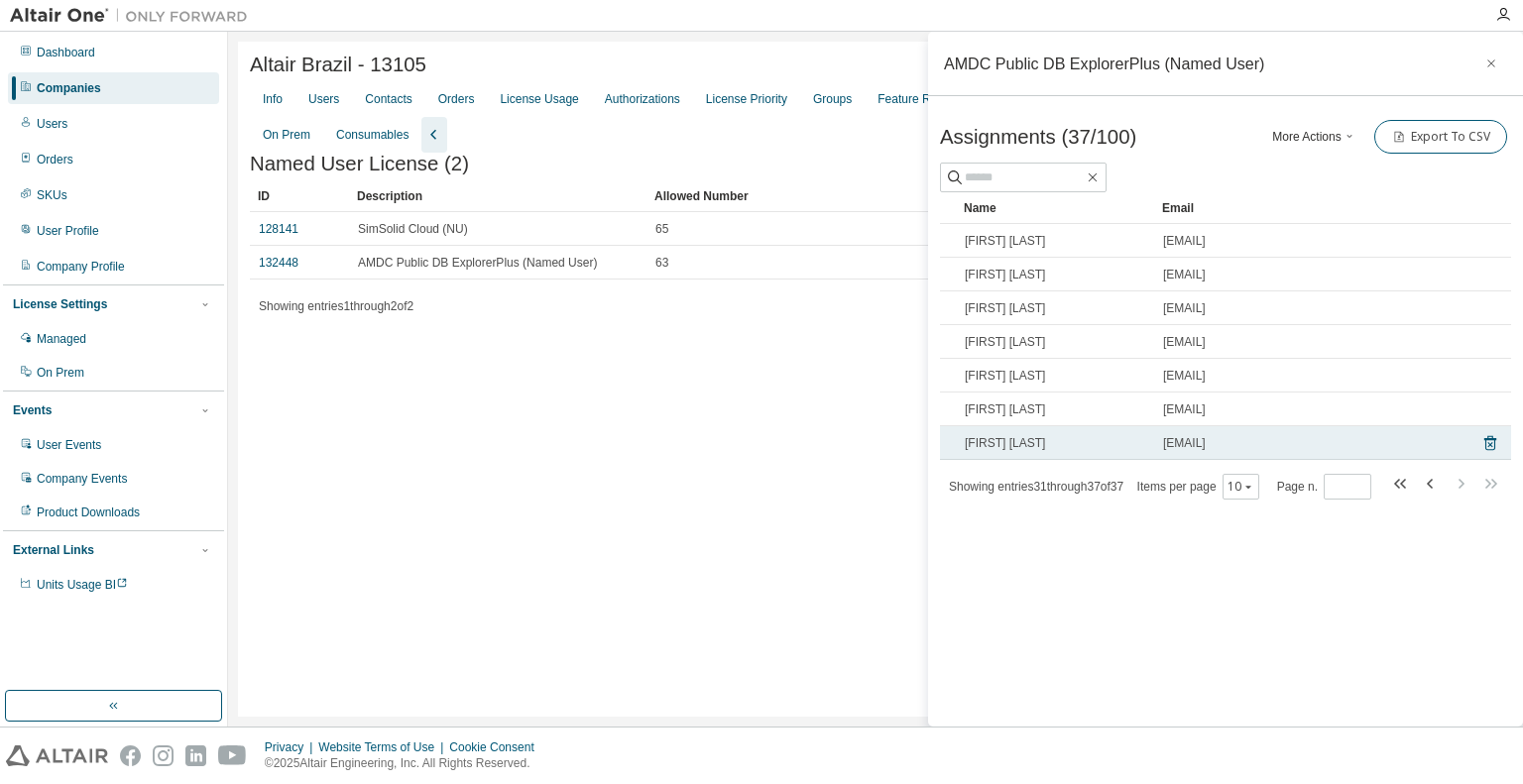 click on "[FIRST] [LAST]" at bounding box center [1004, 443] 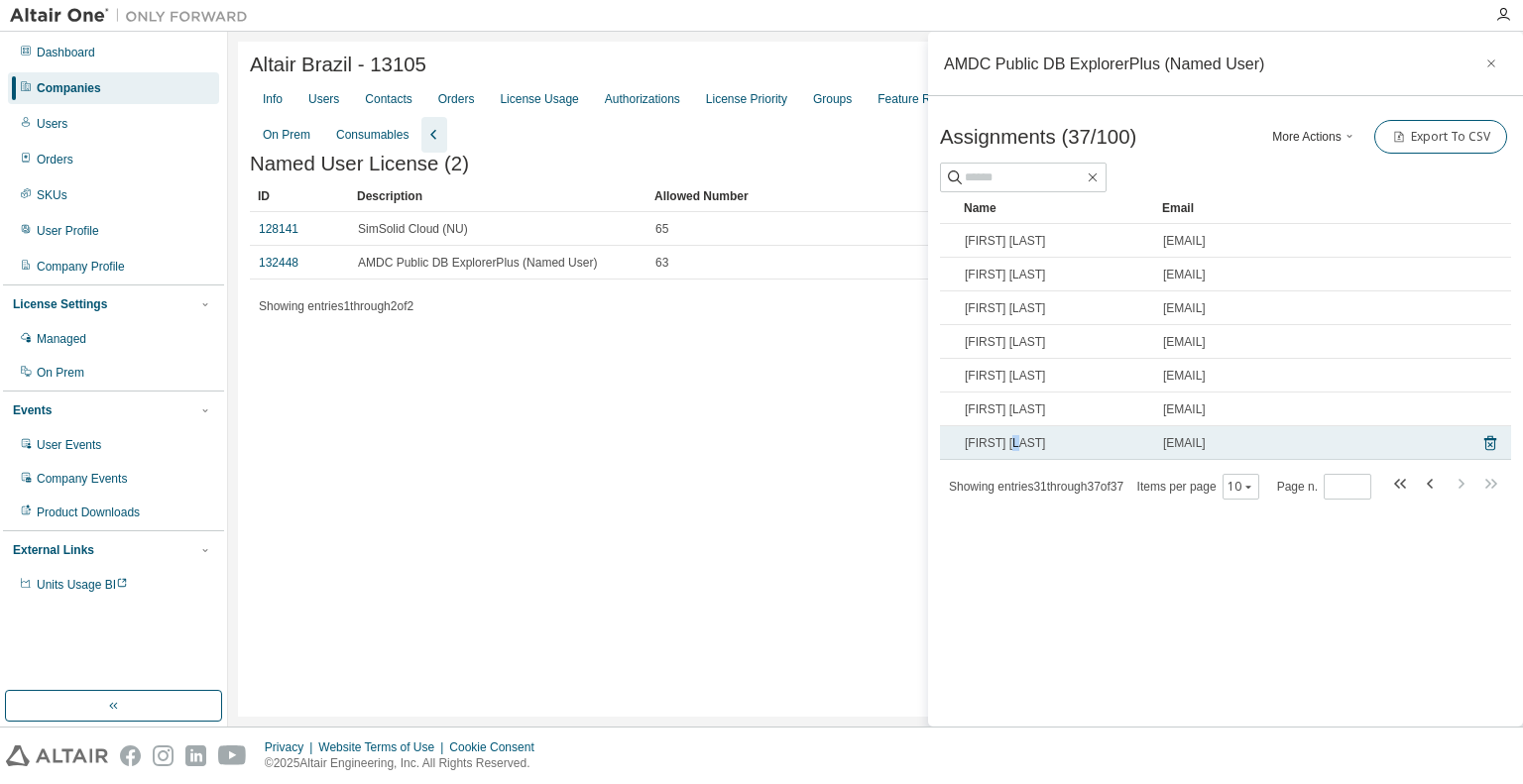 click on "[FIRST] [LAST]" at bounding box center (1004, 443) 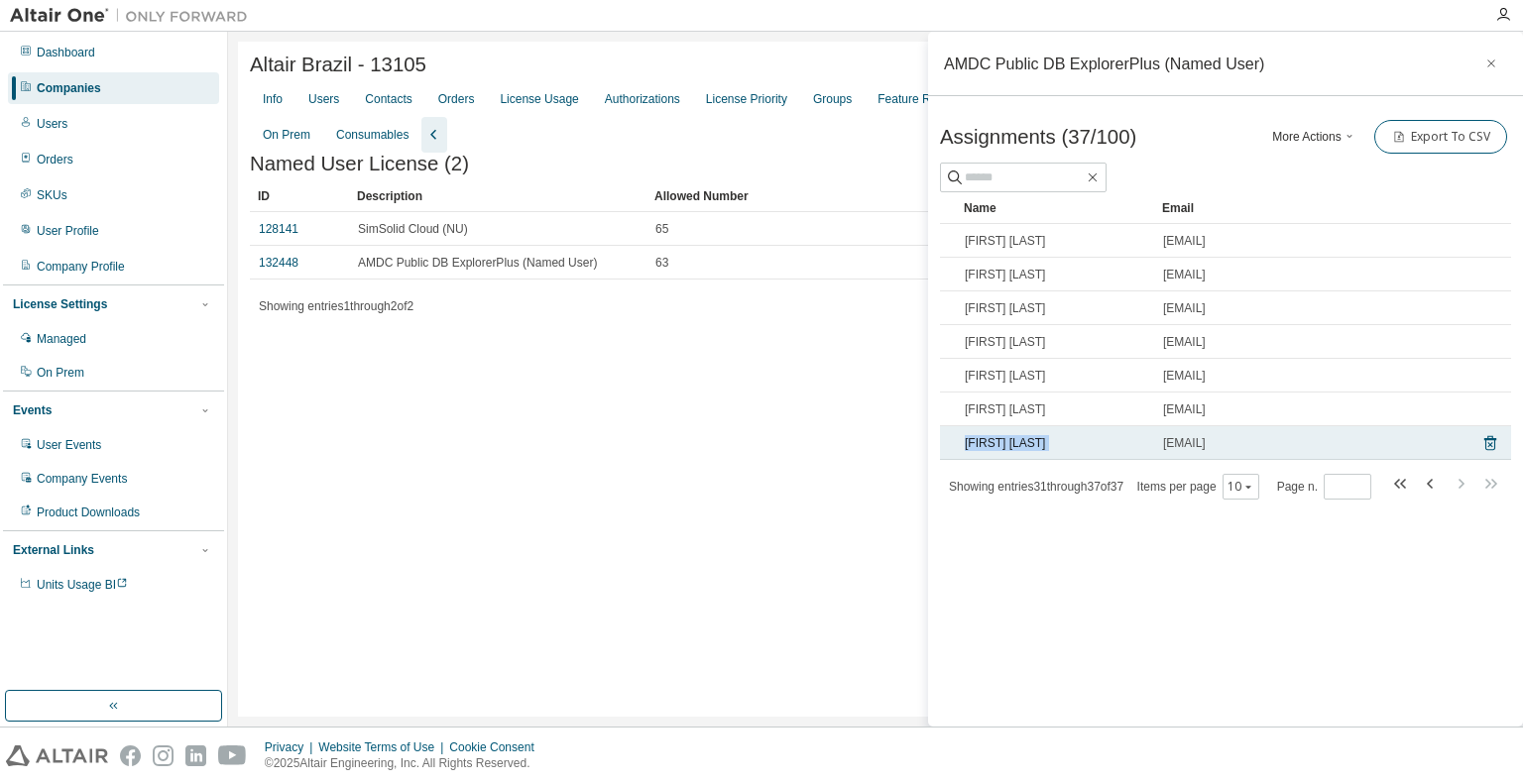 click on "[FIRST] [LAST]" at bounding box center [1004, 443] 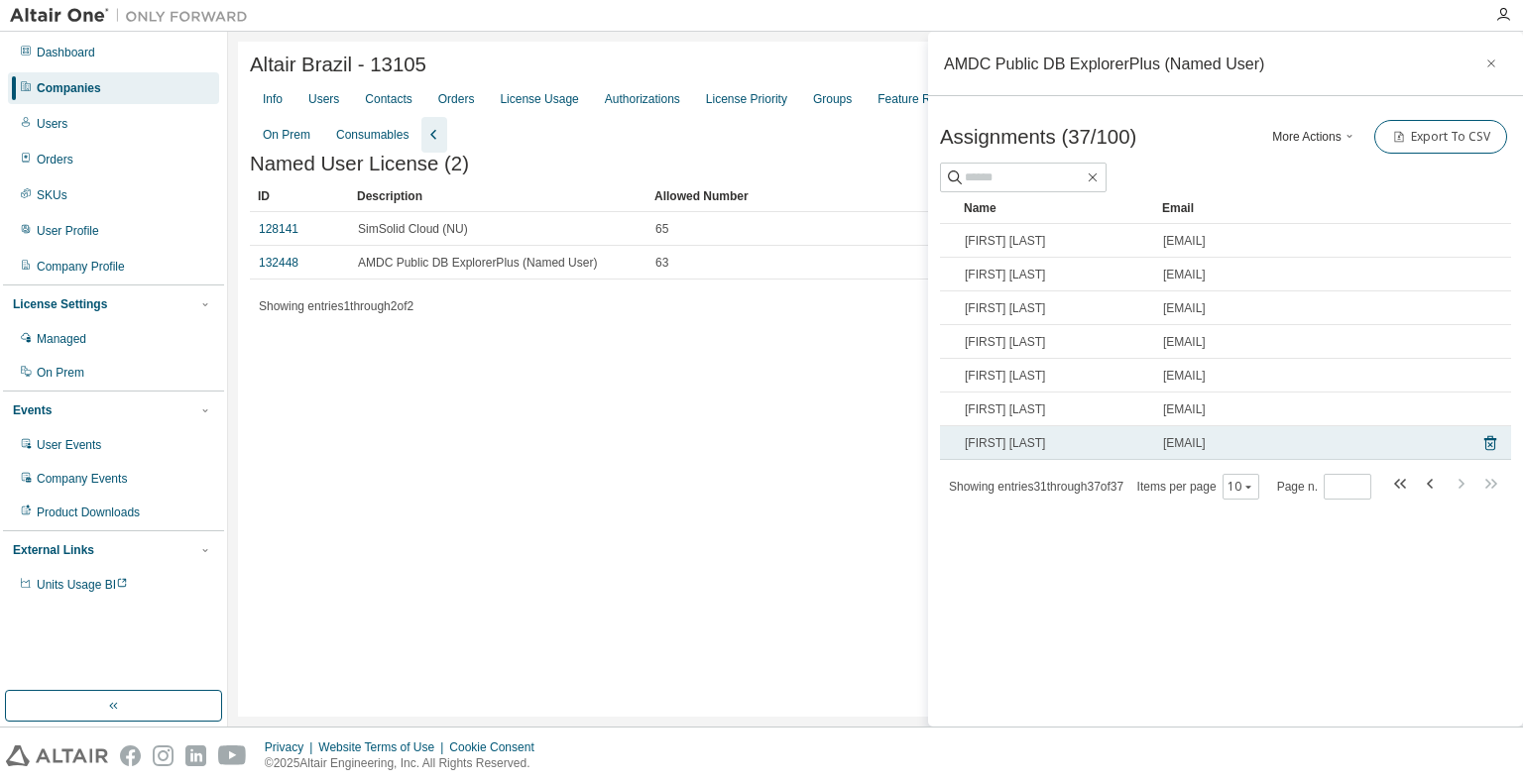 click on "[EMAIL]" at bounding box center [1184, 443] 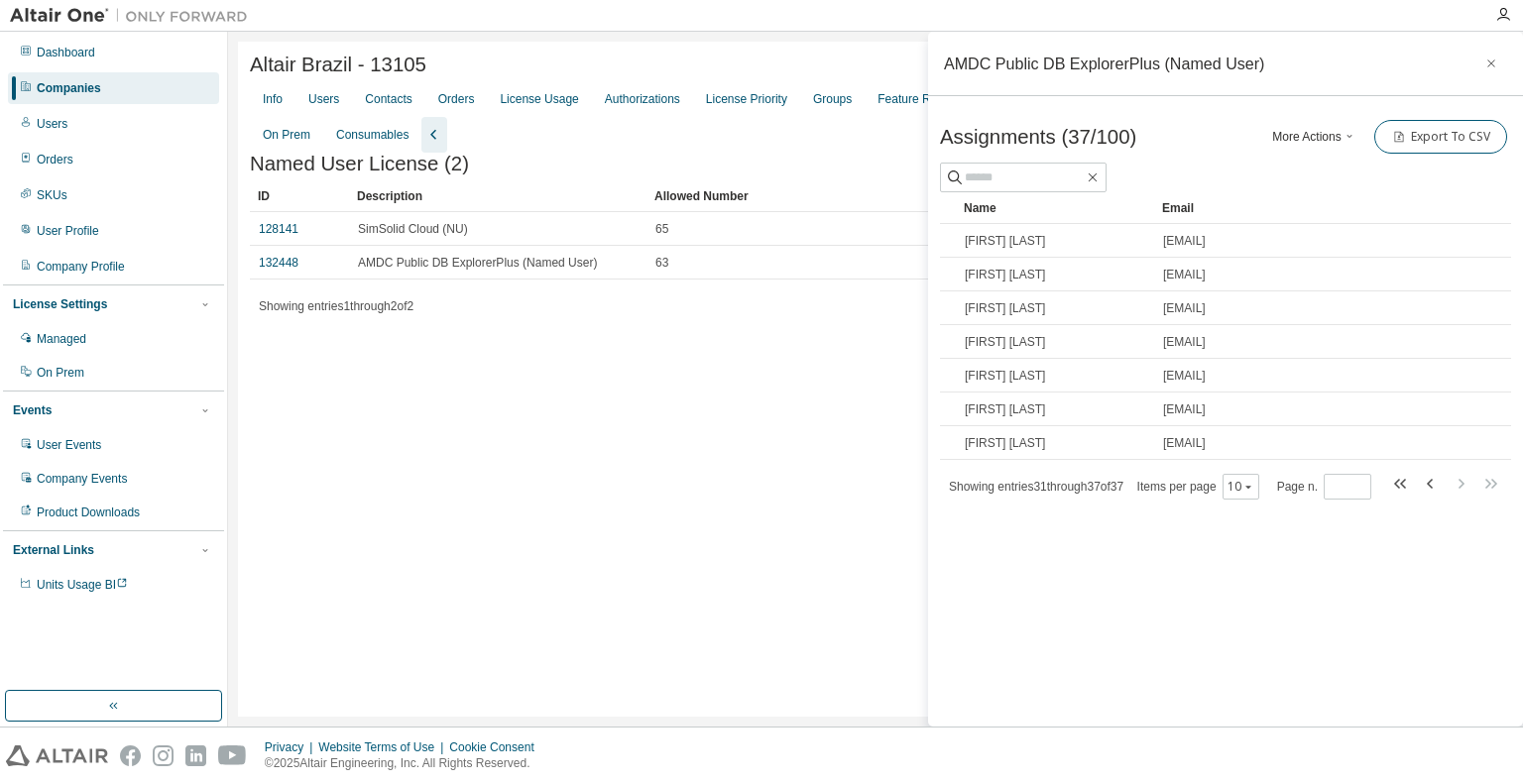 click on "Altair Brazil - 13105 Clear Load Save Save As Field Operator Value Select filter Select operand Add criteria Search Info Users Contacts Orders License Usage Authorizations License Priority Groups Feature Restrictions Borrow Settings Allowed IP Addresses New User Routing Named Users On Prem Consumables Named User License (2) Clear Load Save Save As Field Operator Value Select filter Select operand Add criteria Search ID Description Allowed Number 128141 SimSolid Cloud (NU) 65 132448 AMDC Public DB ExplorerPlus (Named User) 63 Showing entries  1  through  2  of  2 Items per page 10 Page n. *" at bounding box center (876, 379) 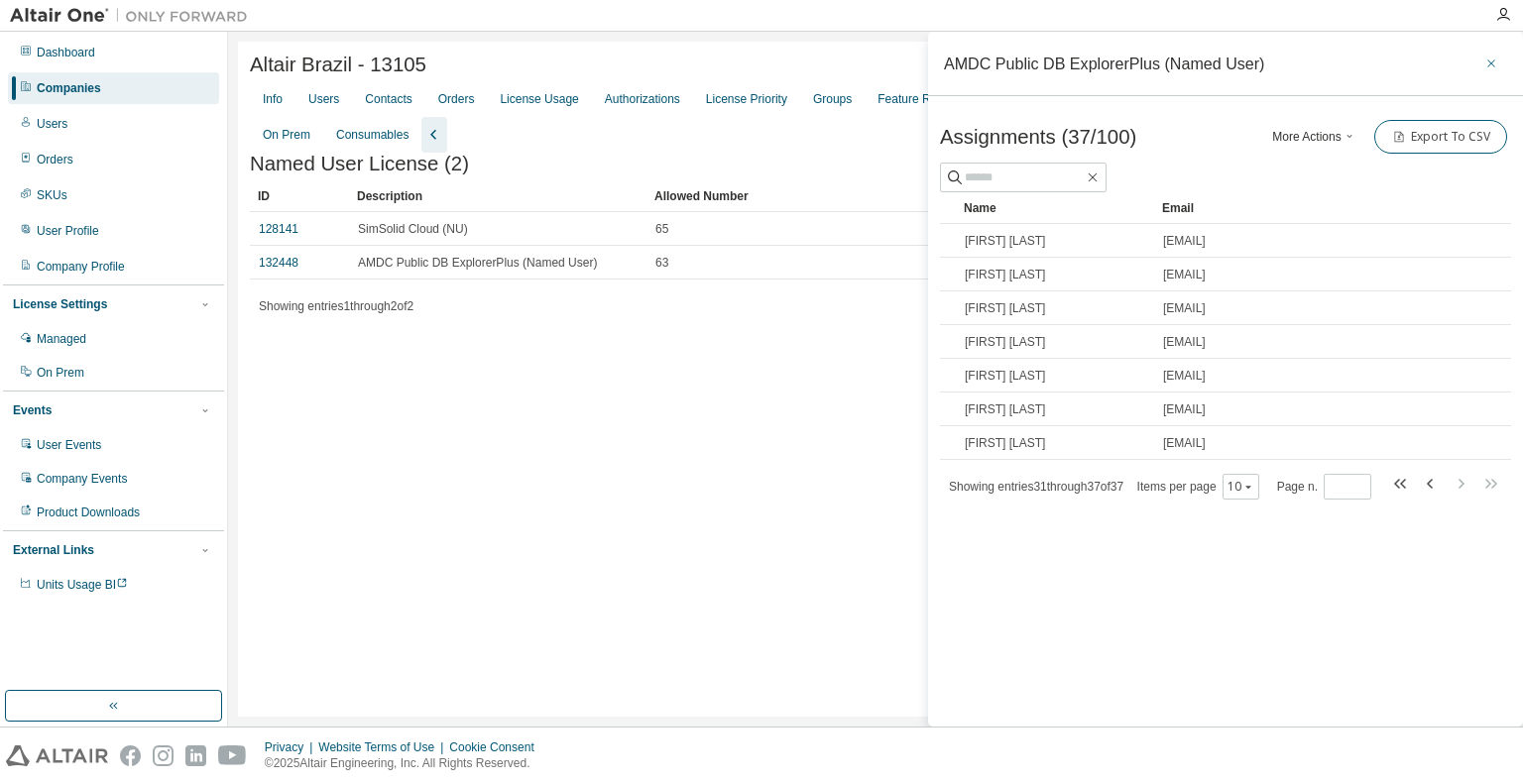 click at bounding box center (1491, 63) 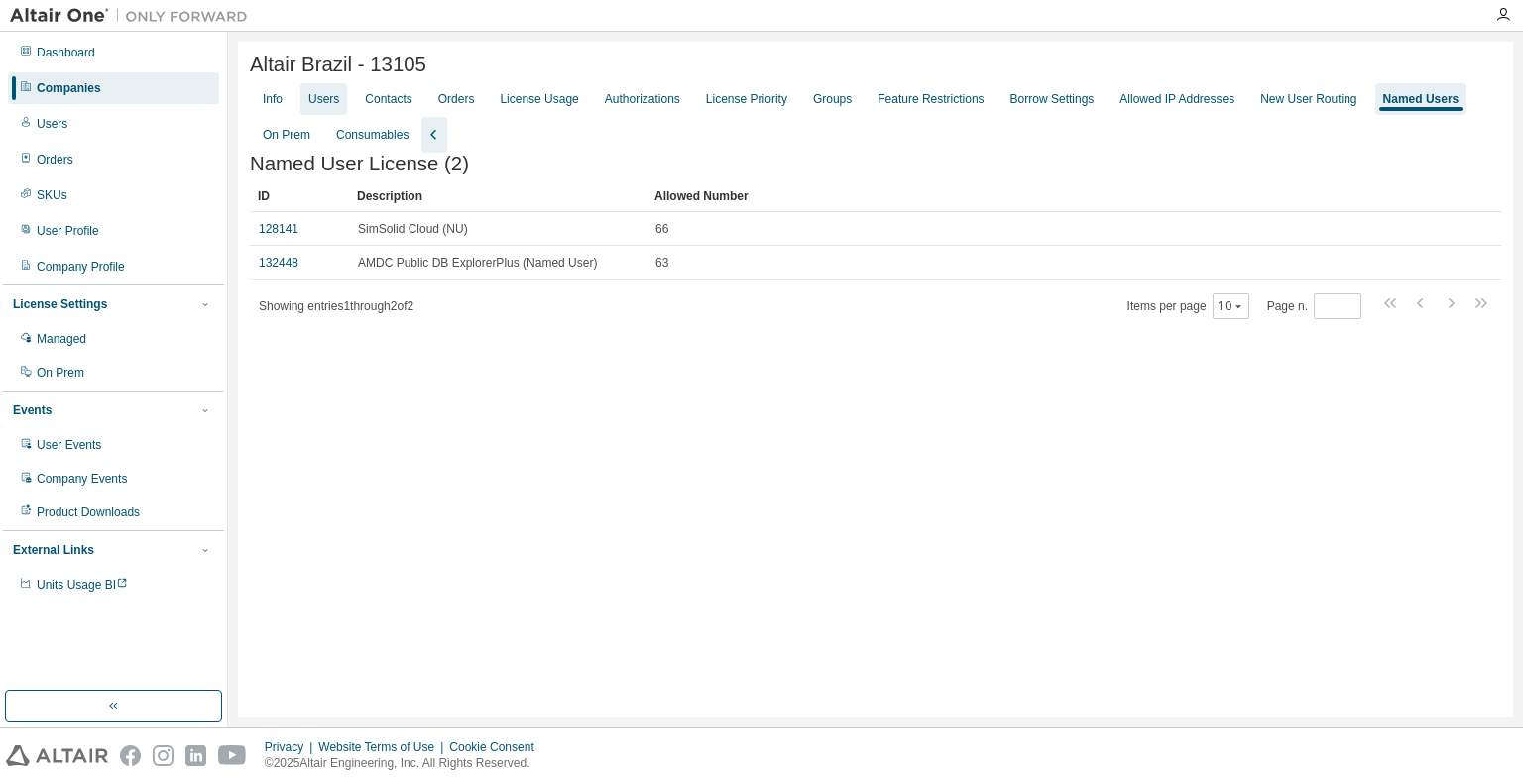 click on "Users" at bounding box center [323, 99] 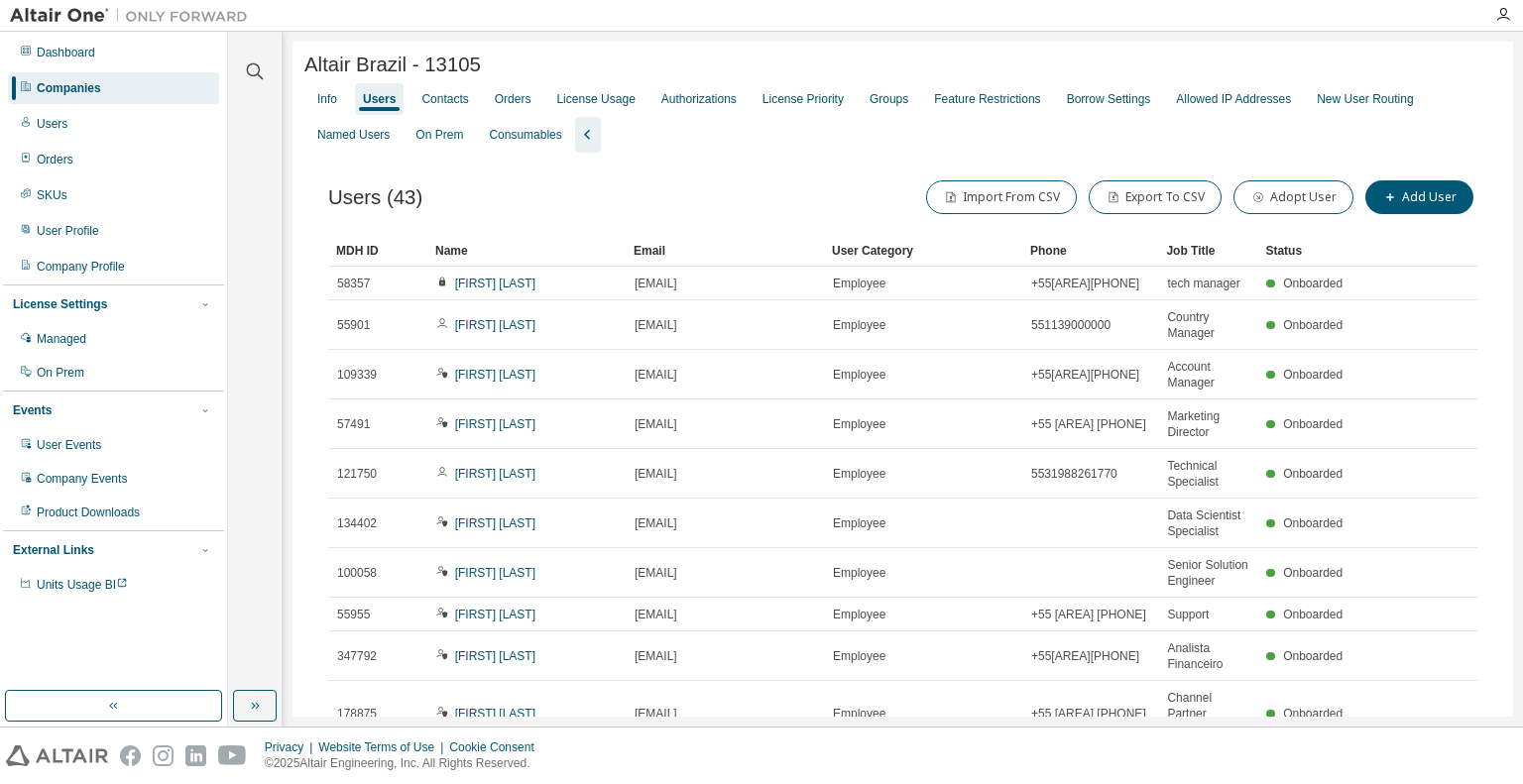 click on "Info" at bounding box center (327, 99) 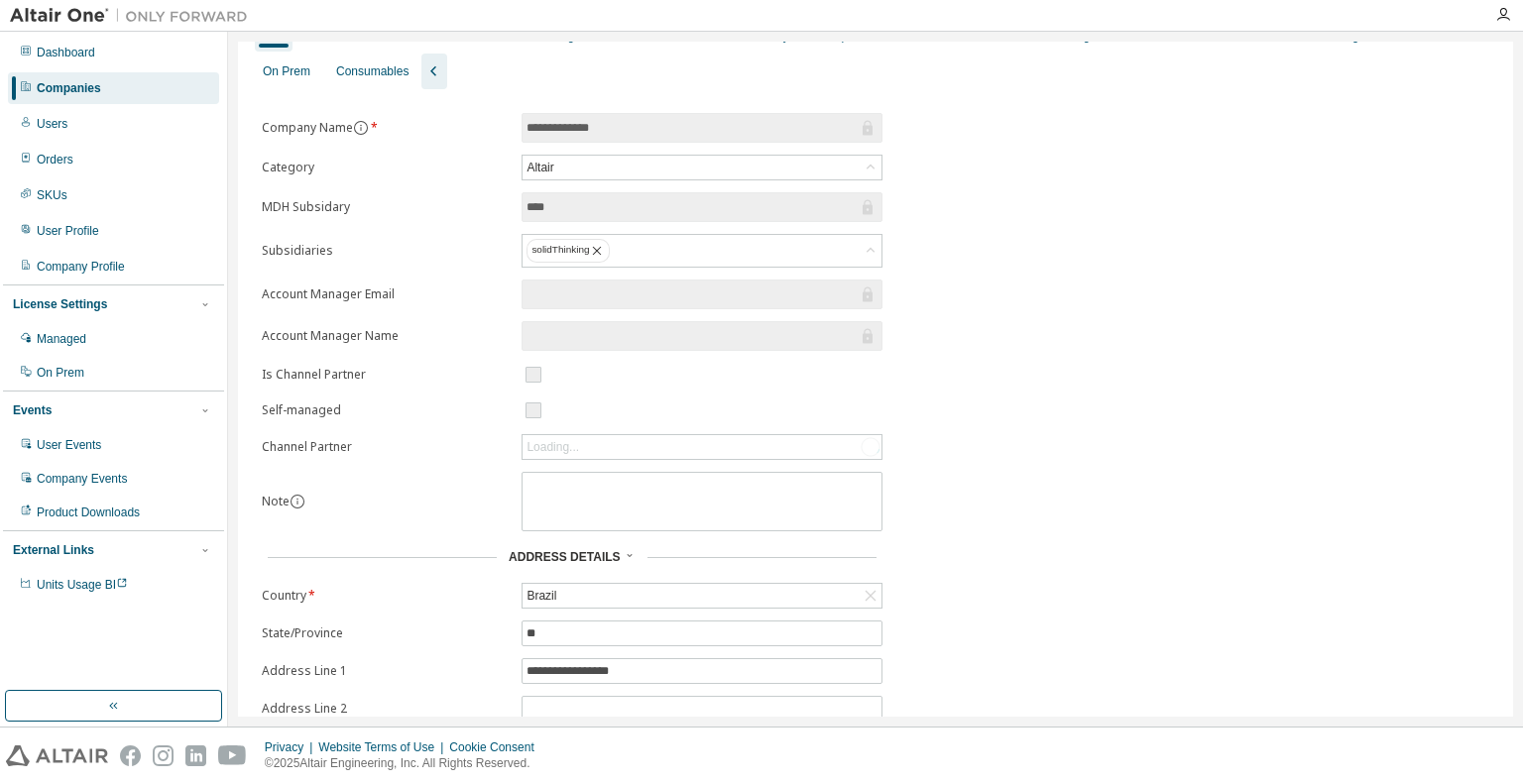 scroll, scrollTop: 0, scrollLeft: 0, axis: both 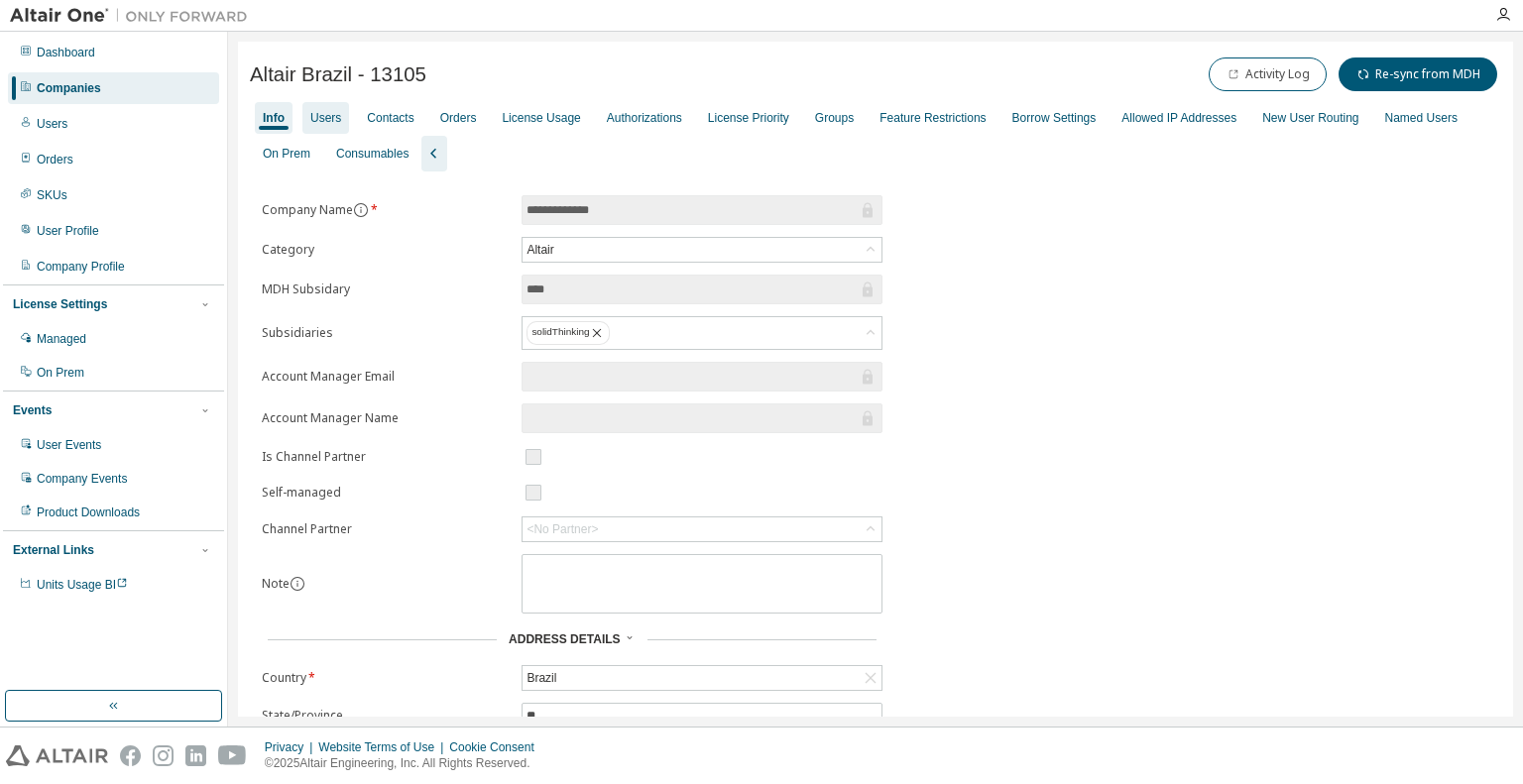 click on "Users" at bounding box center (325, 118) 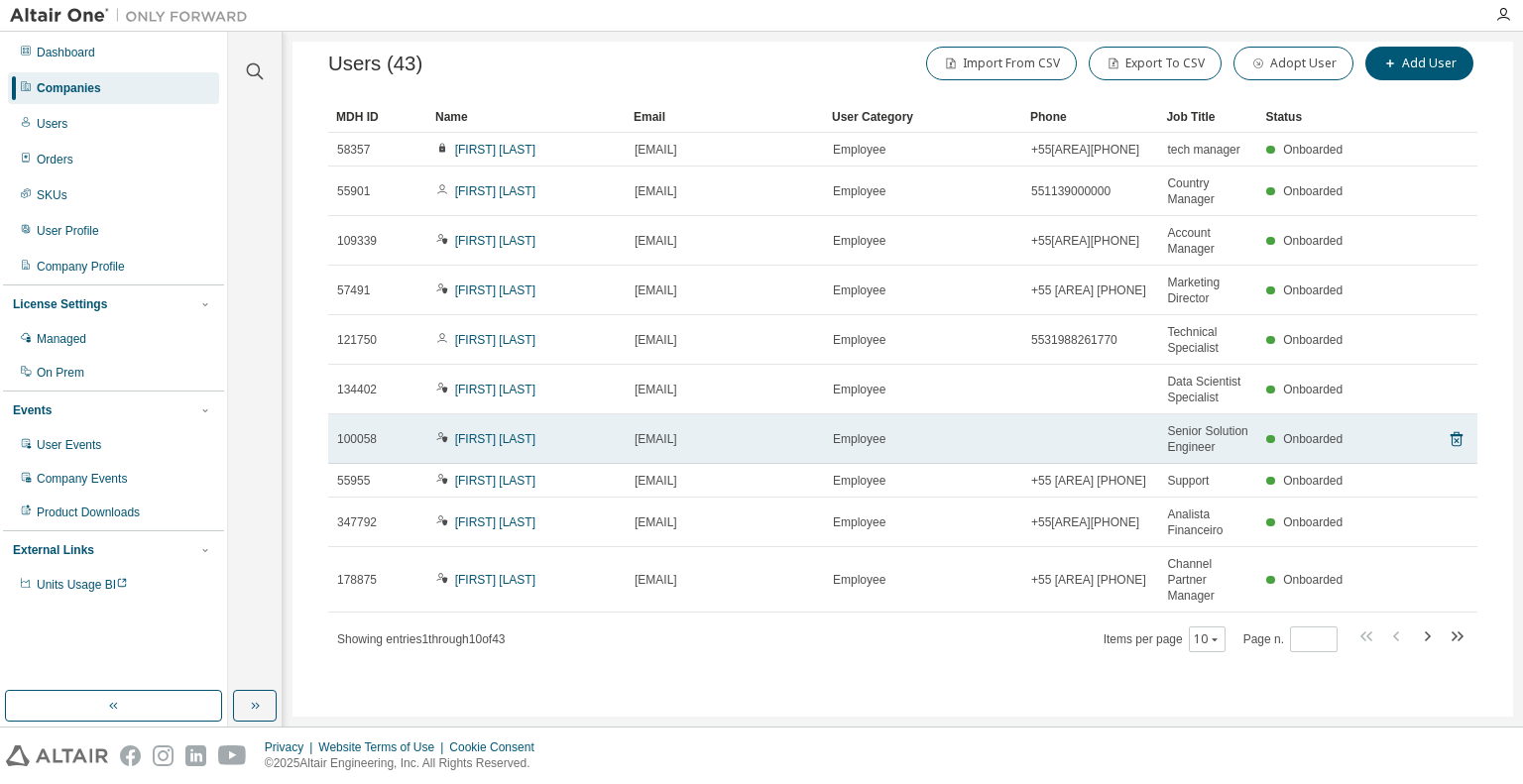 scroll, scrollTop: 152, scrollLeft: 0, axis: vertical 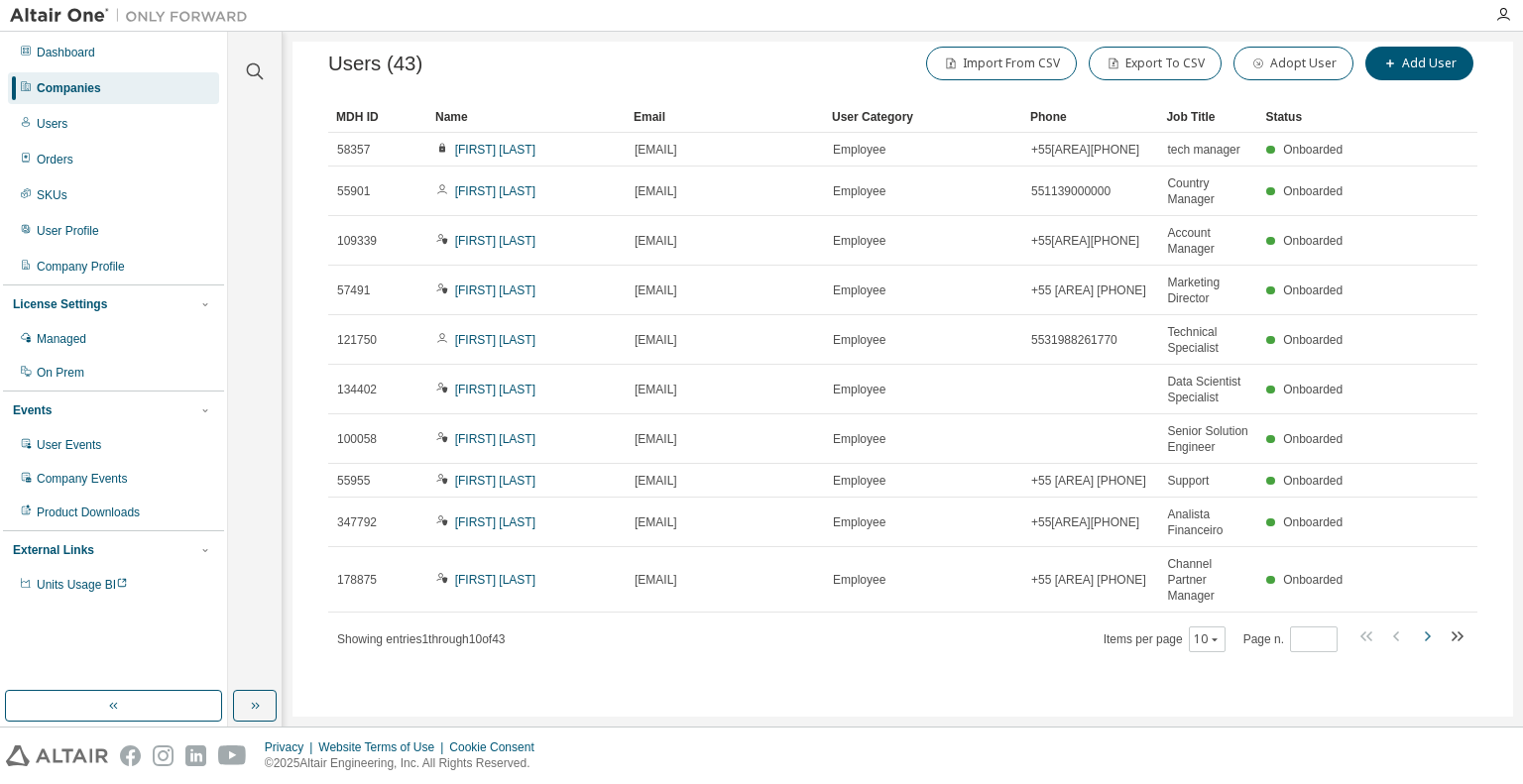 click 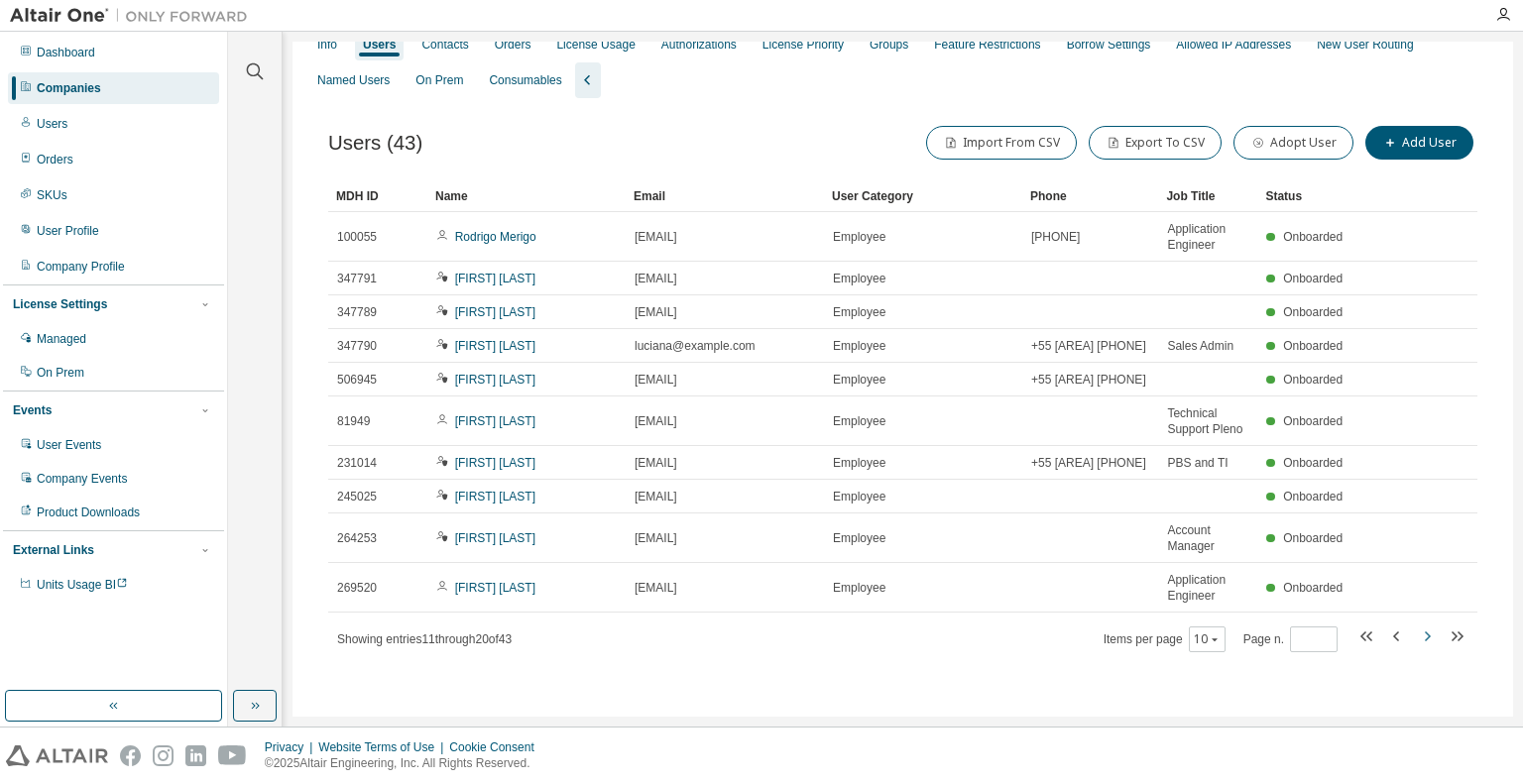 scroll, scrollTop: 56, scrollLeft: 0, axis: vertical 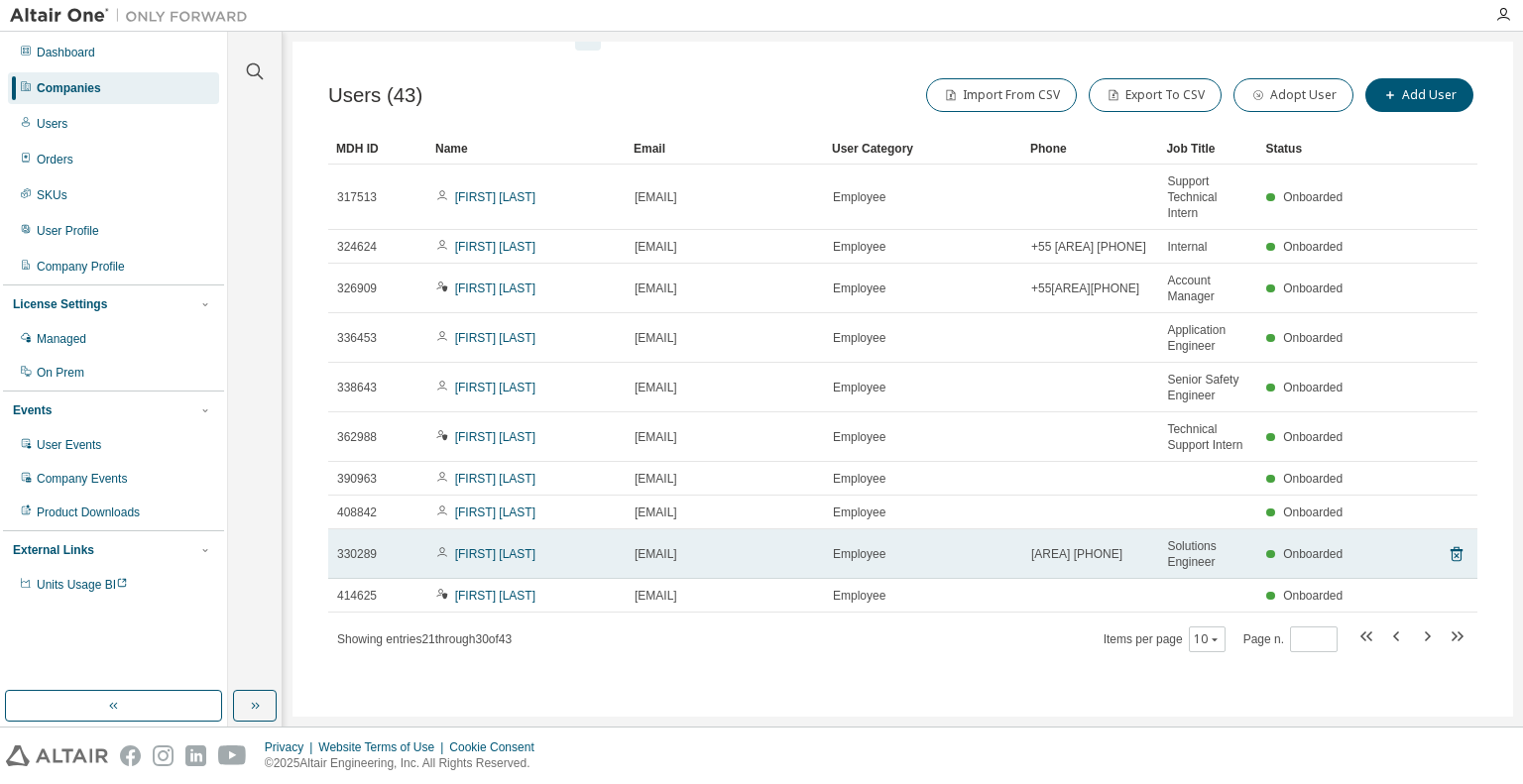 click on "[FIRST] [LAST]" at bounding box center [527, 554] 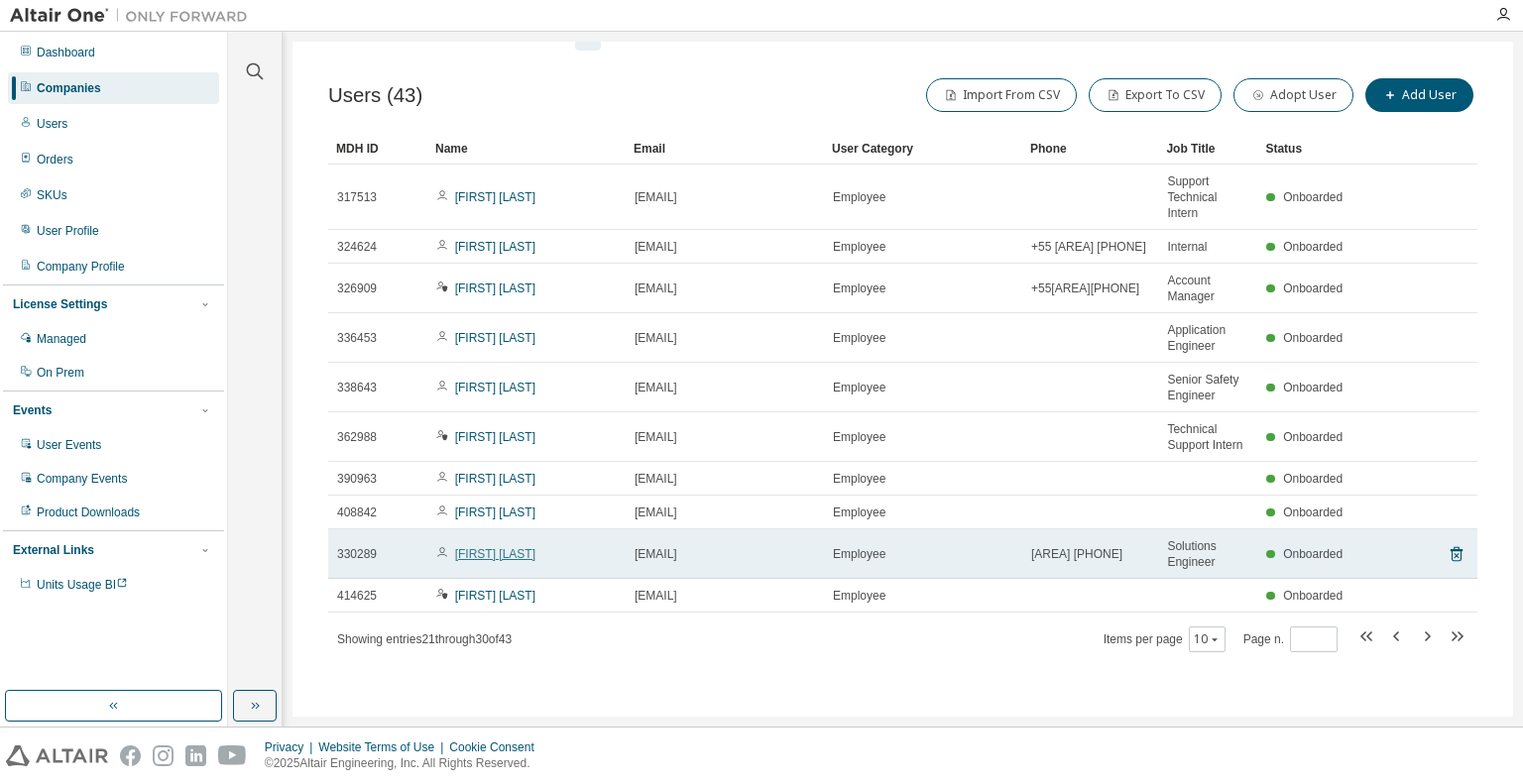 click on "[FIRST] [LAST]" at bounding box center (495, 554) 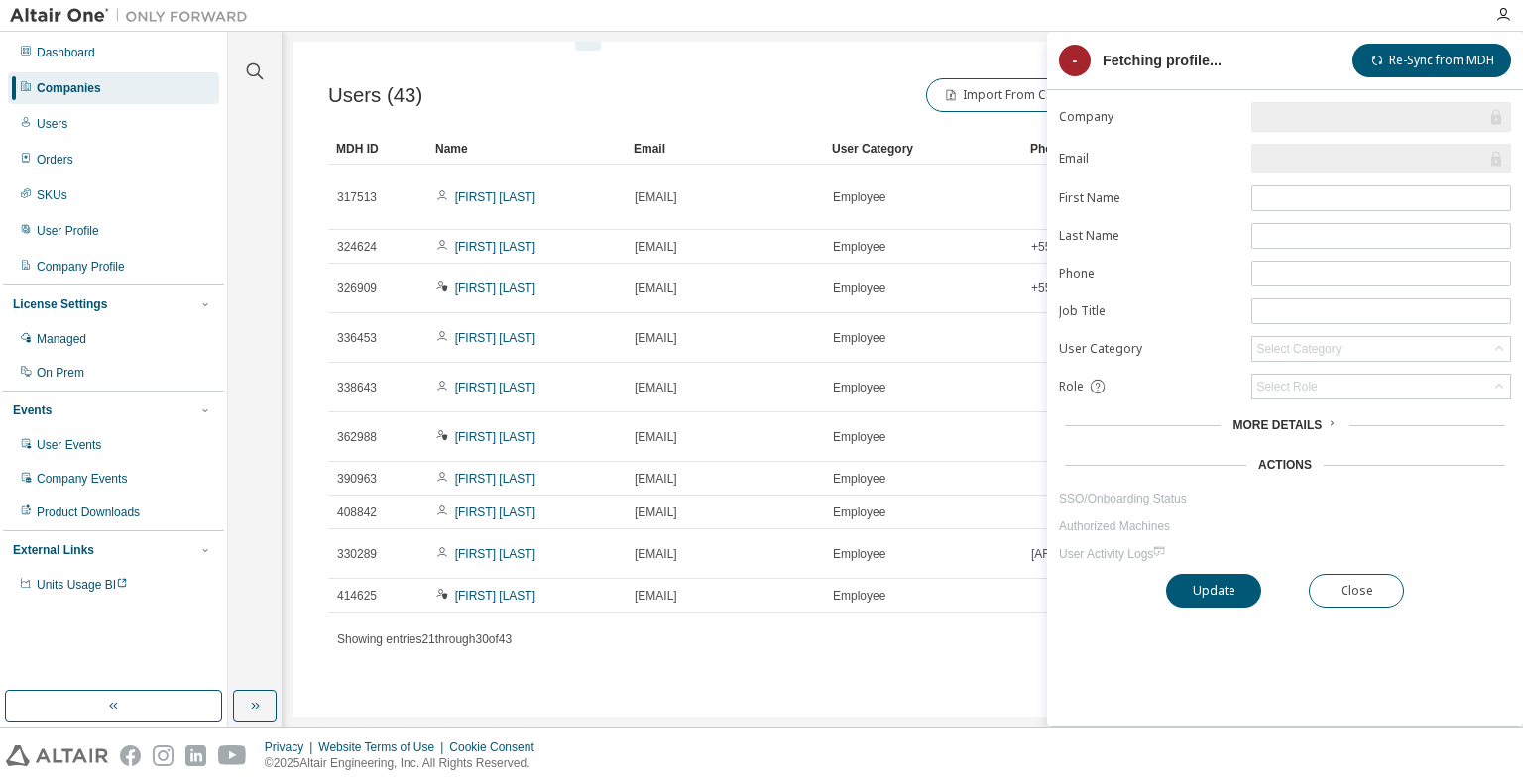 type on "*" 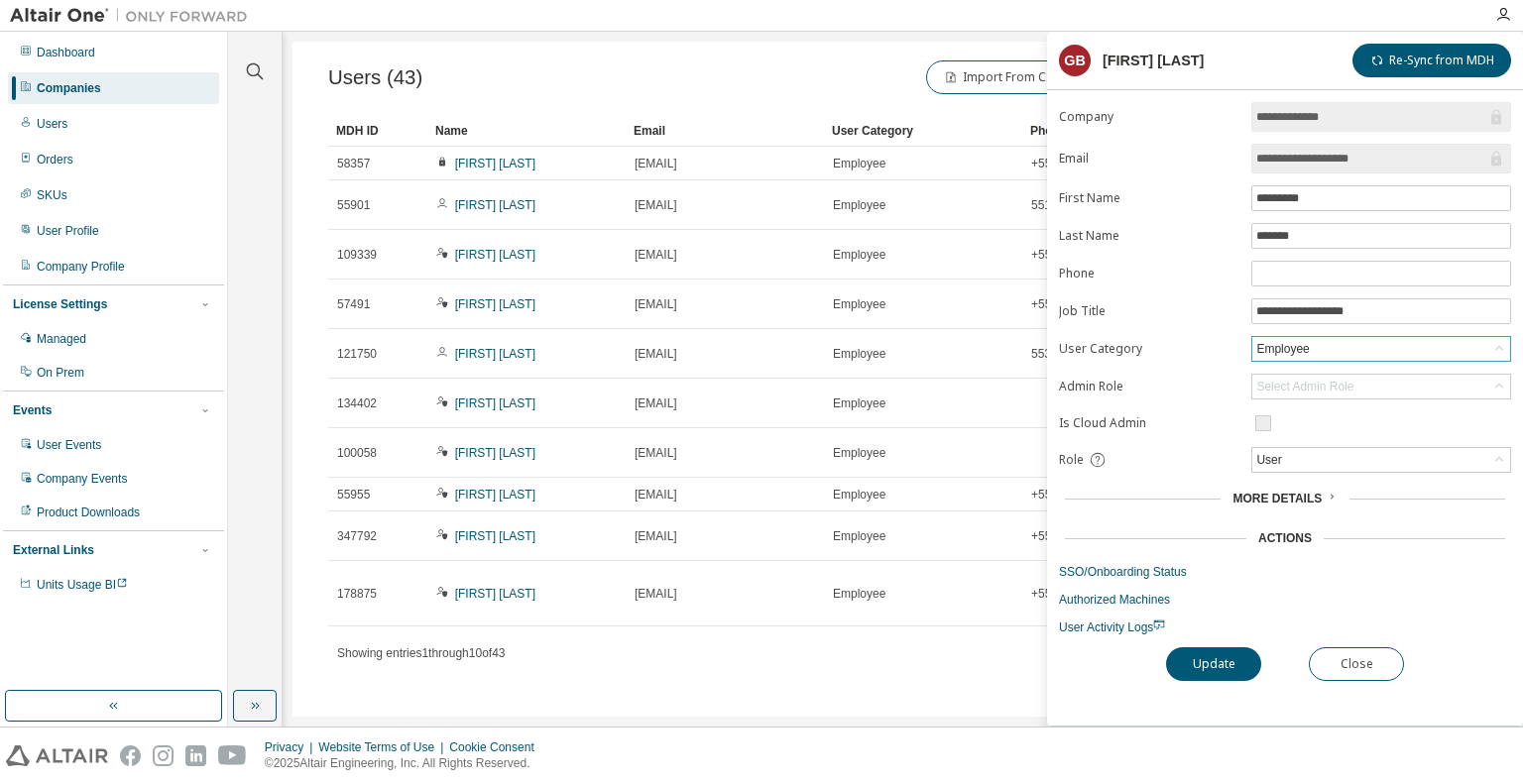 click on "Employee" at bounding box center (1381, 349) 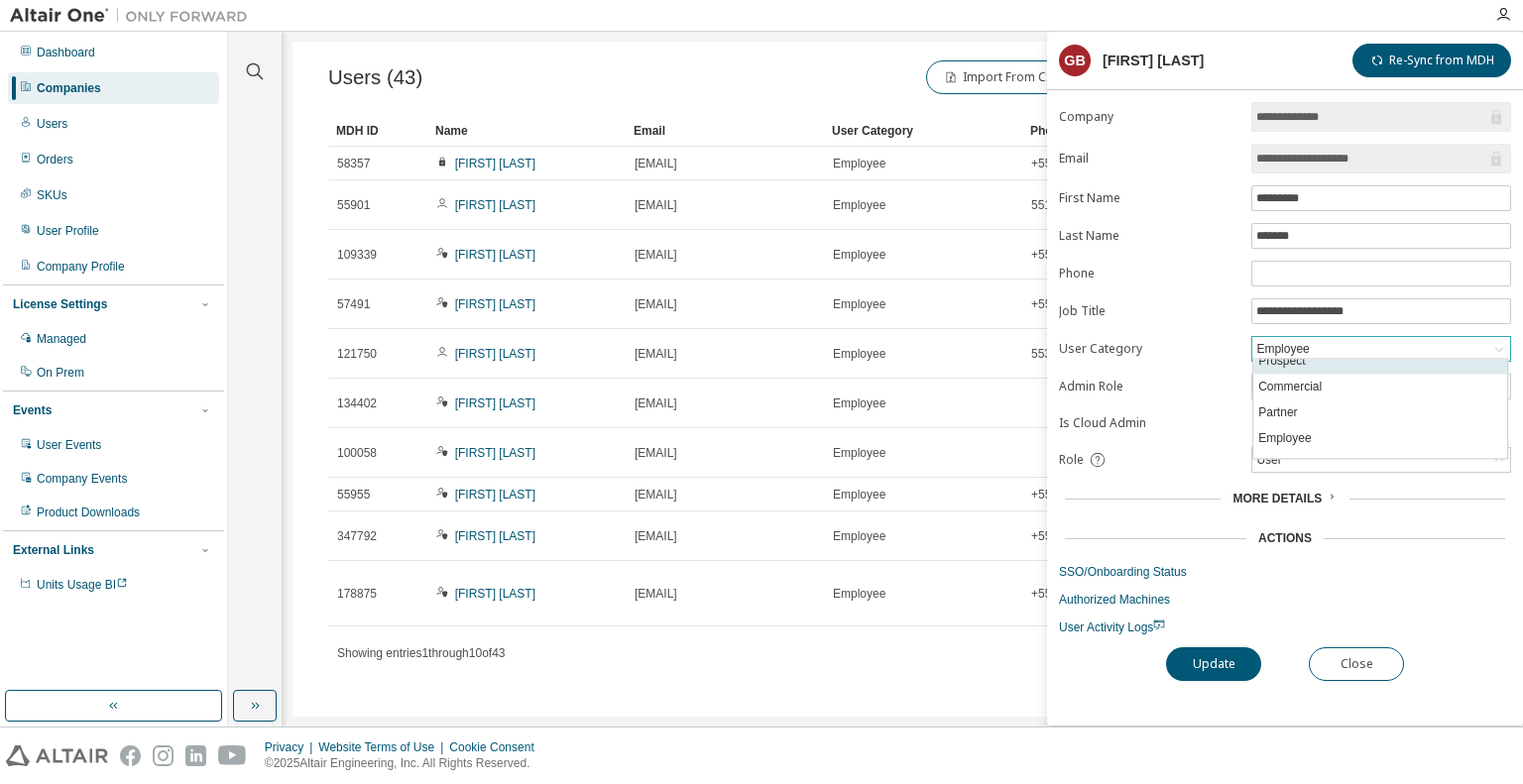 scroll, scrollTop: 30, scrollLeft: 0, axis: vertical 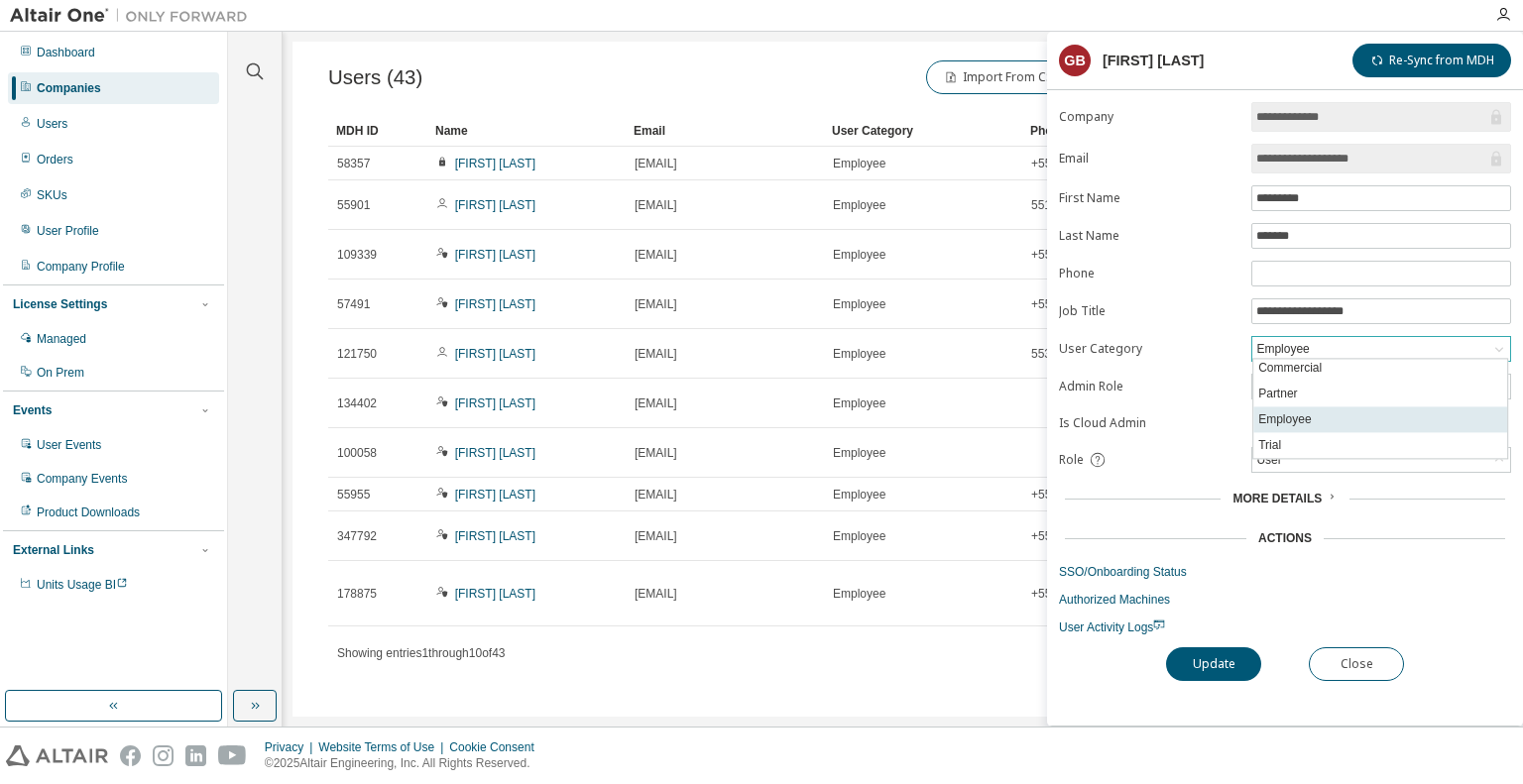 click on "Employee" at bounding box center (1380, 419) 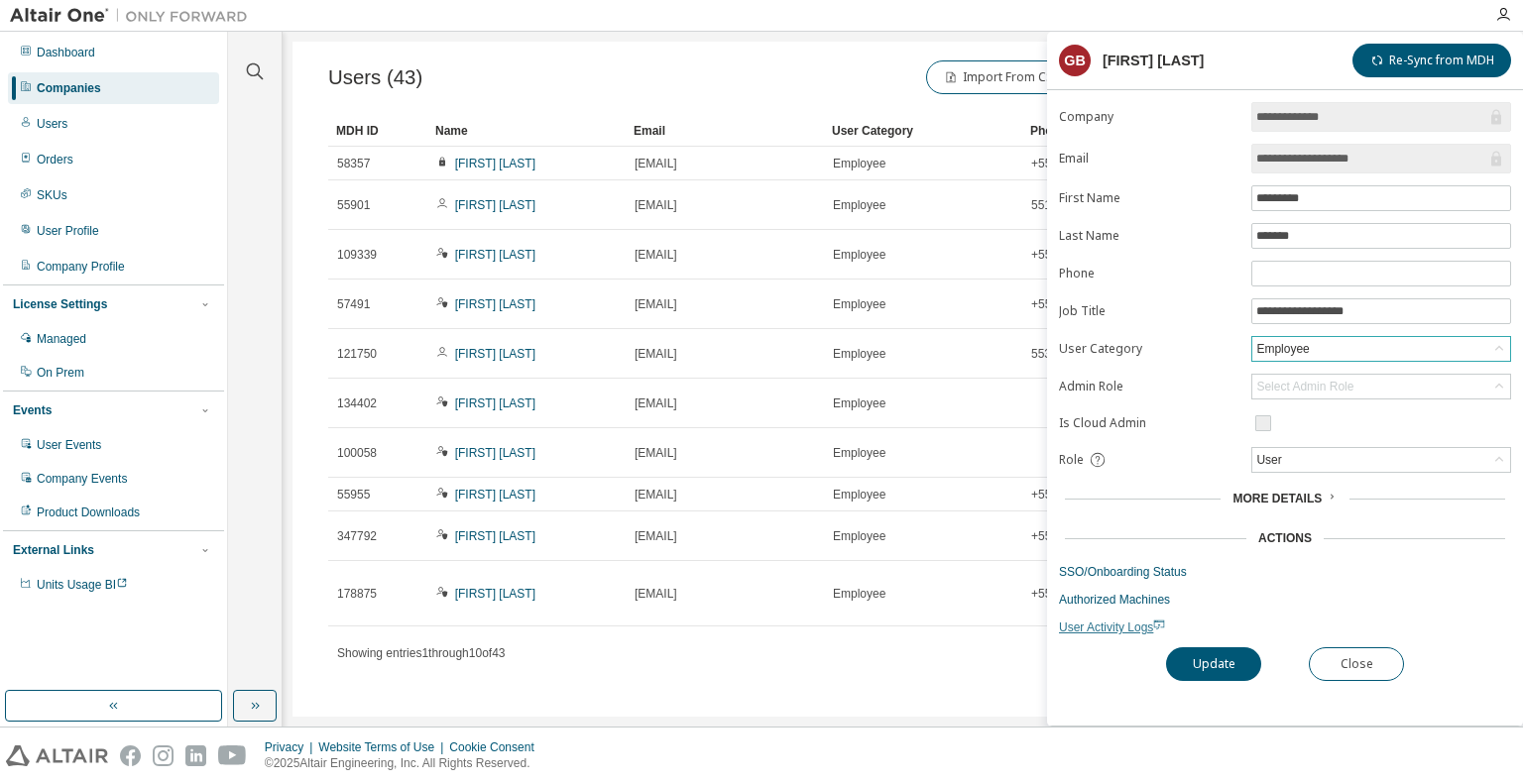 click on "User Activity Logs" at bounding box center [1112, 627] 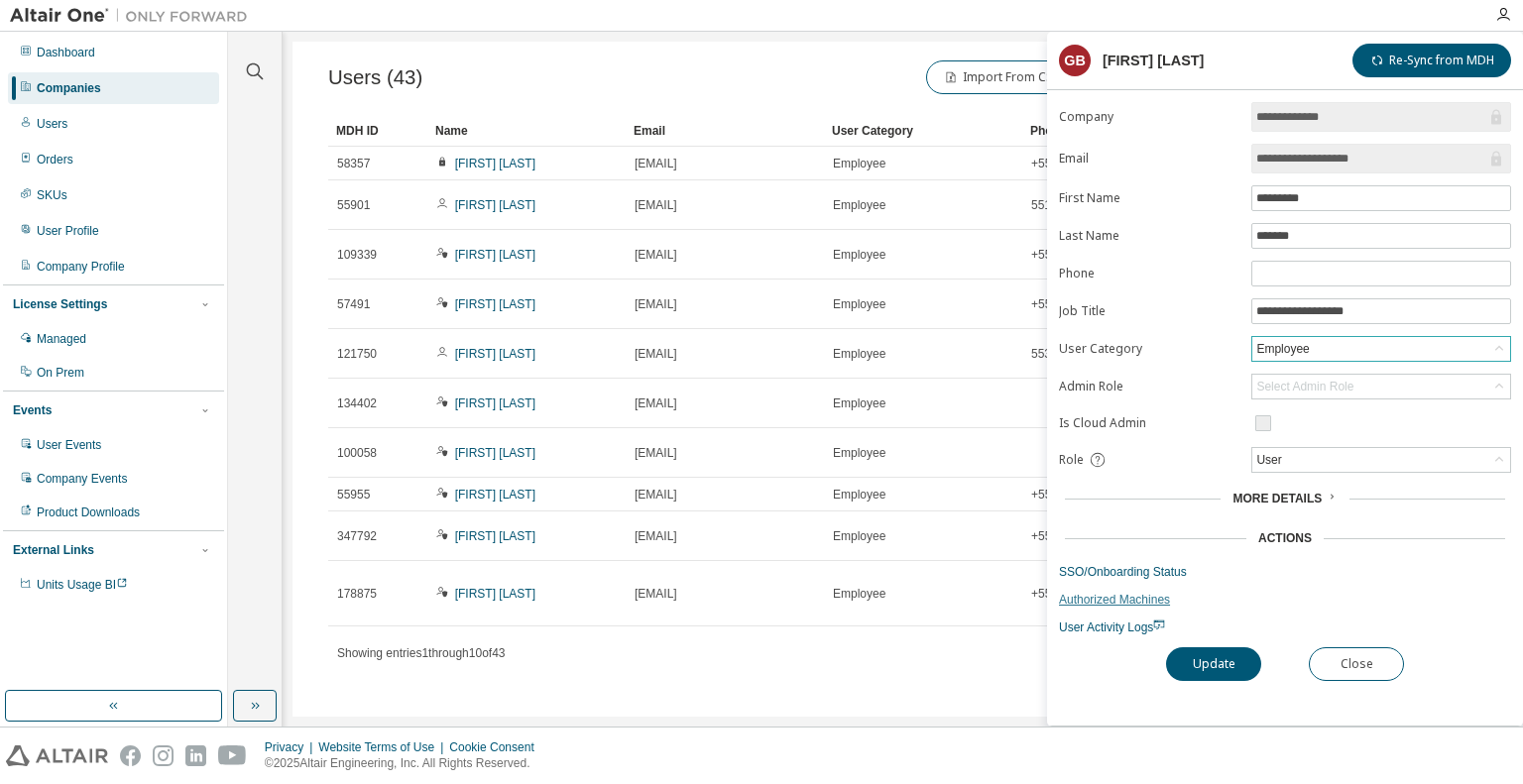 click on "Authorized Machines" at bounding box center (1285, 600) 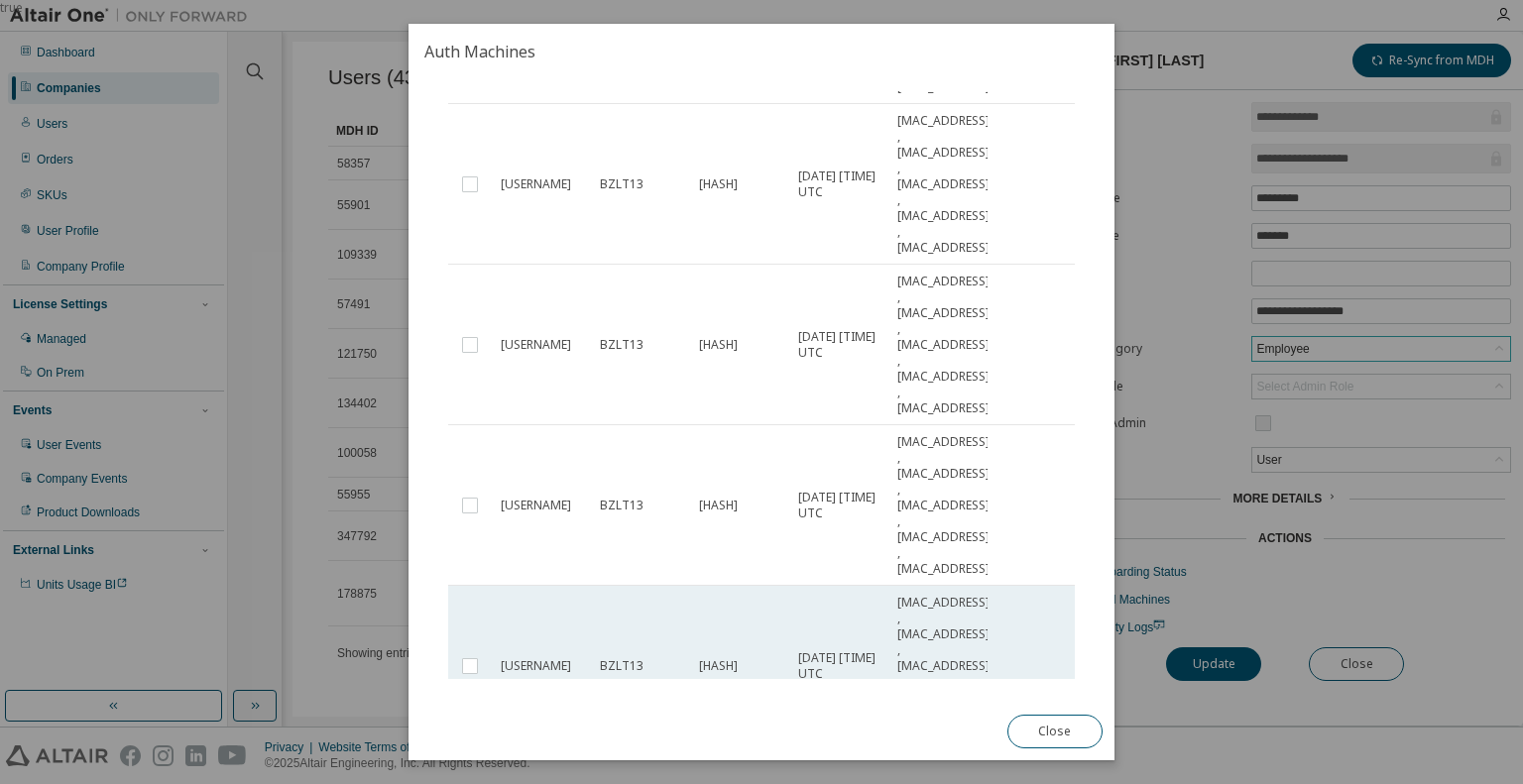 scroll, scrollTop: 0, scrollLeft: 0, axis: both 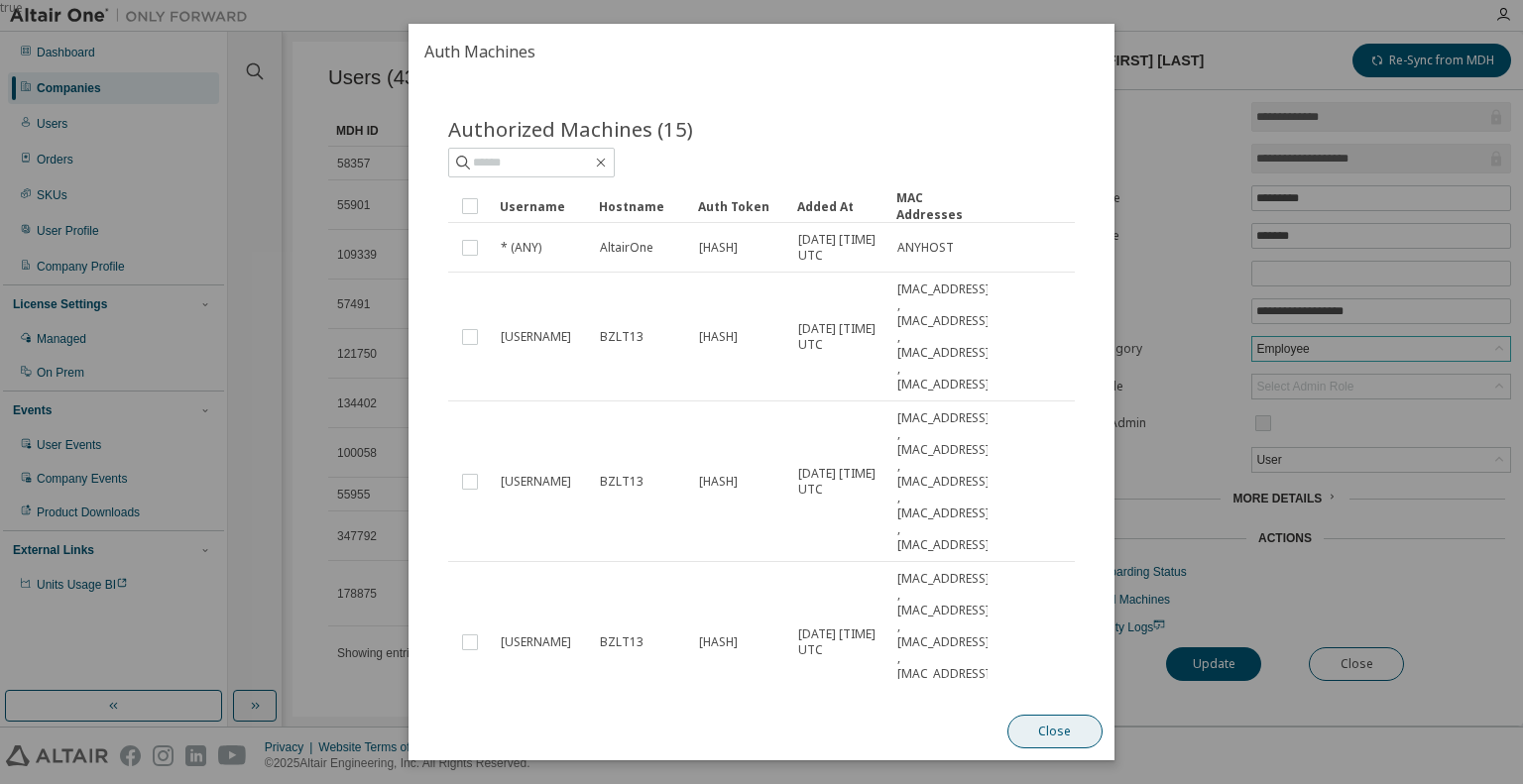 click on "Close" at bounding box center [1055, 731] 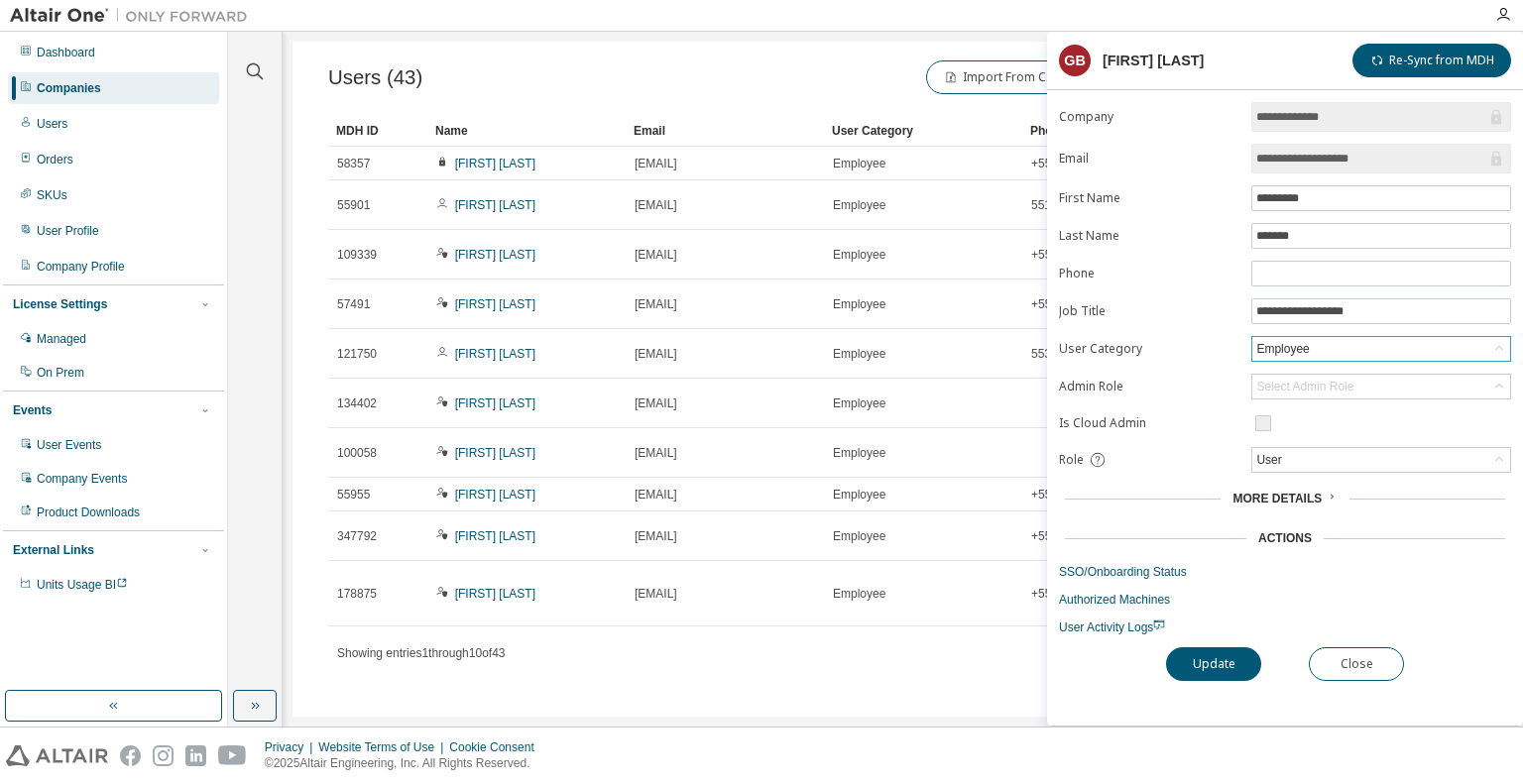 click on "More Details" at bounding box center [1277, 499] 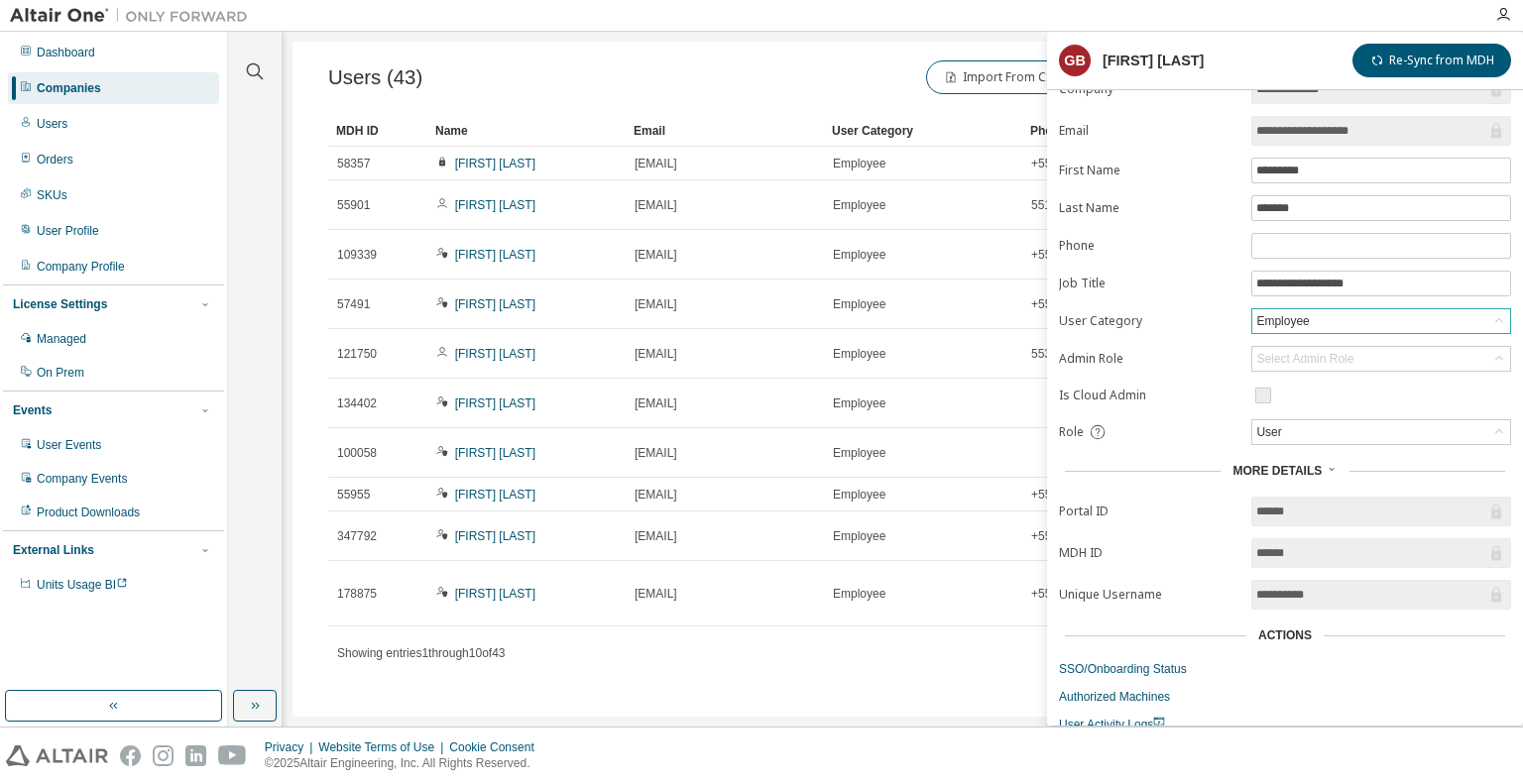 scroll, scrollTop: 0, scrollLeft: 0, axis: both 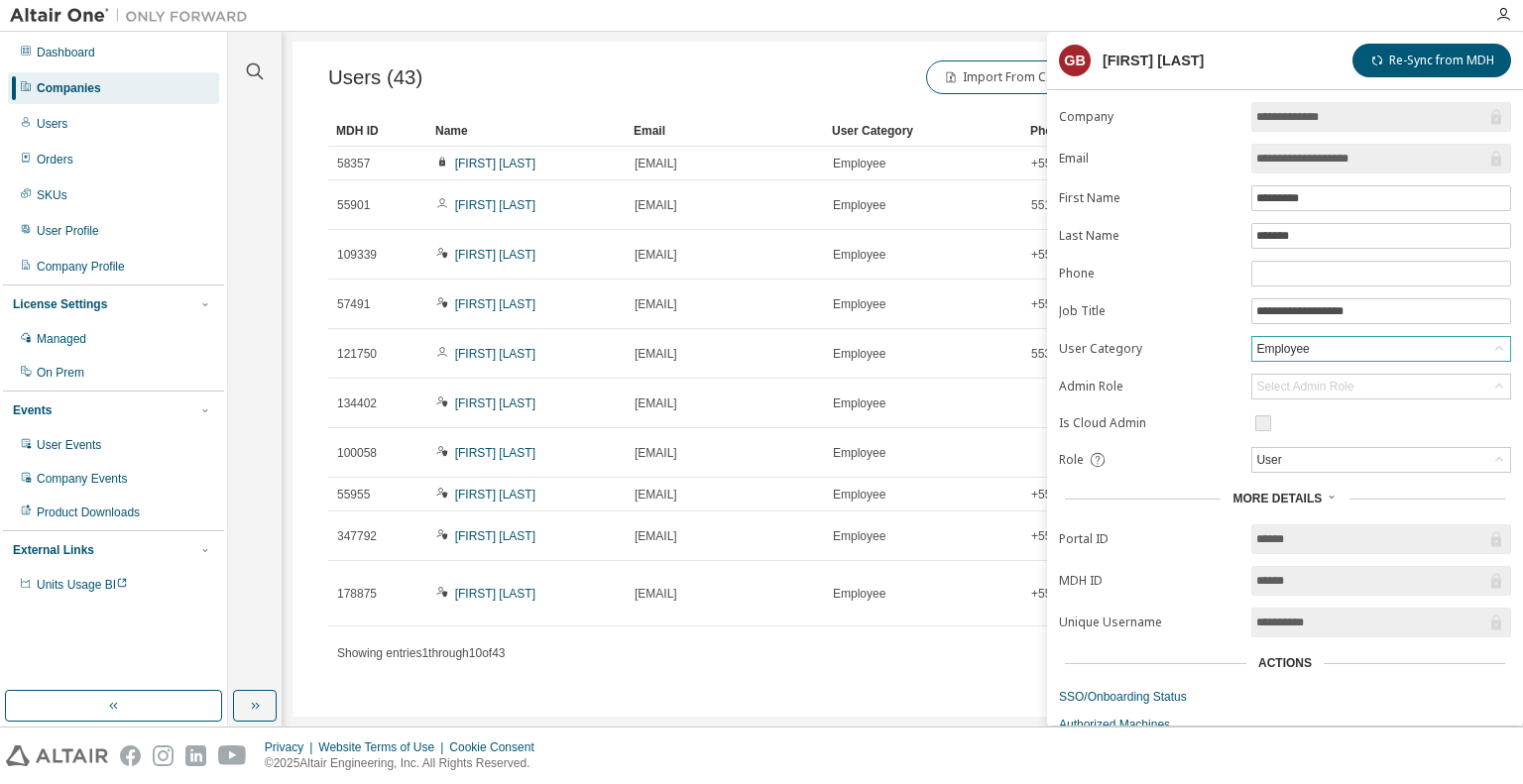 click on "Users (43) Import From CSV Export To CSV Adopt User Add User" at bounding box center [902, 77] 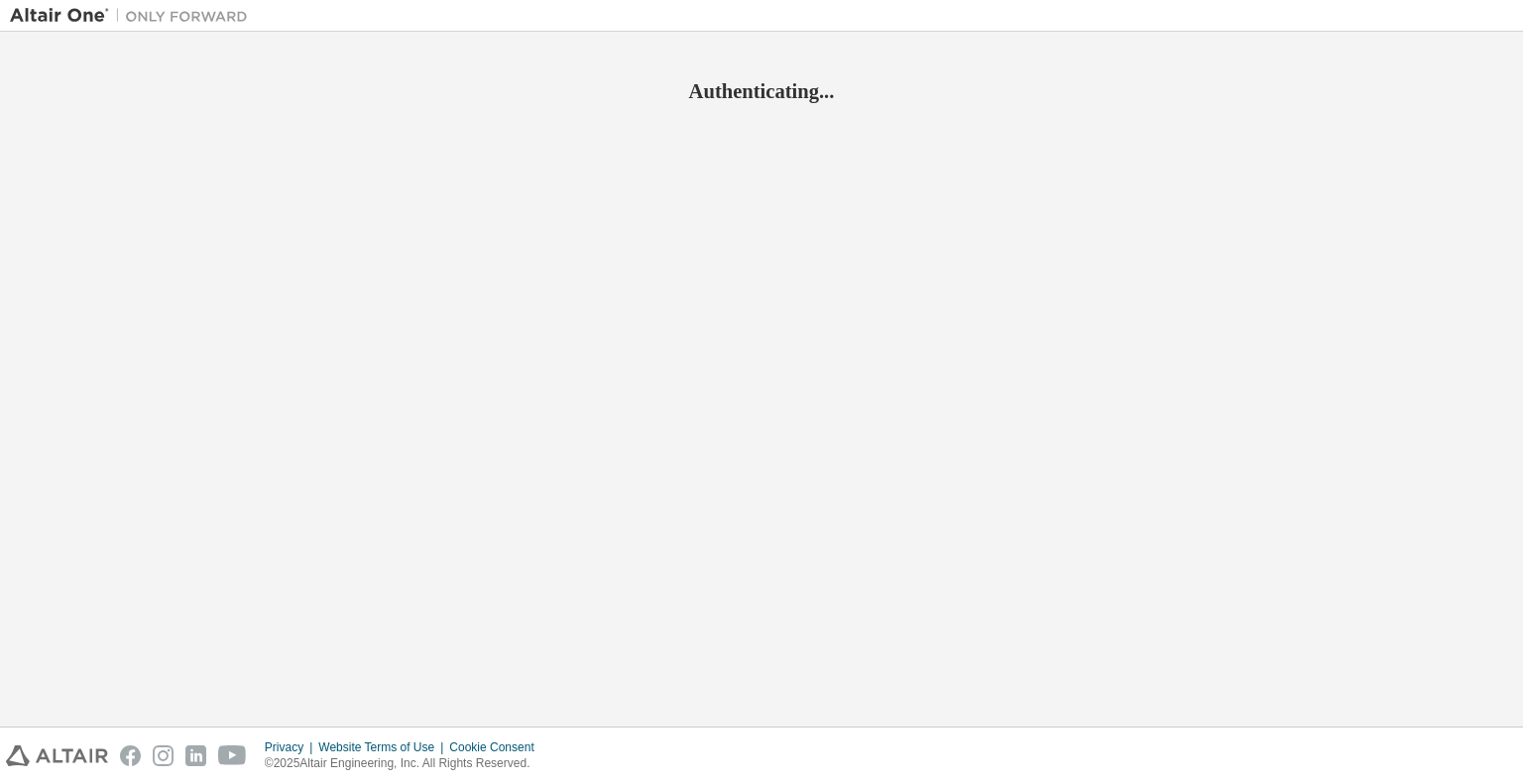scroll, scrollTop: 0, scrollLeft: 0, axis: both 